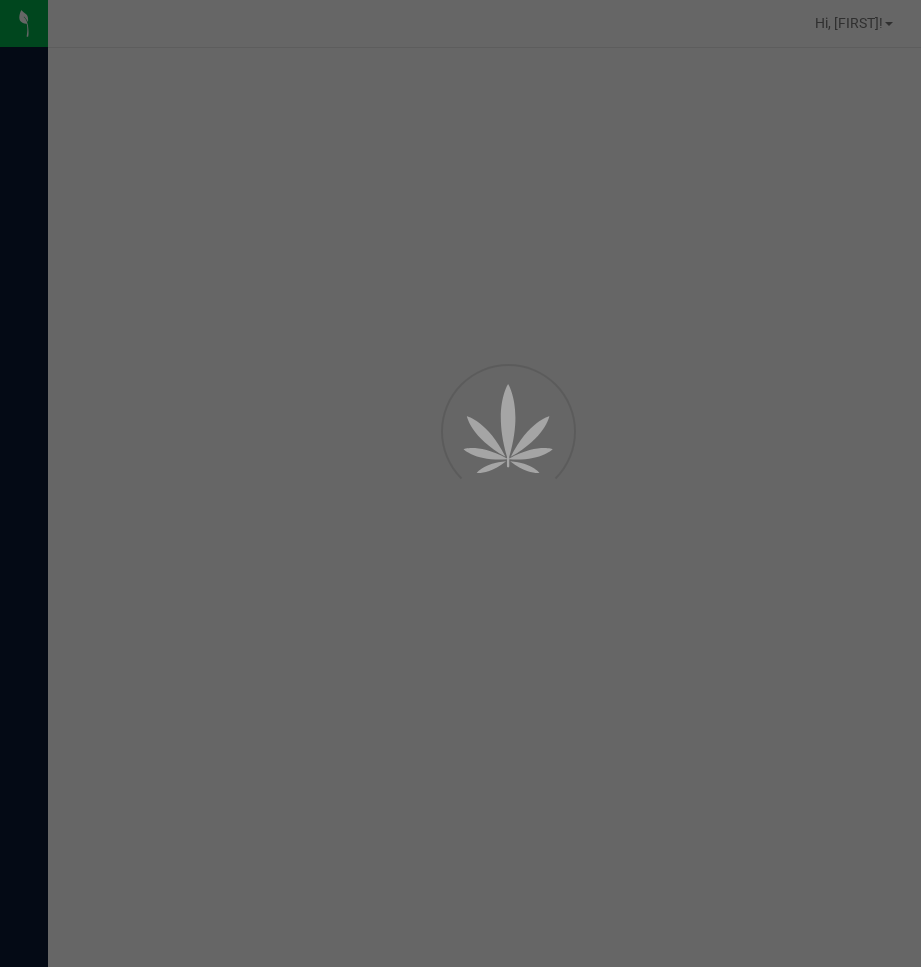 scroll, scrollTop: 0, scrollLeft: 0, axis: both 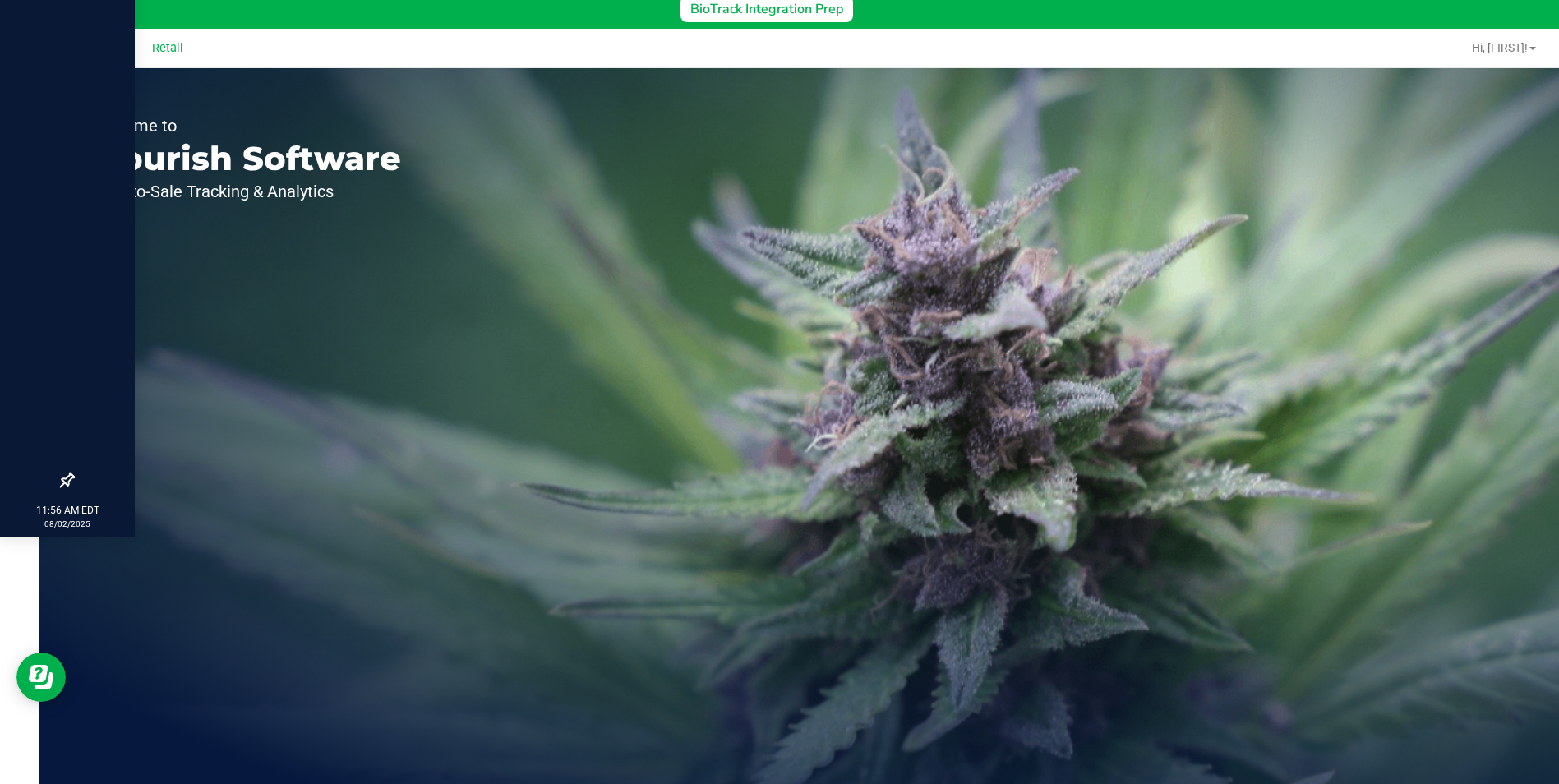 click at bounding box center (67, 146) 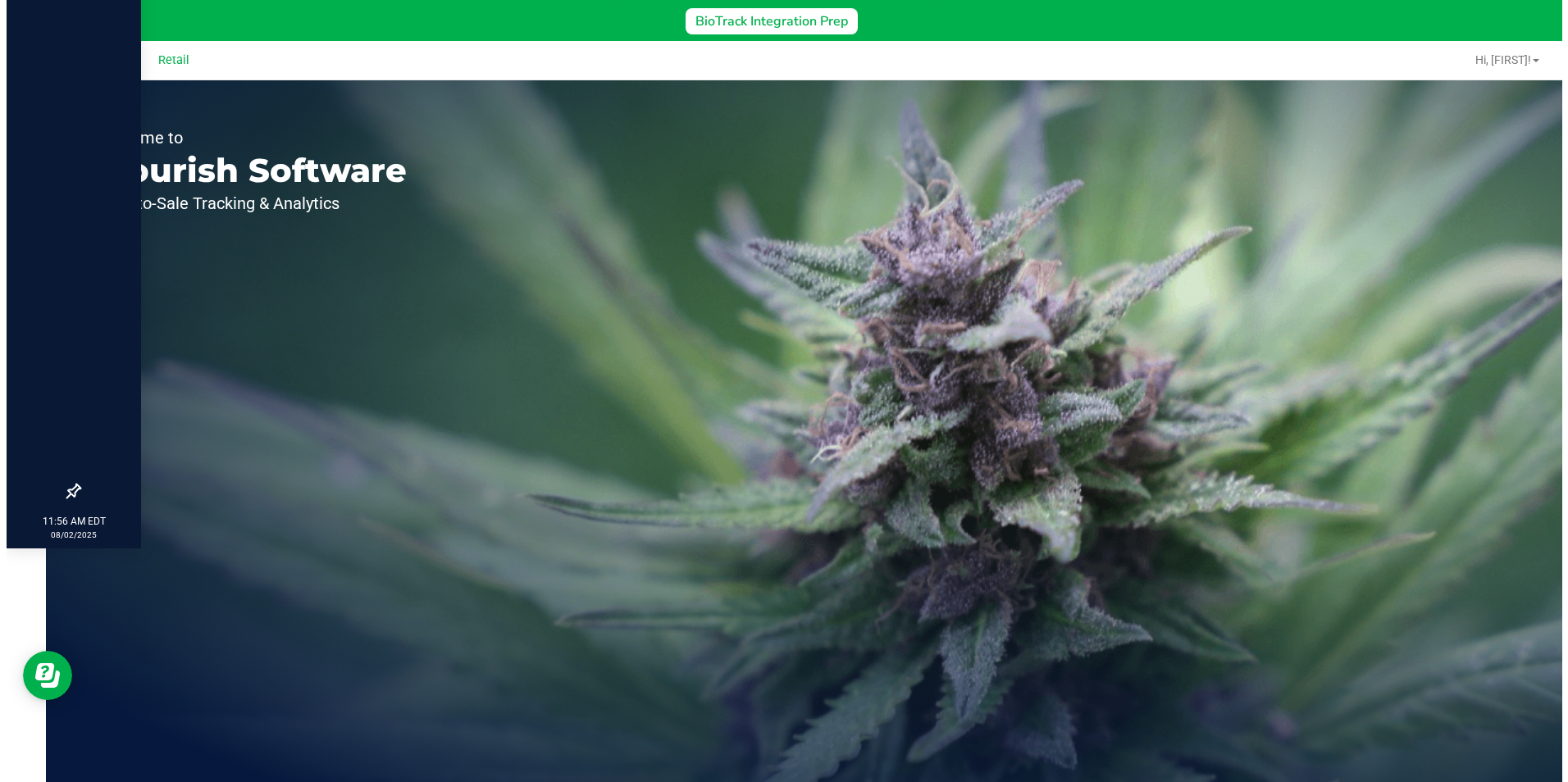 scroll, scrollTop: 0, scrollLeft: 0, axis: both 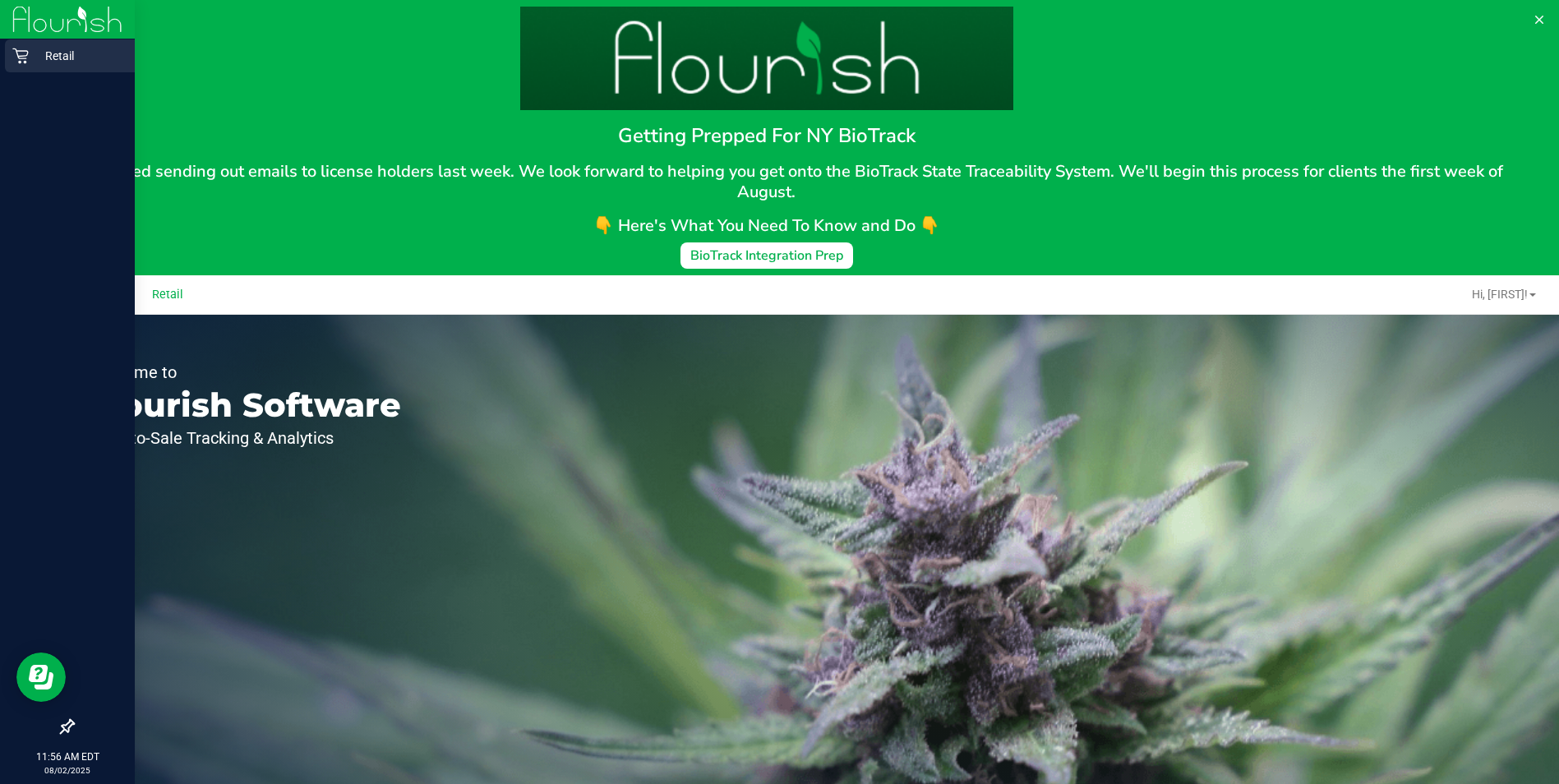 click on "Retail" at bounding box center [70, 56] 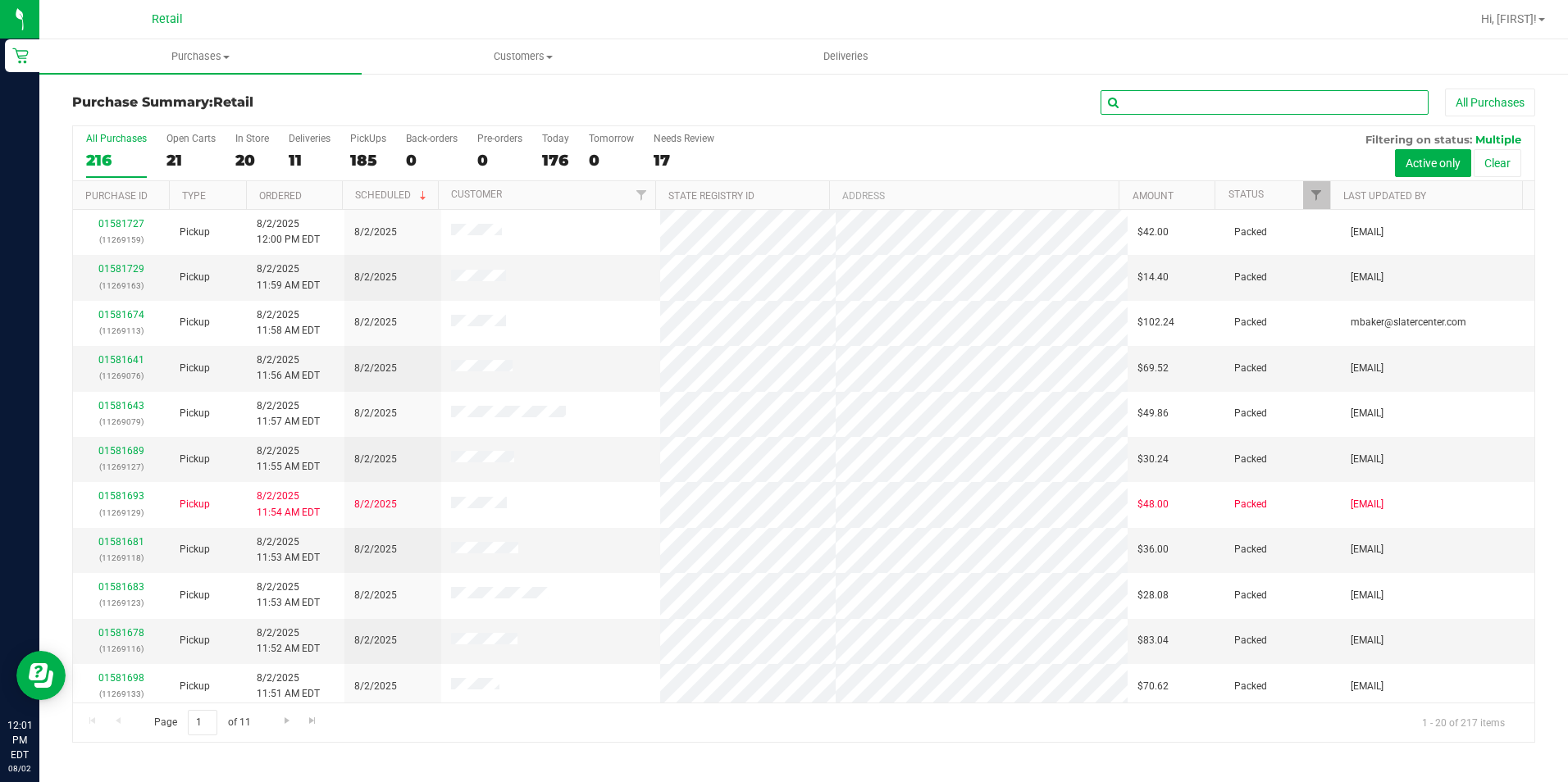 click at bounding box center [1265, 102] 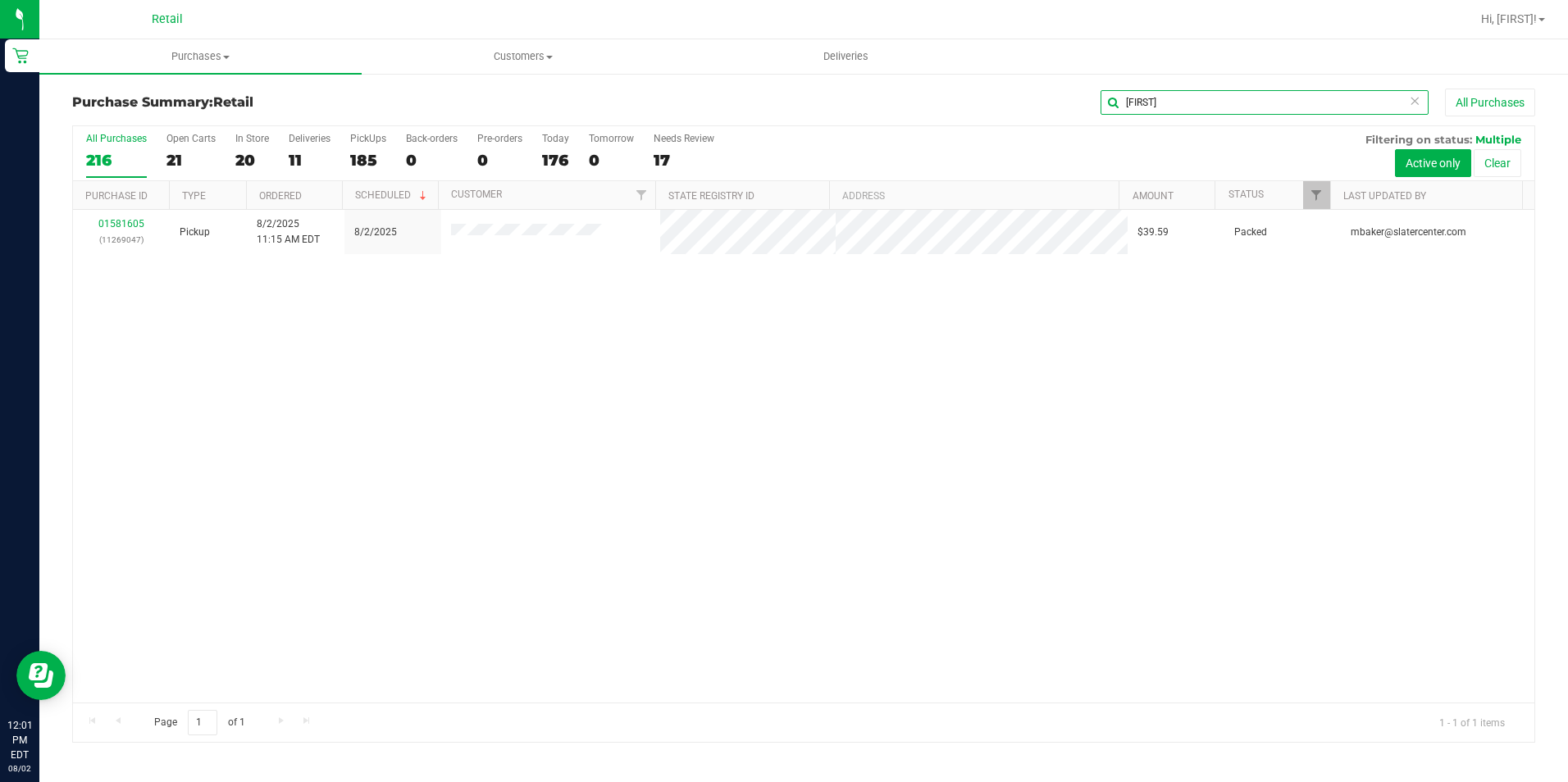 type on "scott" 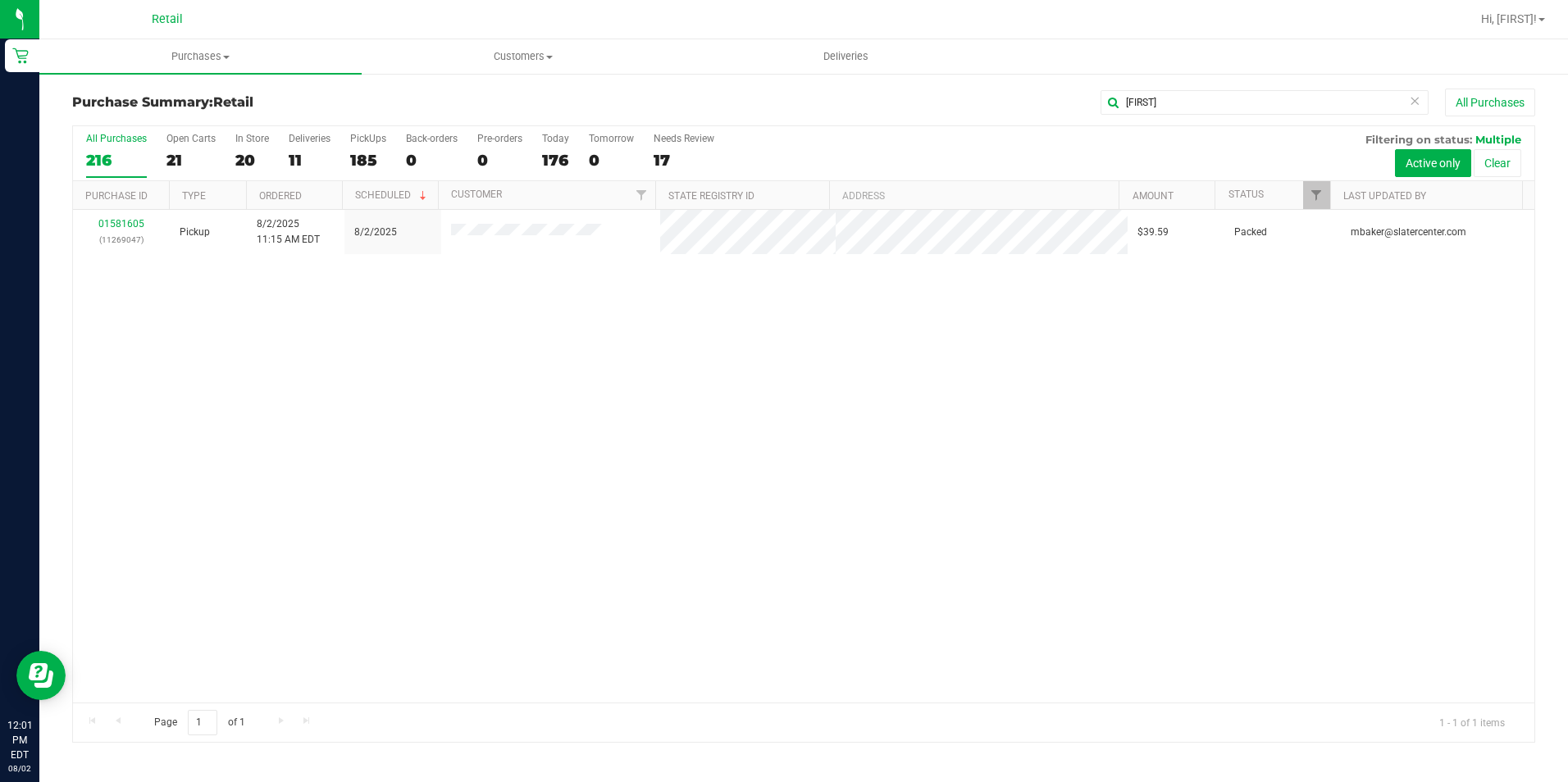 click on "01581605
(11269047)
Pickup 8/2/2025 11:15 AM EDT 8/2/2025
$39.59
Packed mbaker@slatercenter.com" at bounding box center (804, 456) 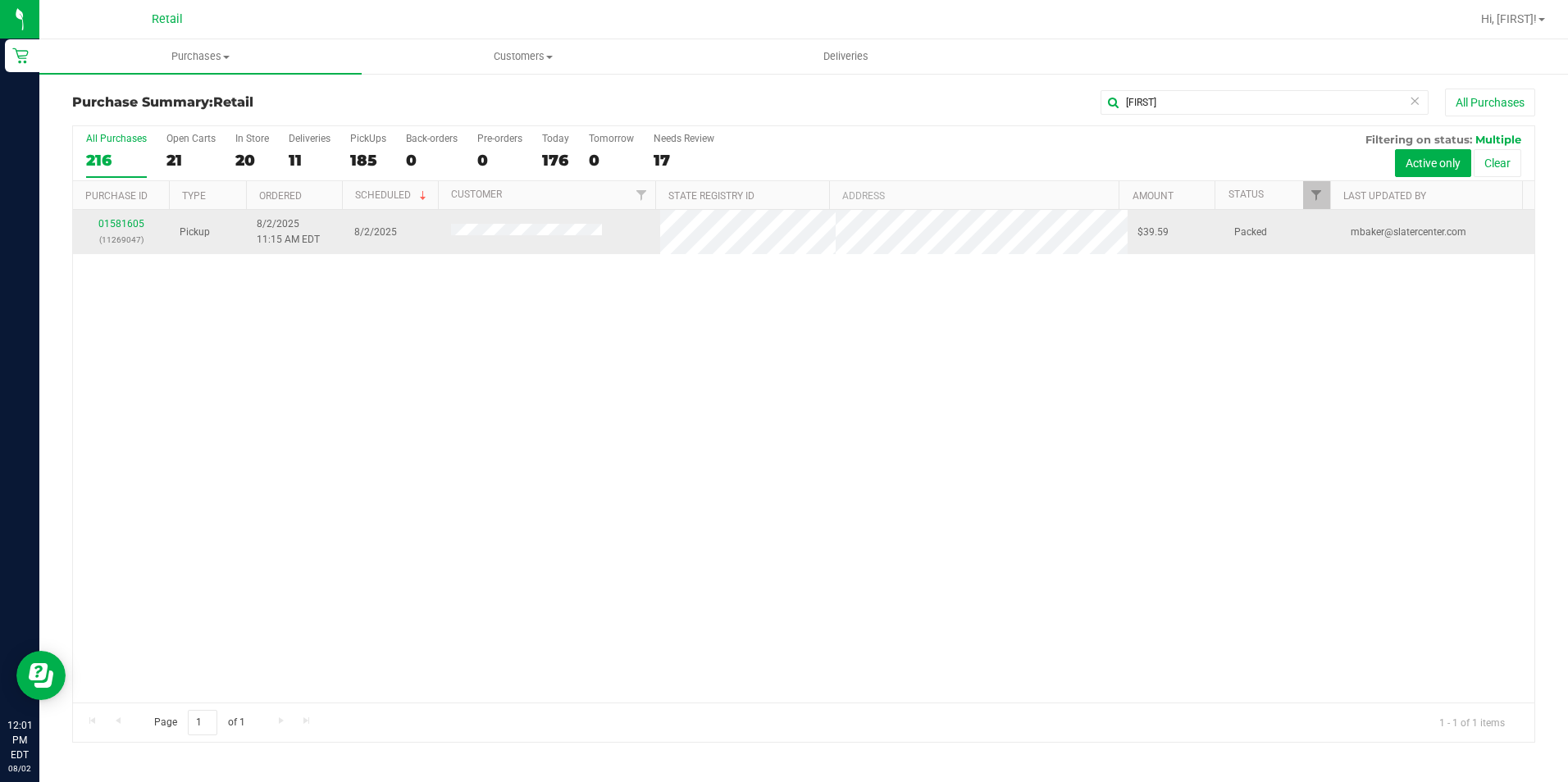 click on "01581605
(11269047)" at bounding box center [121, 232] 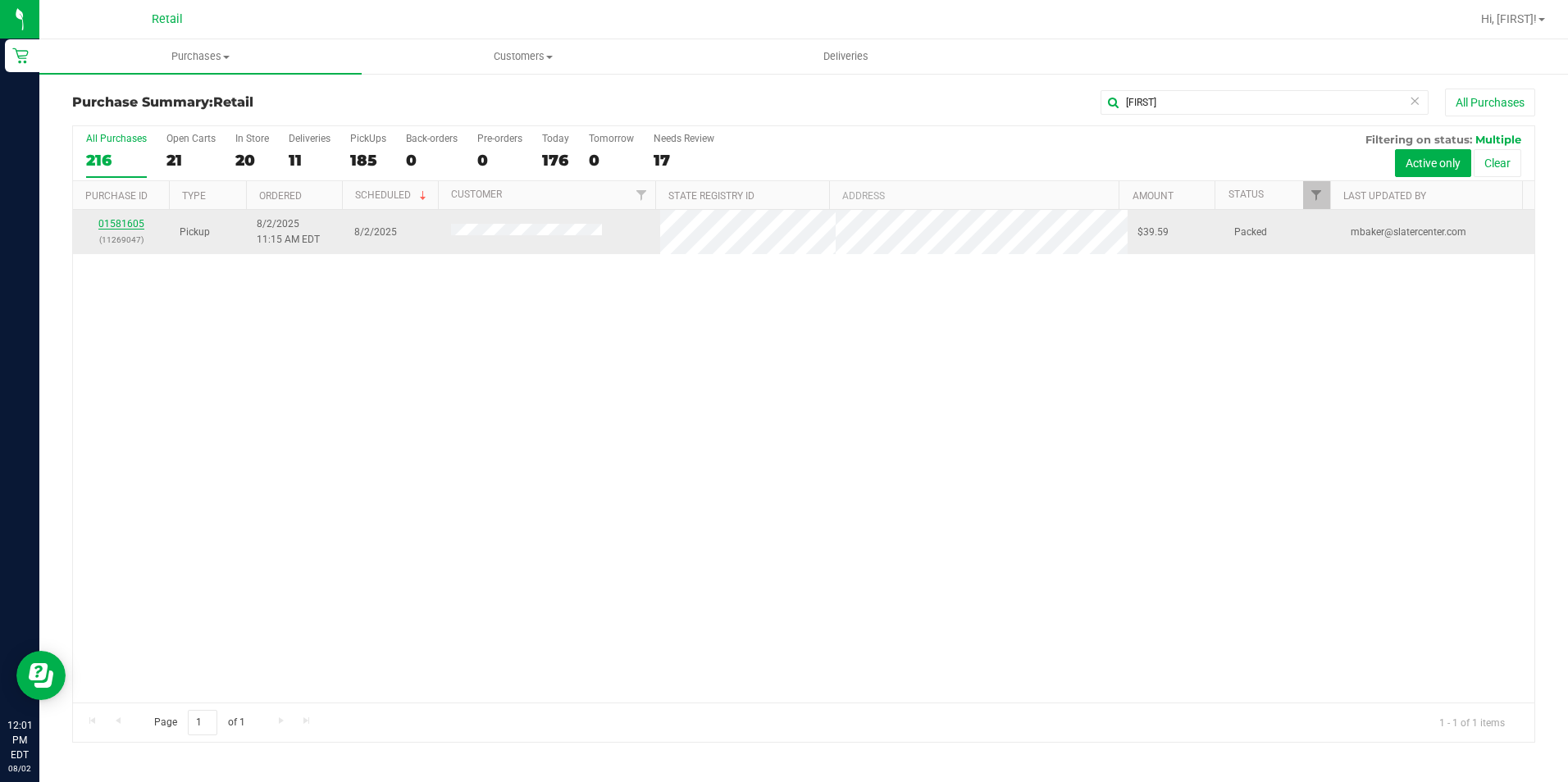 click on "01581605" at bounding box center [121, 224] 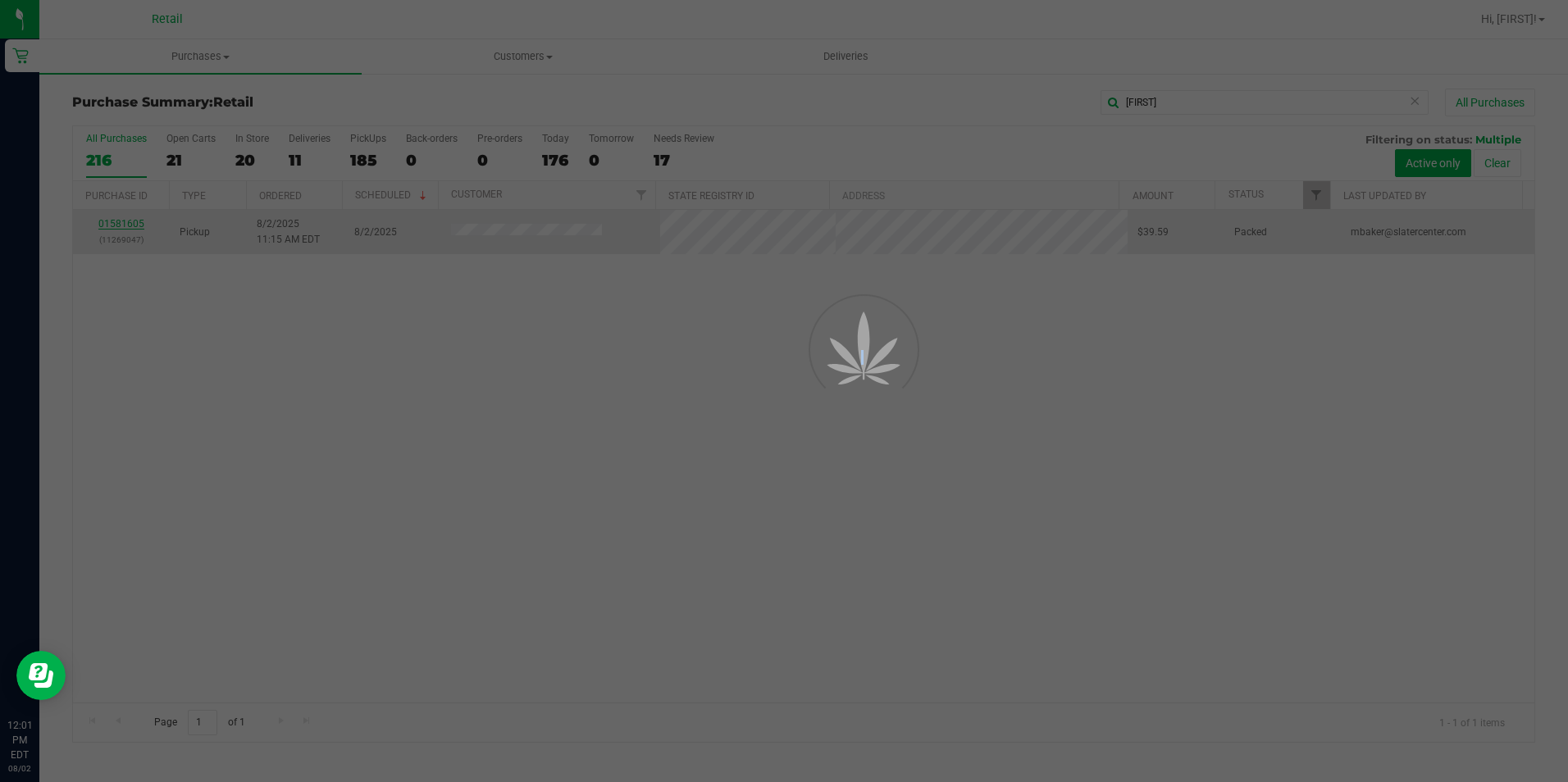 click at bounding box center (784, 391) 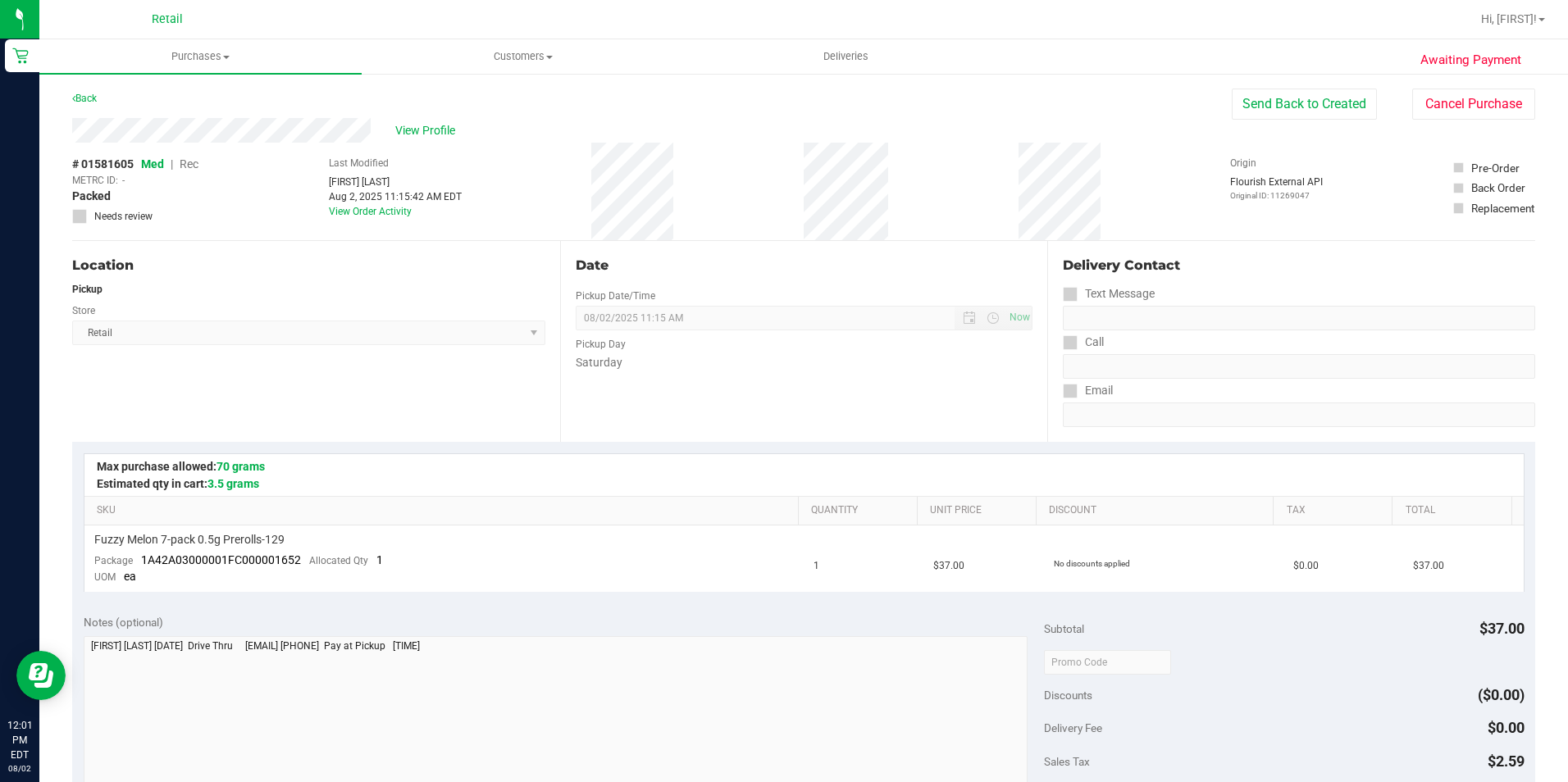 drag, startPoint x: 668, startPoint y: 336, endPoint x: 416, endPoint y: 244, distance: 268.269 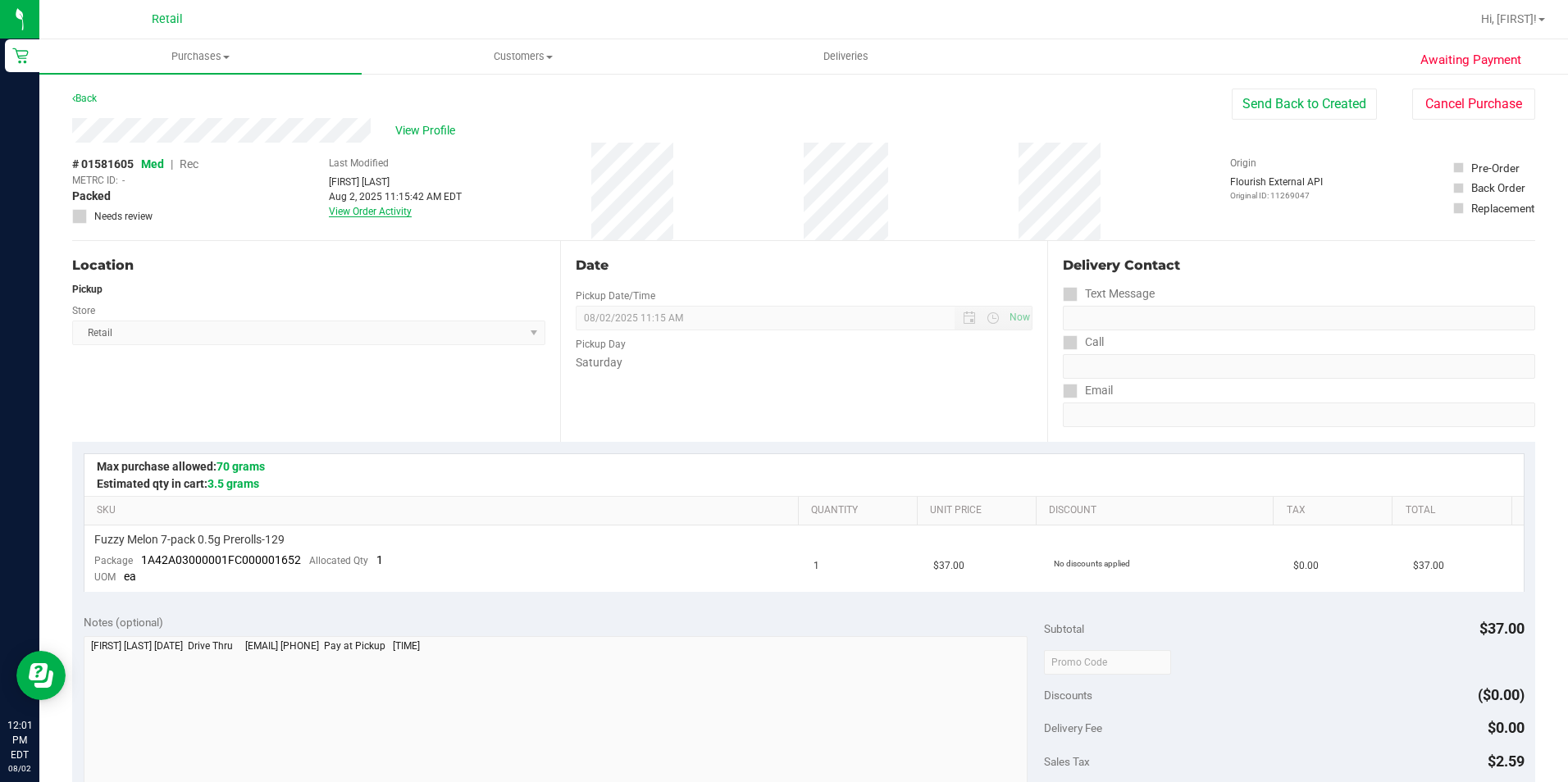 click on "View Order Activity" at bounding box center [370, 211] 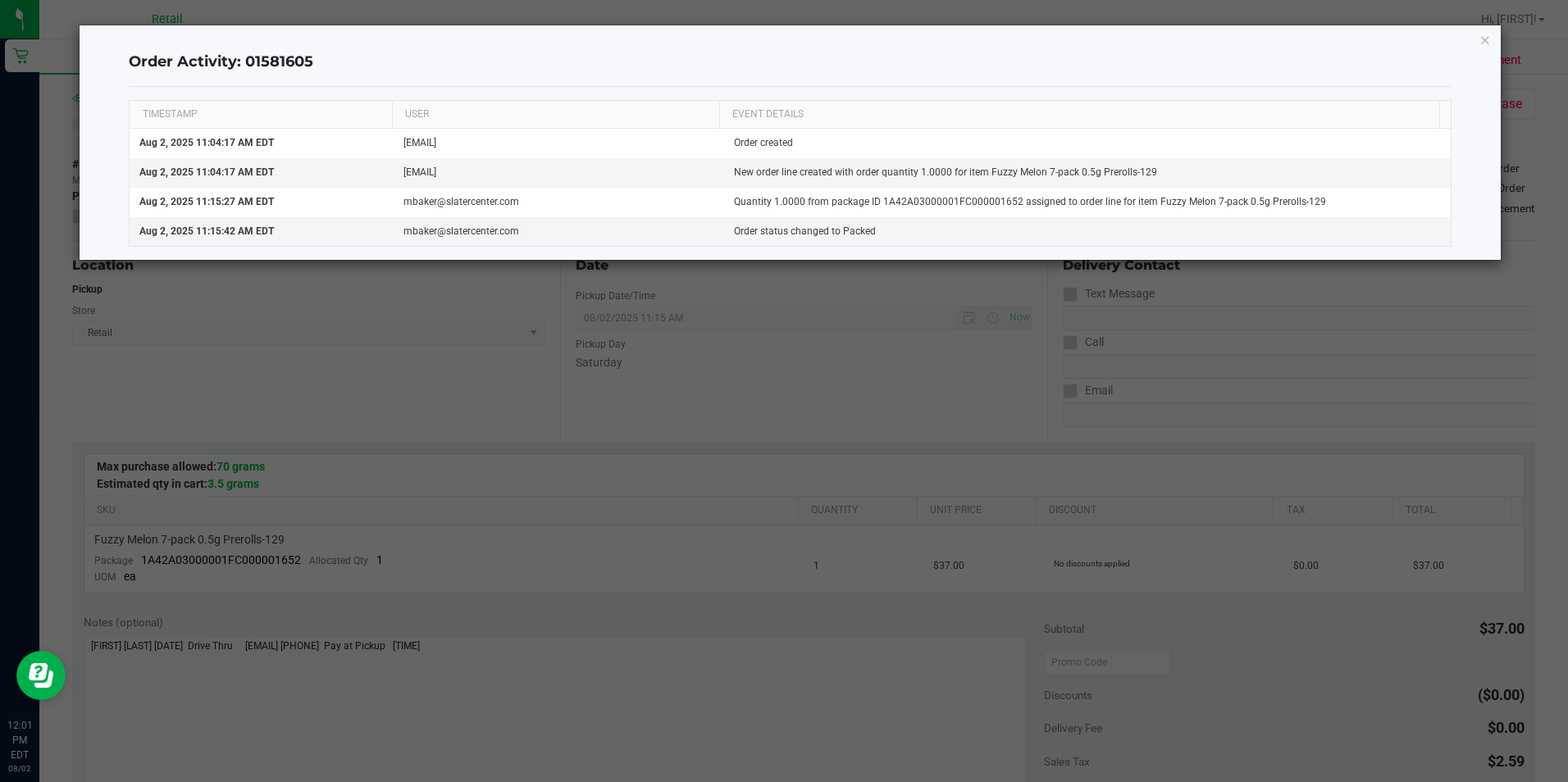 click on "Order Activity: 01581605" 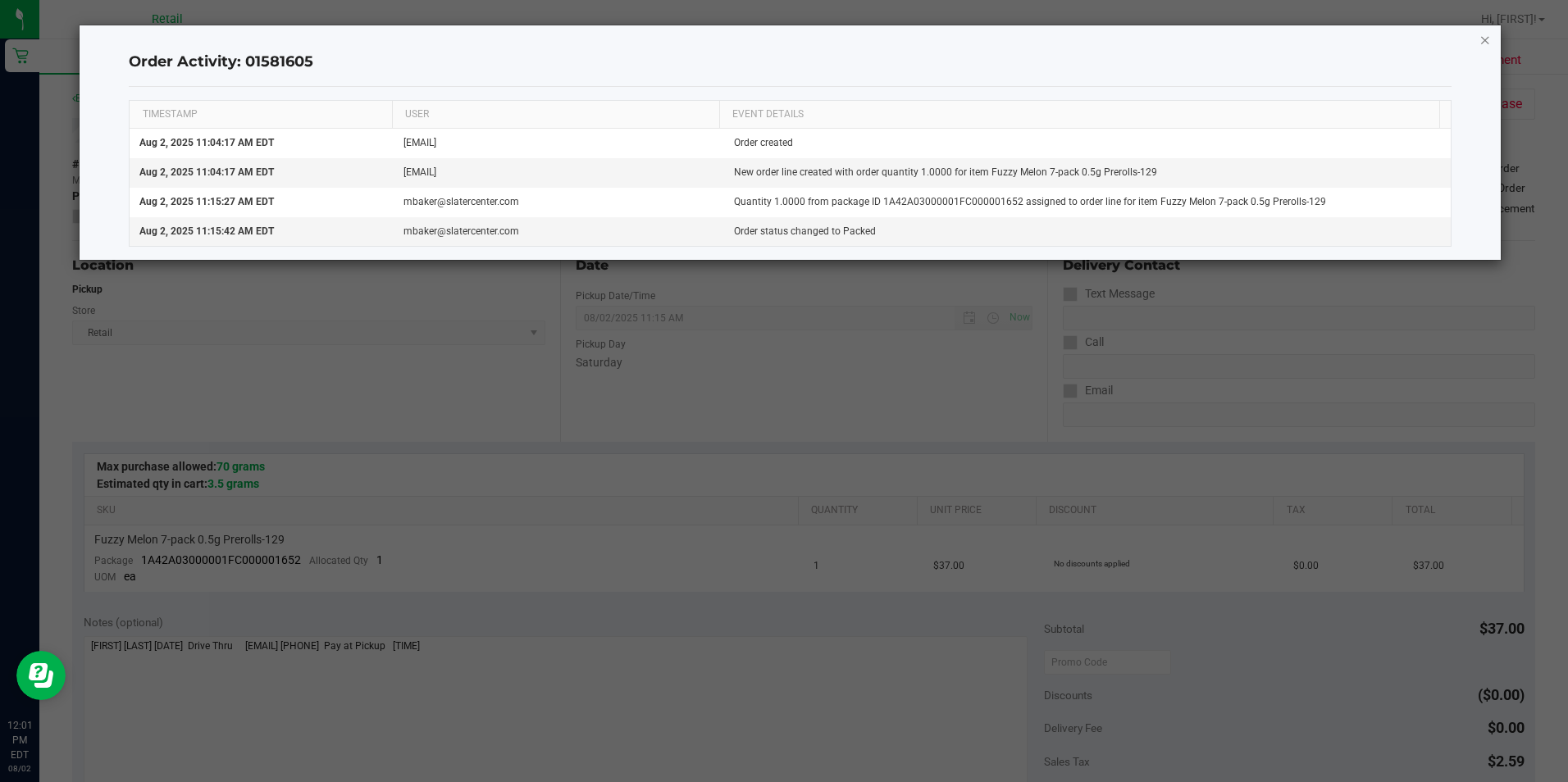 click 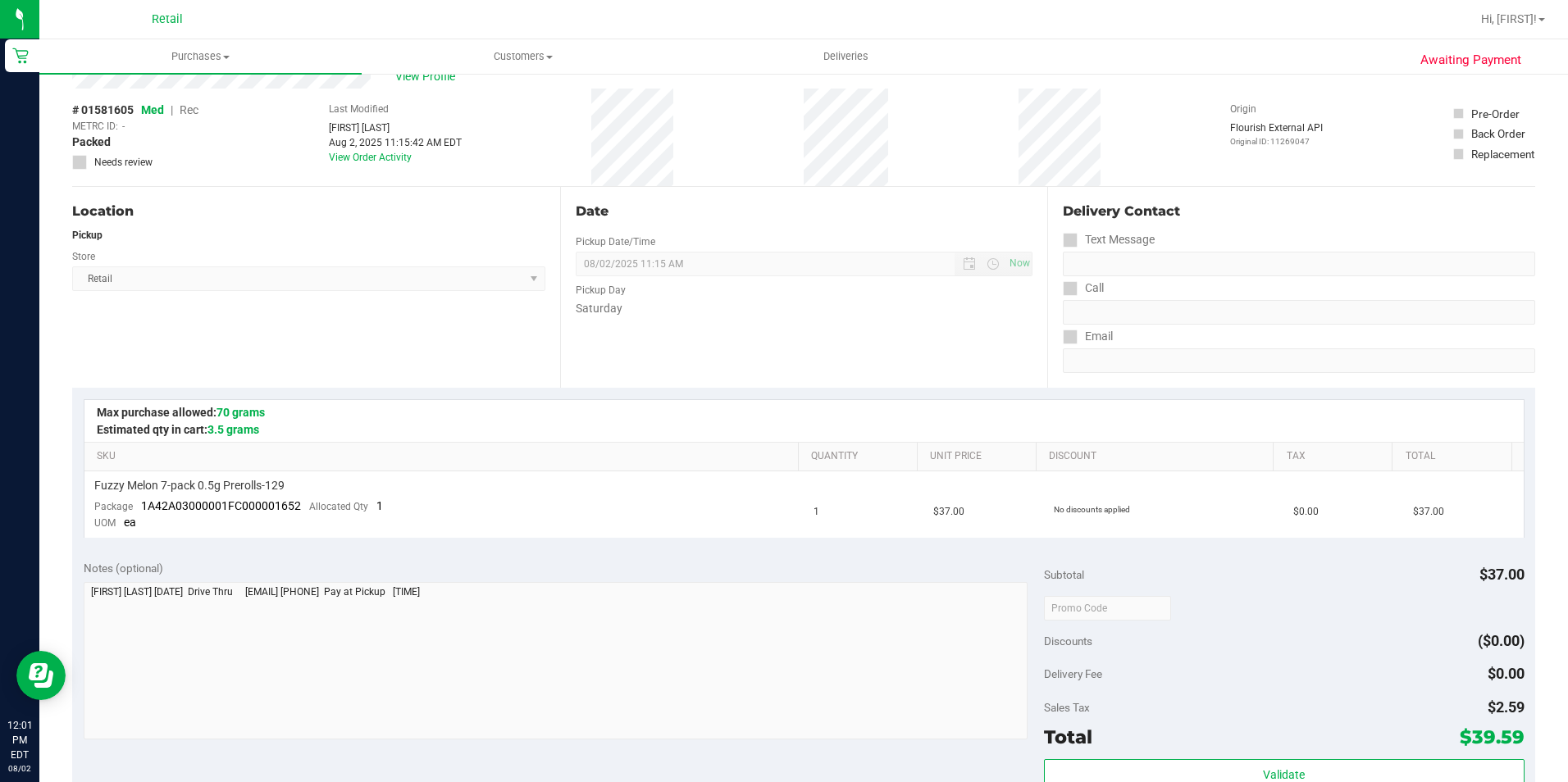scroll, scrollTop: 82, scrollLeft: 0, axis: vertical 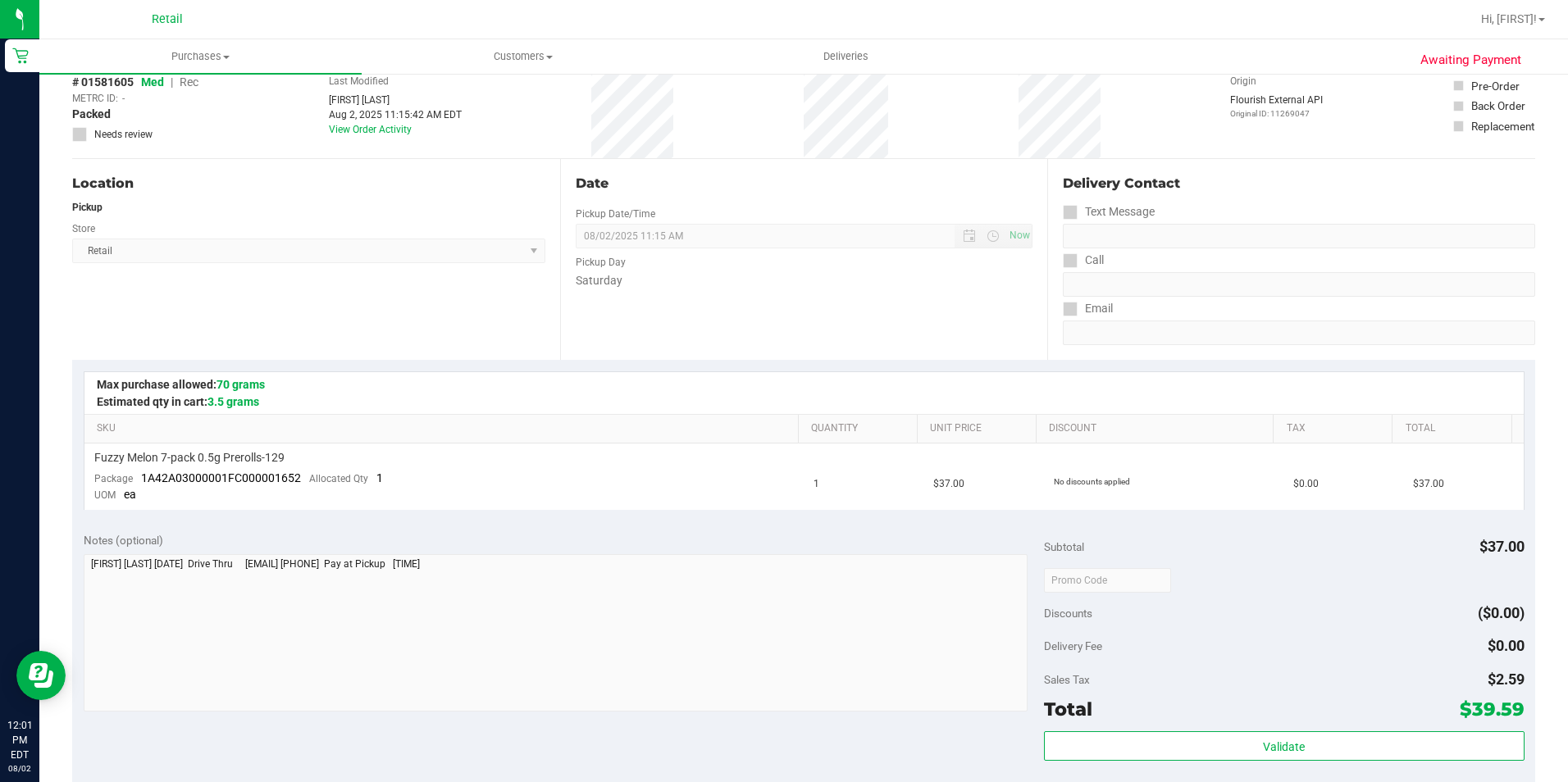 click on "Date
Pickup Date/Time
08/02/2025
Now
08/02/2025 11:15 AM
Now
Pickup Day
Saturday" at bounding box center [804, 259] 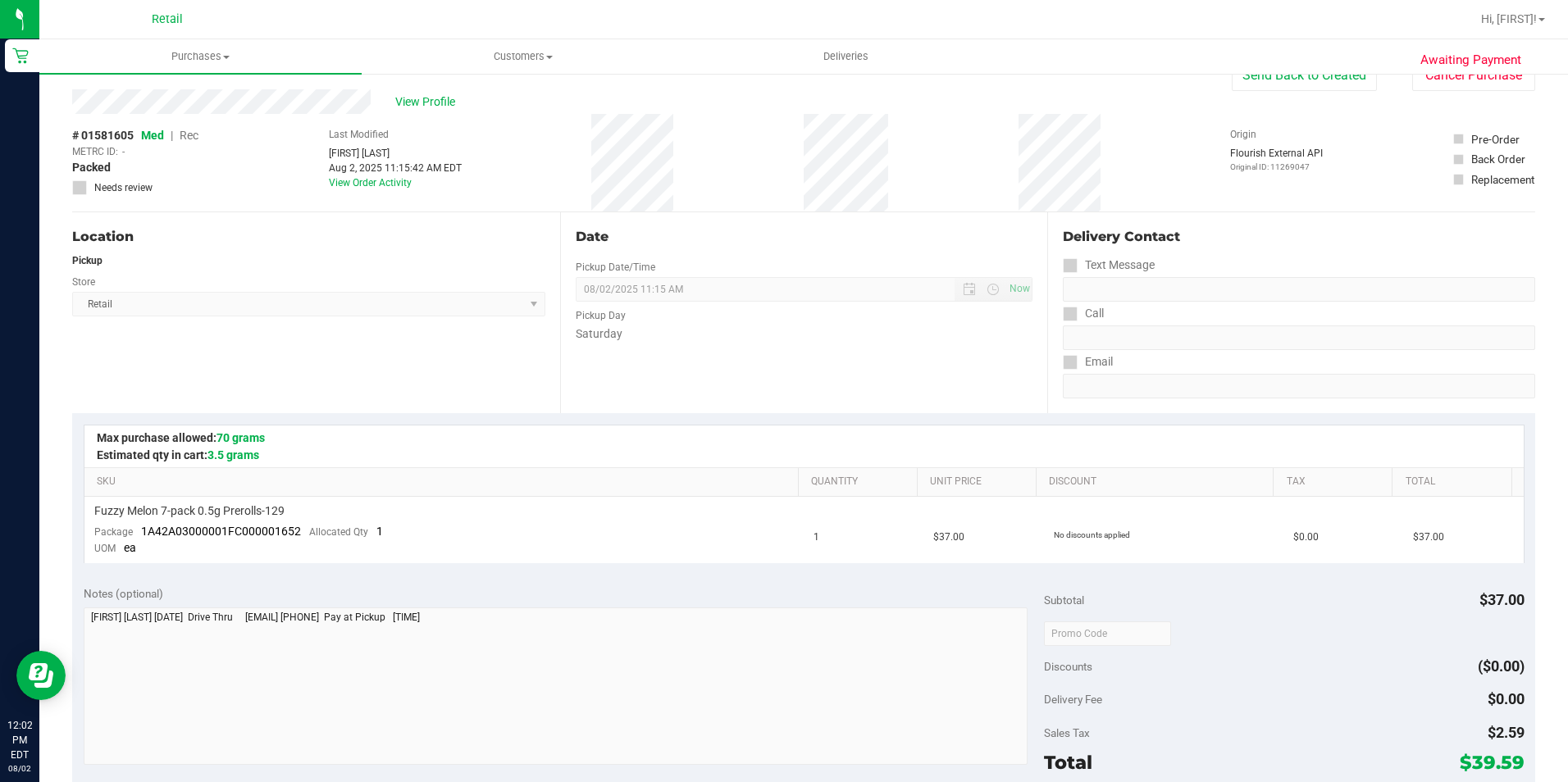 scroll, scrollTop: 0, scrollLeft: 0, axis: both 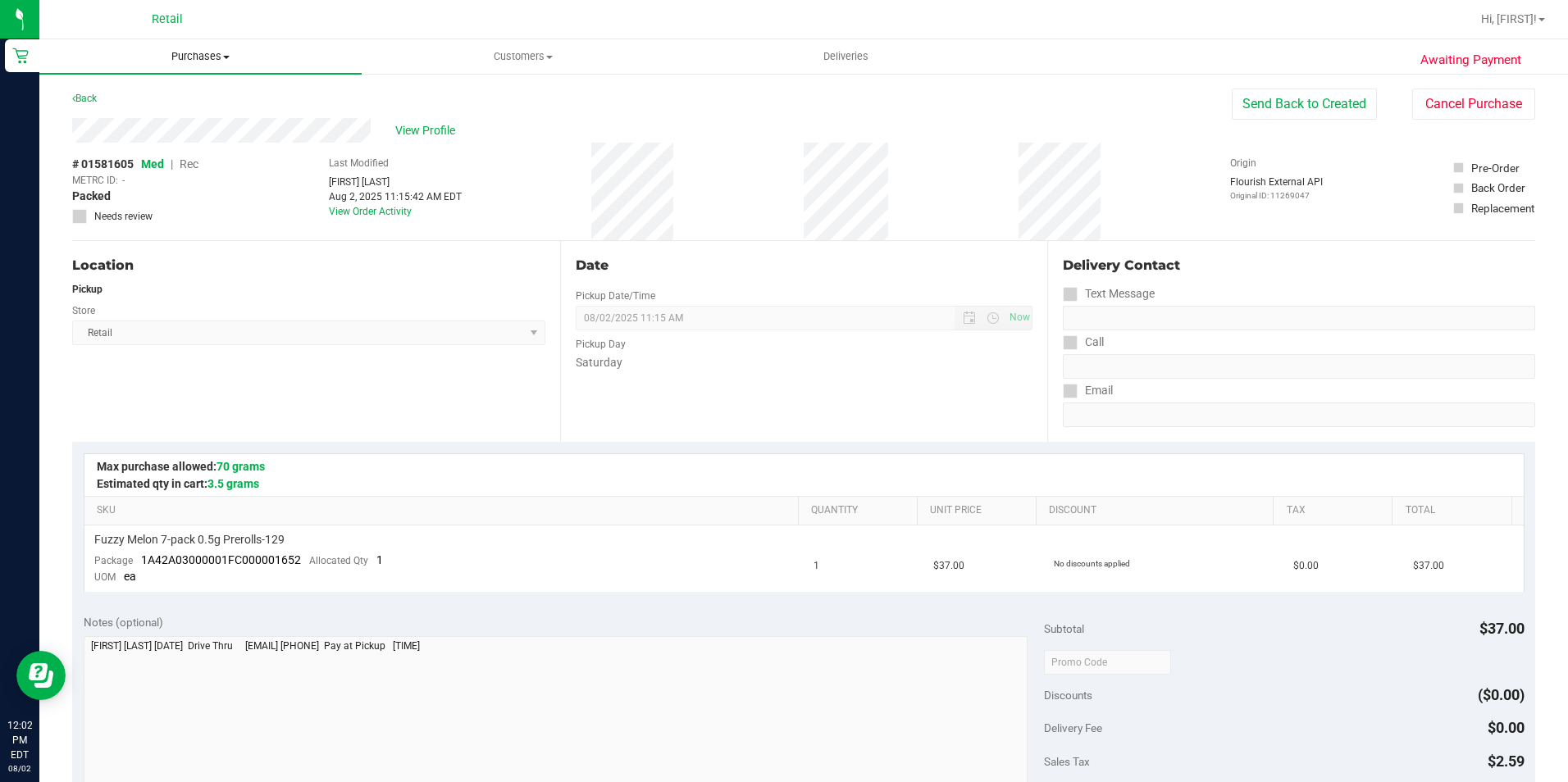 drag, startPoint x: 229, startPoint y: 46, endPoint x: 239, endPoint y: 68, distance: 24.166092 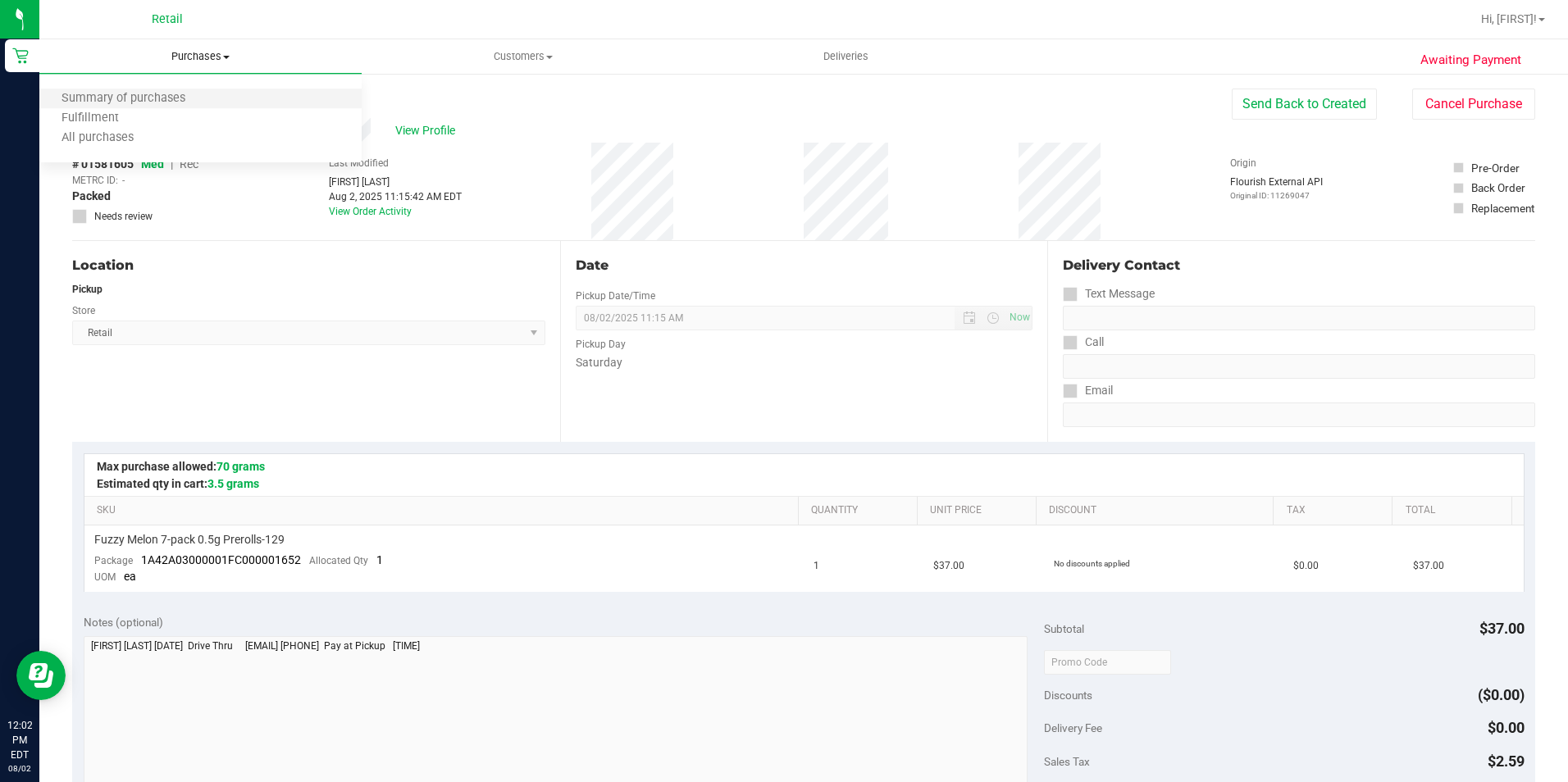 click on "Summary of purchases" at bounding box center [200, 99] 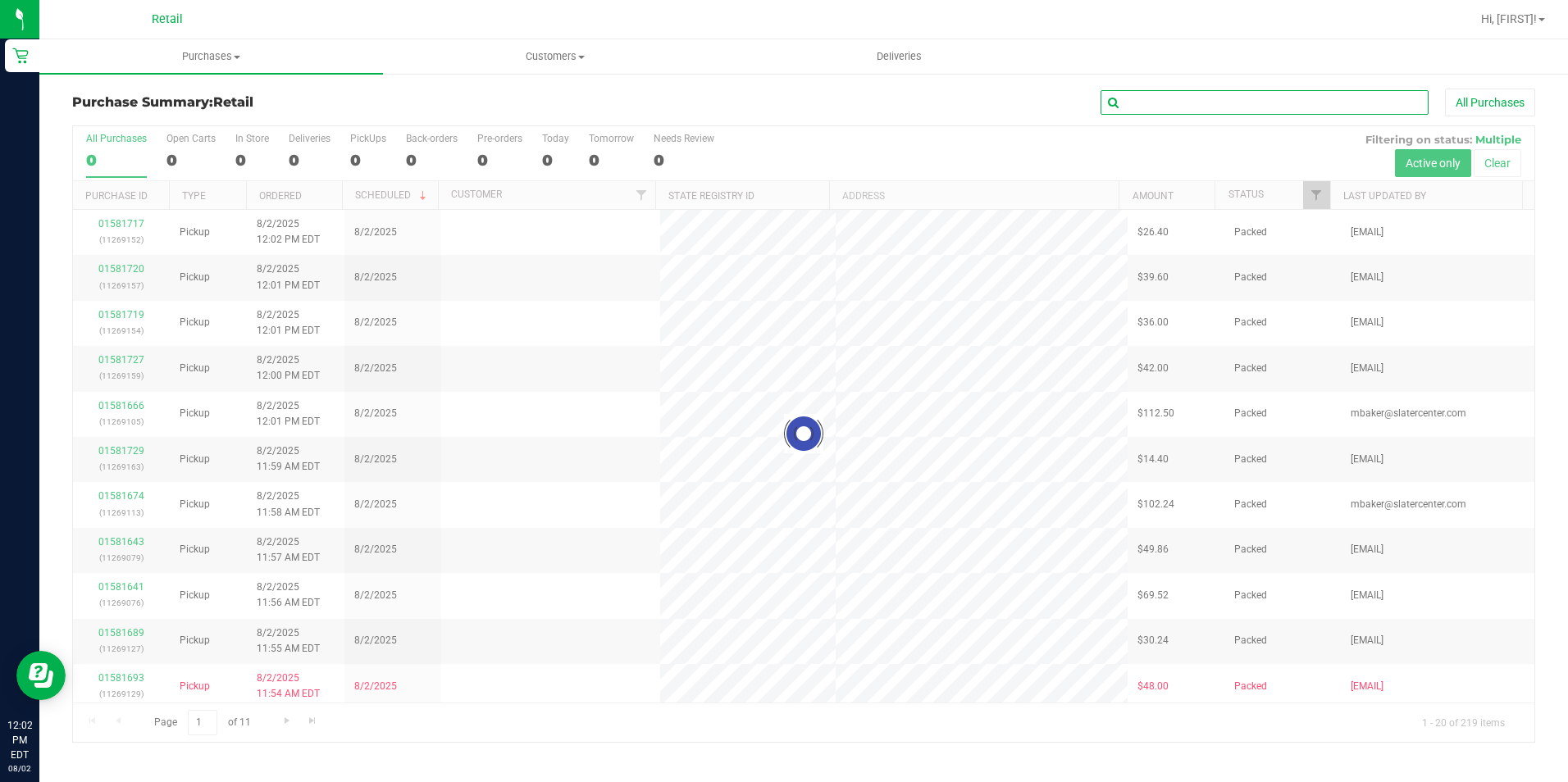 click at bounding box center (1265, 102) 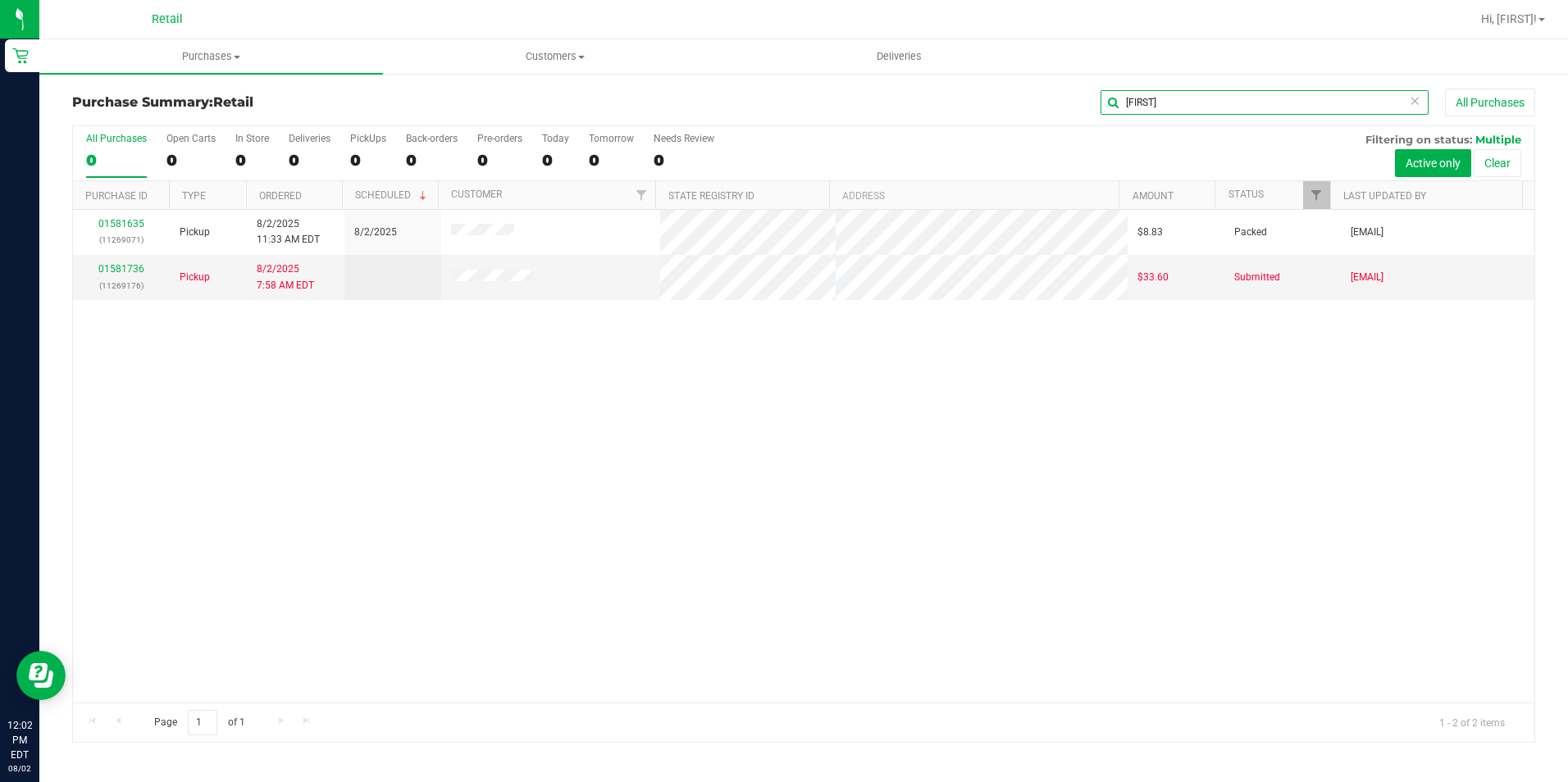 type on "shawn" 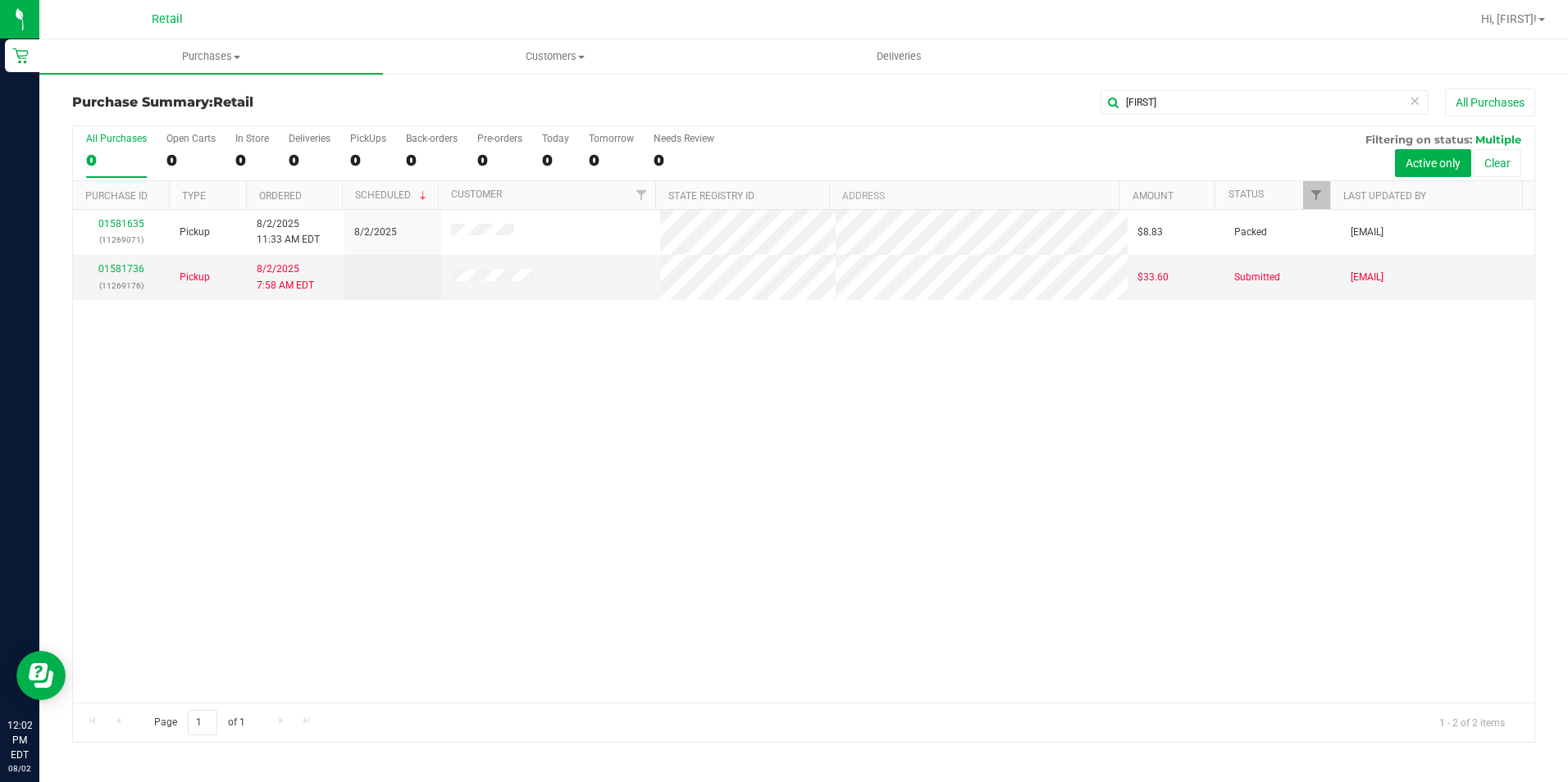 drag, startPoint x: 841, startPoint y: 386, endPoint x: 549, endPoint y: 346, distance: 294.72699 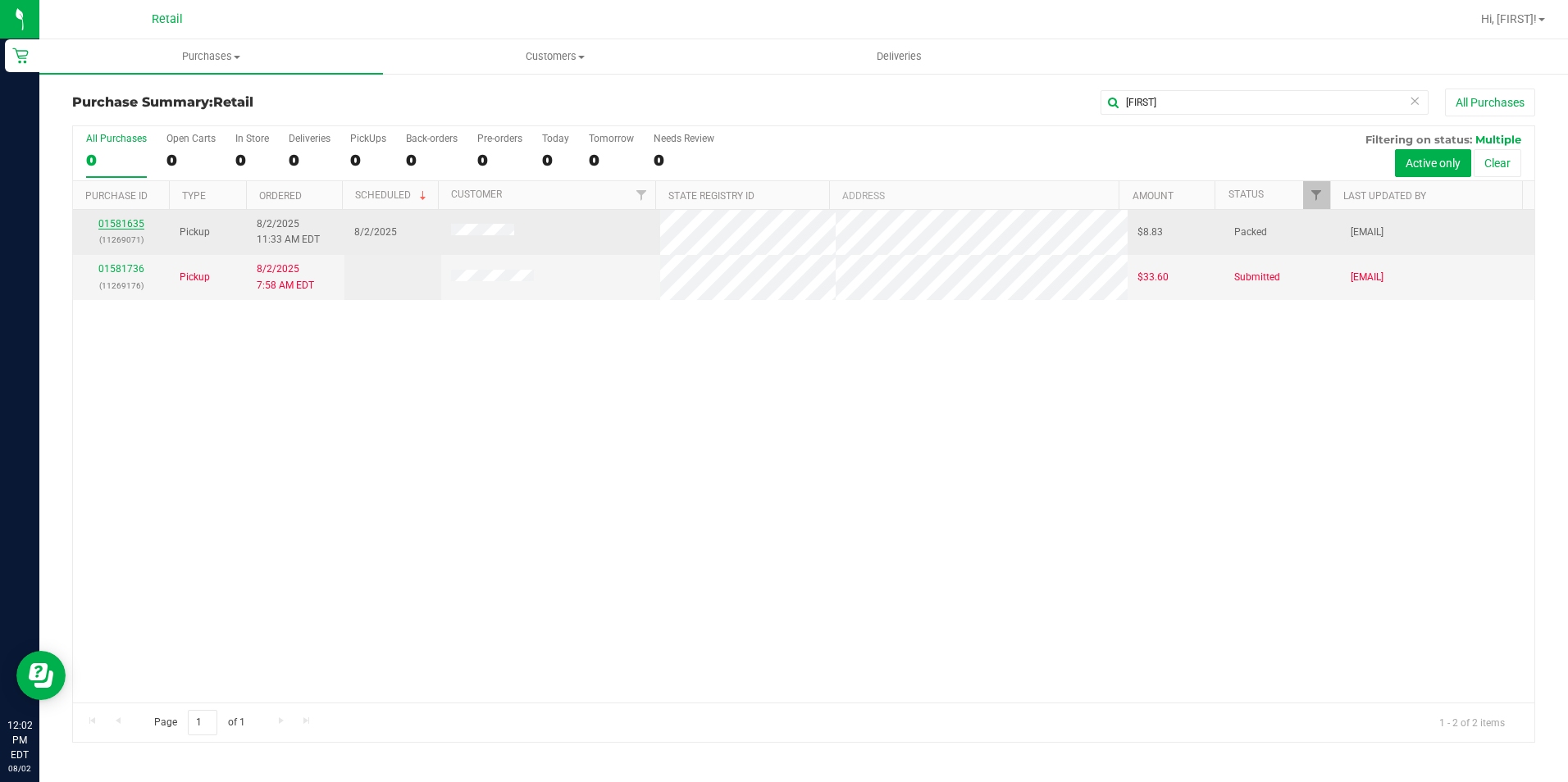 click on "01581635" at bounding box center [121, 224] 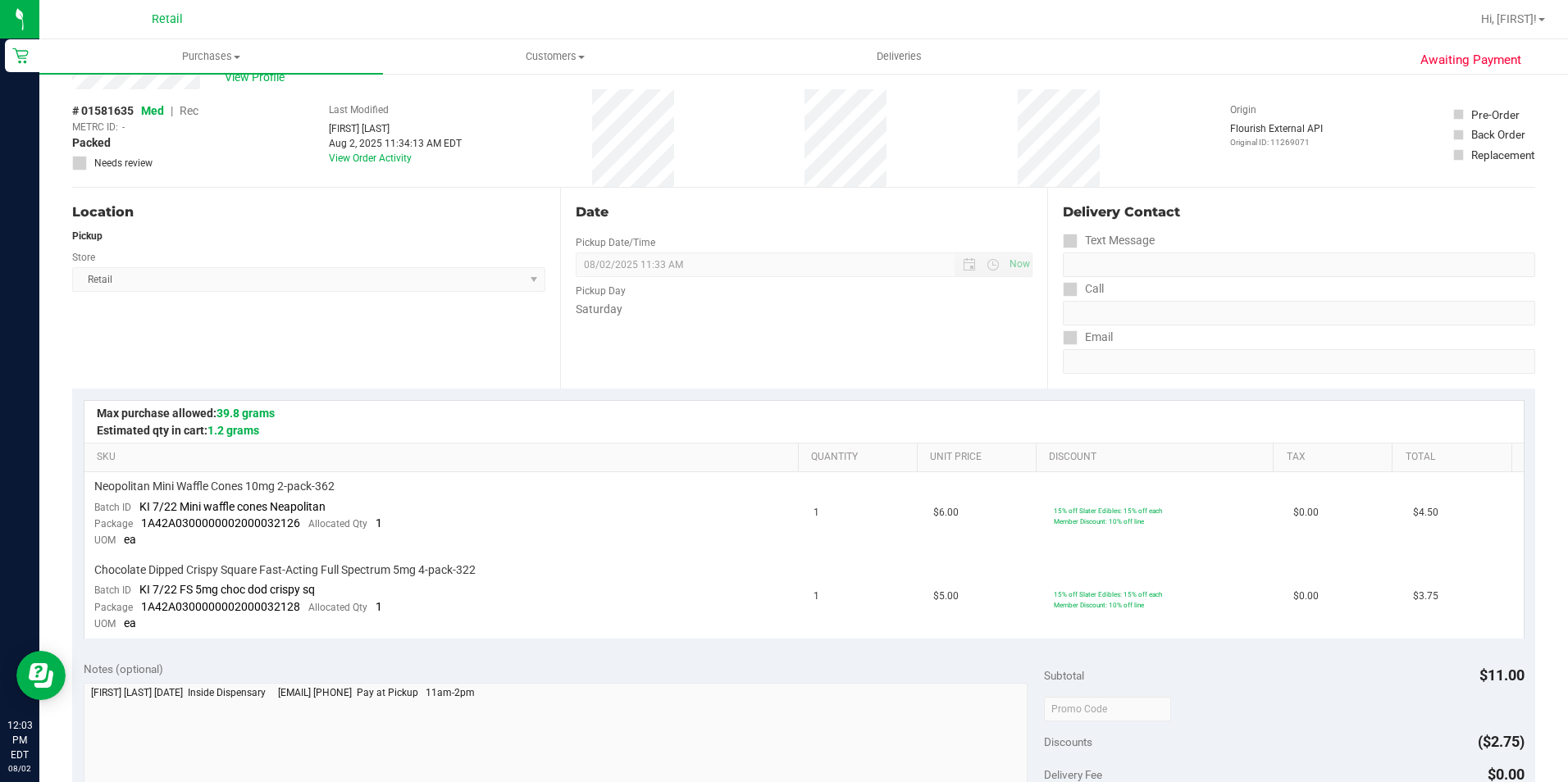 scroll, scrollTop: 82, scrollLeft: 0, axis: vertical 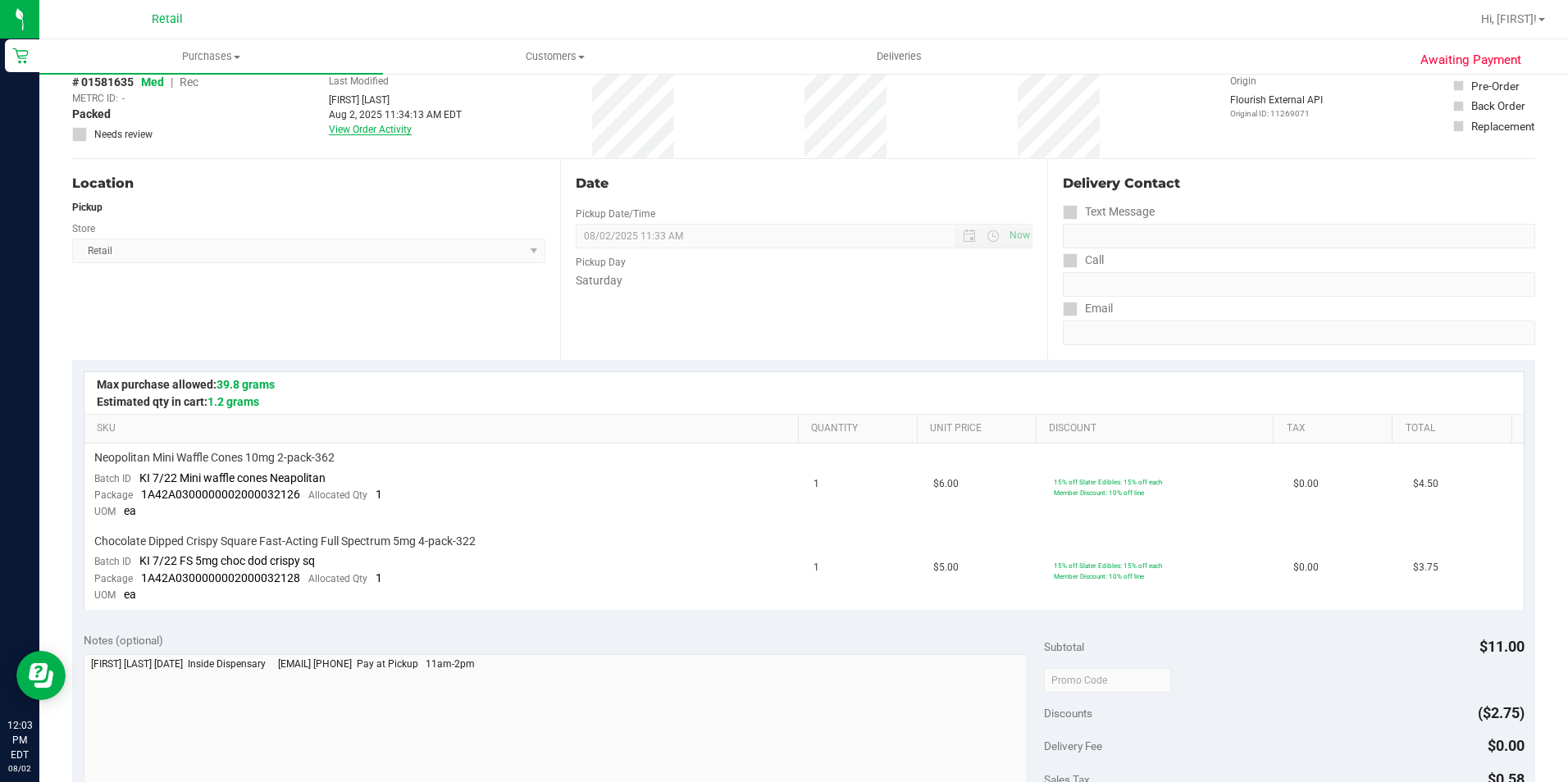 click on "View Order Activity" at bounding box center (370, 130) 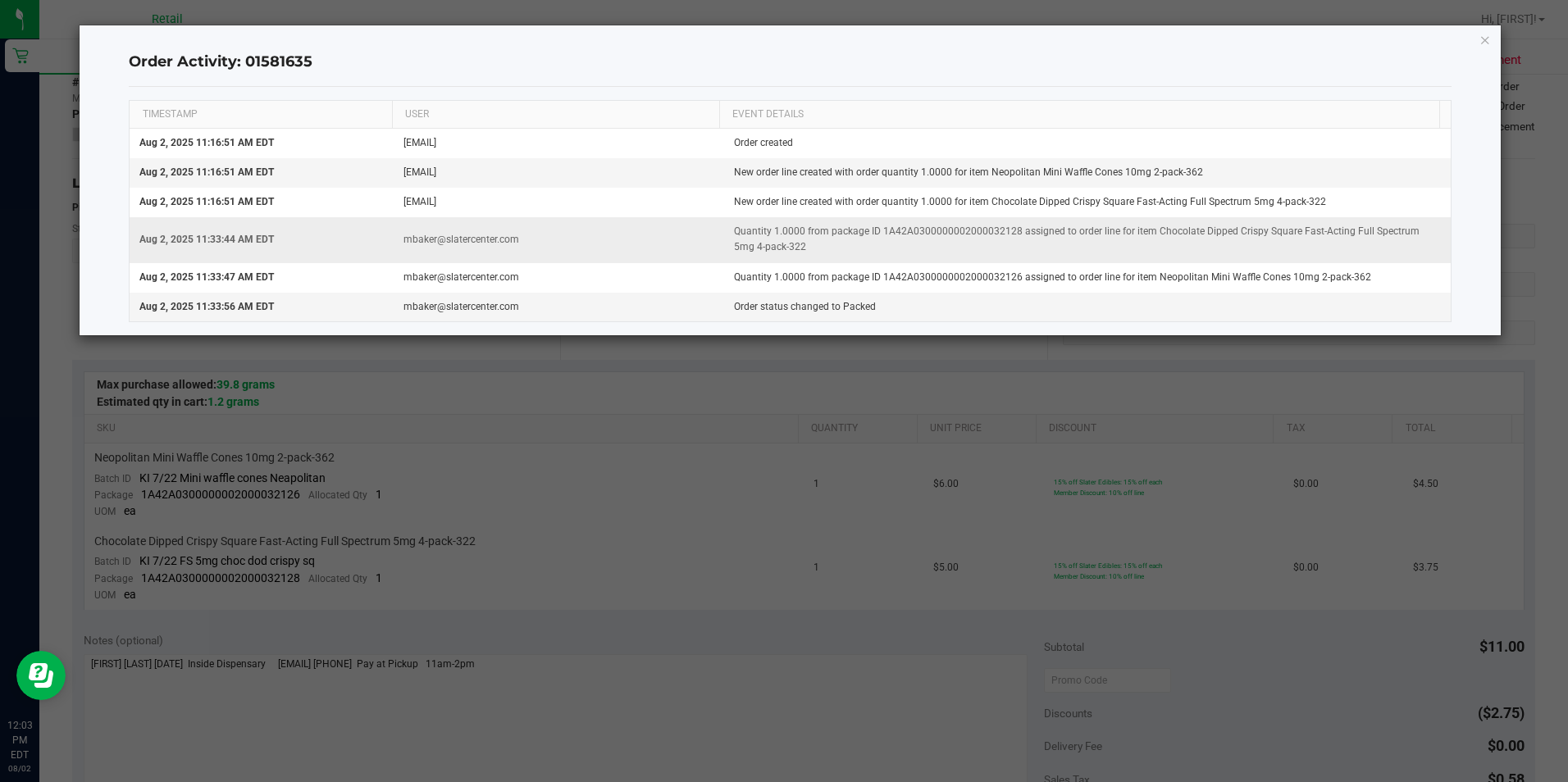 click on "Quantity 1.0000 from package ID 1A42A0300000002000032128 assigned to order line for item Chocolate Dipped Crispy Square Fast-Acting Full Spectrum 5mg 4-pack-322" at bounding box center [1087, 239] 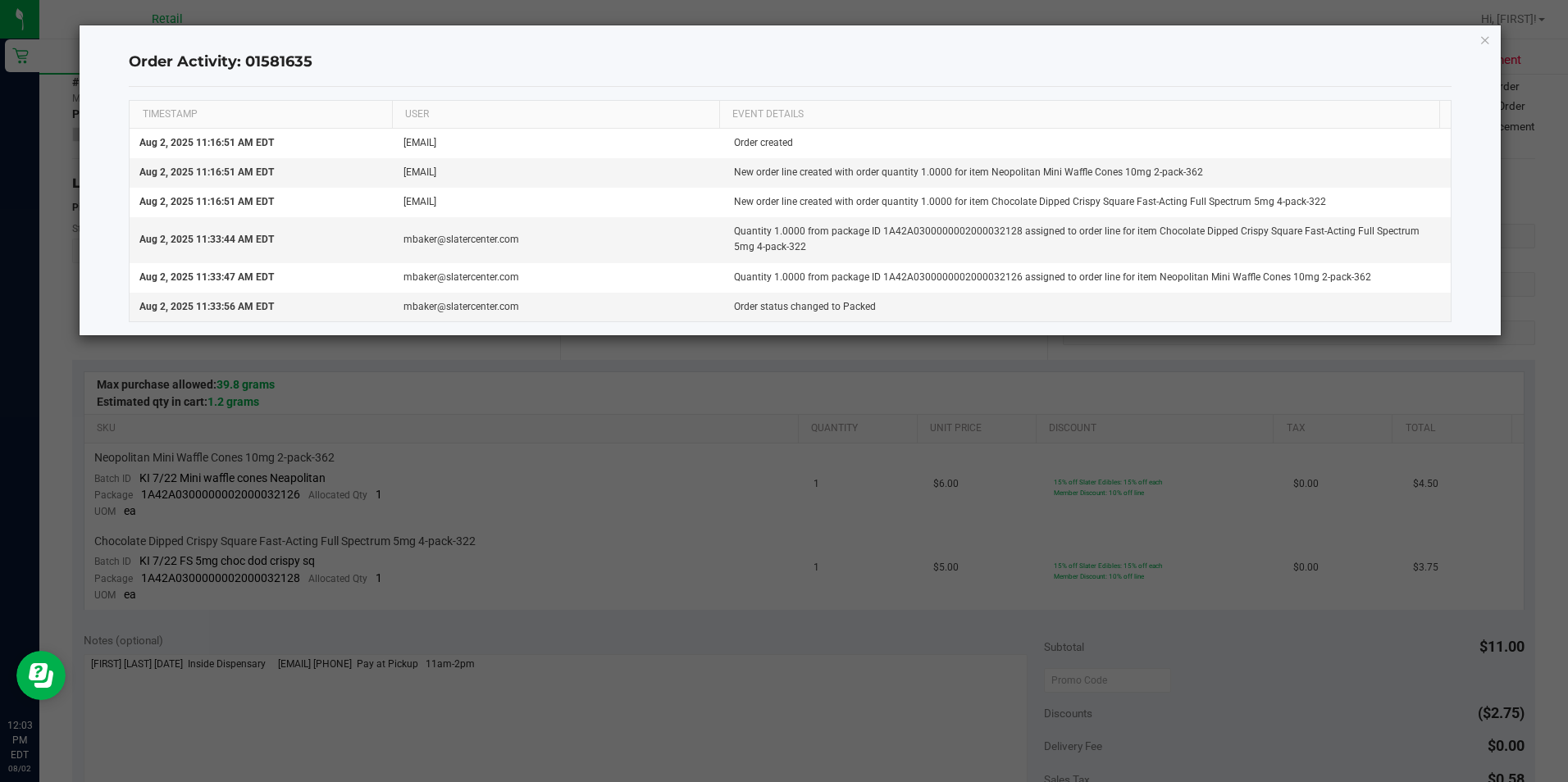 click on "Order Activity: 01581635  TIMESTAMP USER EVENT DETAILS  Aug 2, 2025 11:16:51 AM EDT   walter@chartdeck.com   Order created   Aug 2, 2025 11:16:51 AM EDT   walter@chartdeck.com   New order line created with order quantity 1.0000 for item Neopolitan Mini Waffle Cones 10mg 2-pack-362   Aug 2, 2025 11:16:51 AM EDT   walter@chartdeck.com   New order line created with order quantity 1.0000 for item Chocolate Dipped Crispy Square Fast-Acting Full Spectrum 5mg 4-pack-322   Aug 2, 2025 11:33:44 AM EDT   mbaker@slatercenter.com   Quantity 1.0000 from package ID 1A42A0300000002000032128 assigned to order line for item Chocolate Dipped Crispy Square Fast-Acting Full Spectrum 5mg 4-pack-322   Aug 2, 2025 11:33:47 AM EDT   mbaker@slatercenter.com   Quantity 1.0000 from package ID 1A42A0300000002000032126 assigned to order line for item Neopolitan Mini Waffle Cones 10mg 2-pack-362   Aug 2, 2025 11:33:56 AM EDT   mbaker@slatercenter.com   Order status changed to Packed" 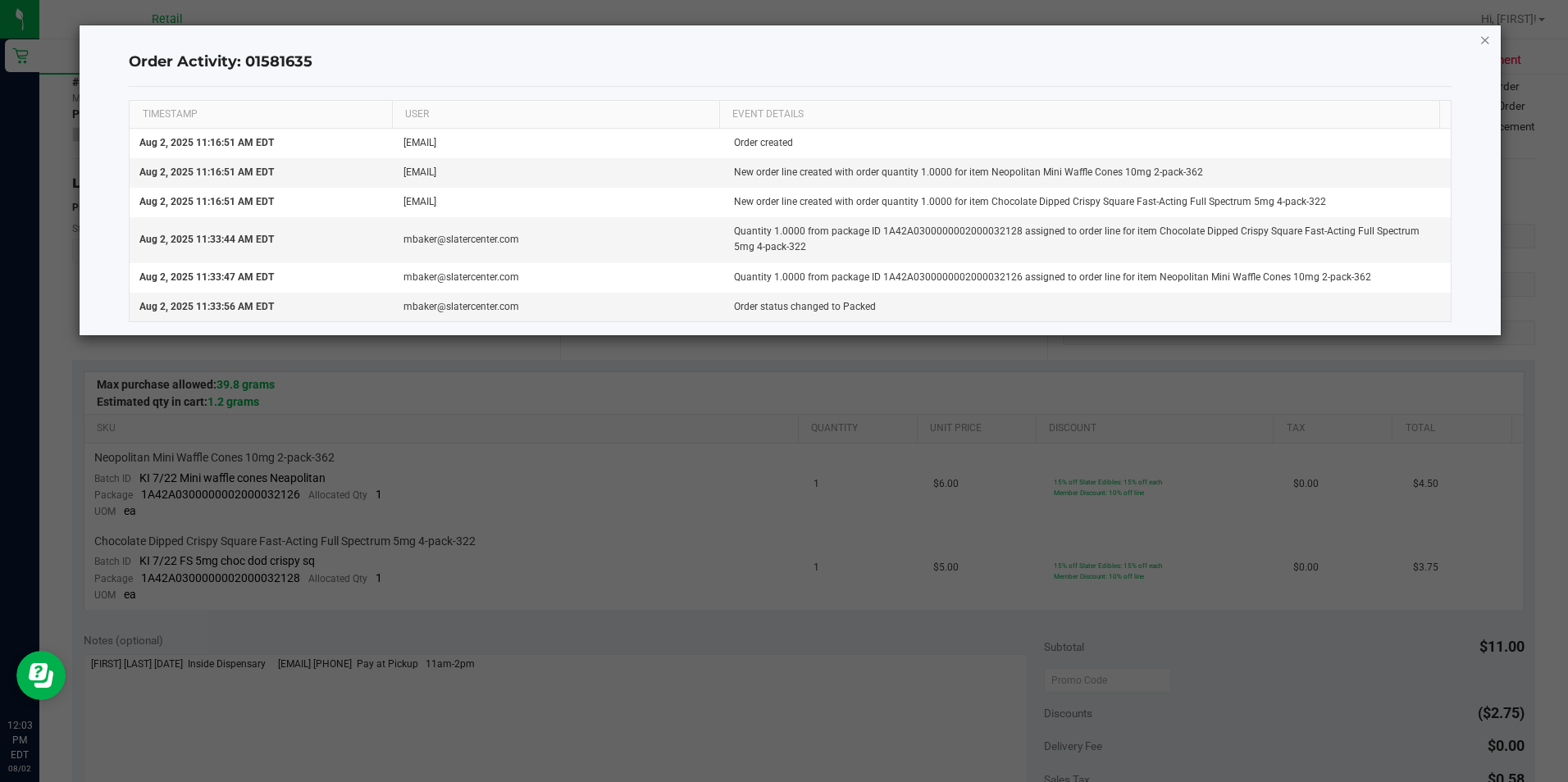 click 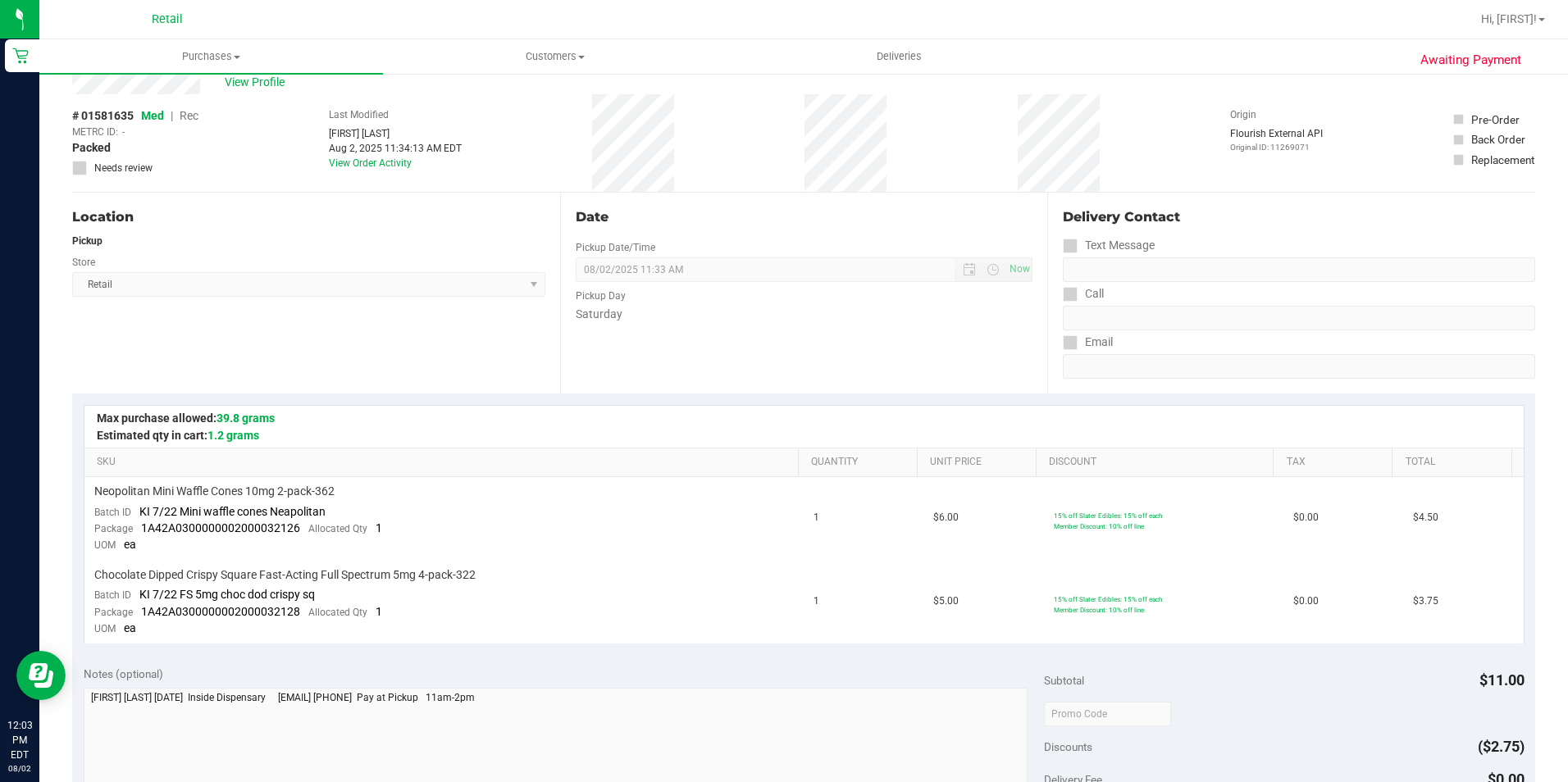 scroll, scrollTop: 0, scrollLeft: 0, axis: both 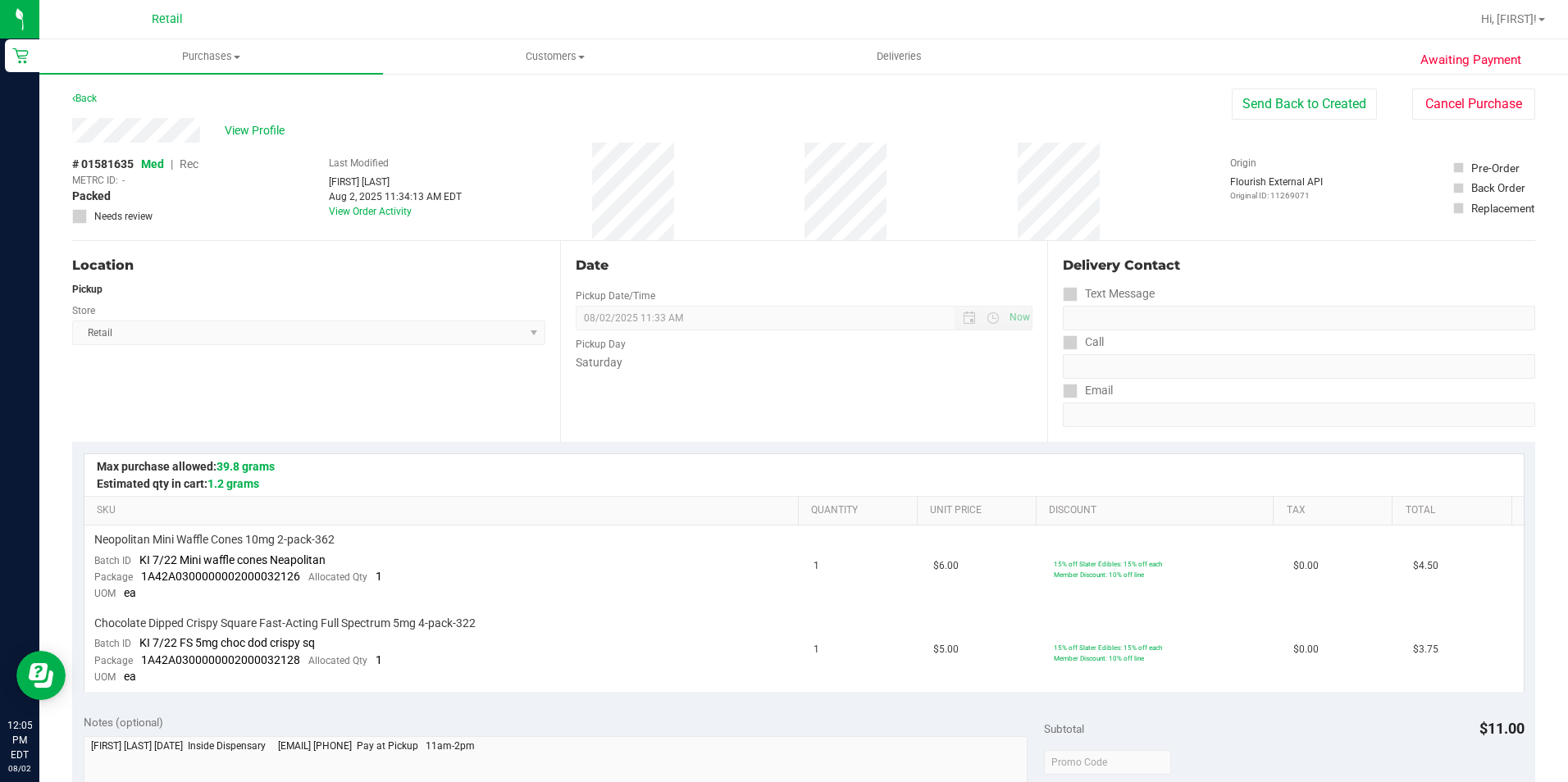 click on "# 01581635
Med
|
Rec
METRC ID:
-
Packed
Needs review
Last Modified
Casandra Torres
Aug 2, 2025 11:34:13 AM EDT
View Order Activity
Origin
Flourish External API
Original ID: 11269071" at bounding box center (804, 191) 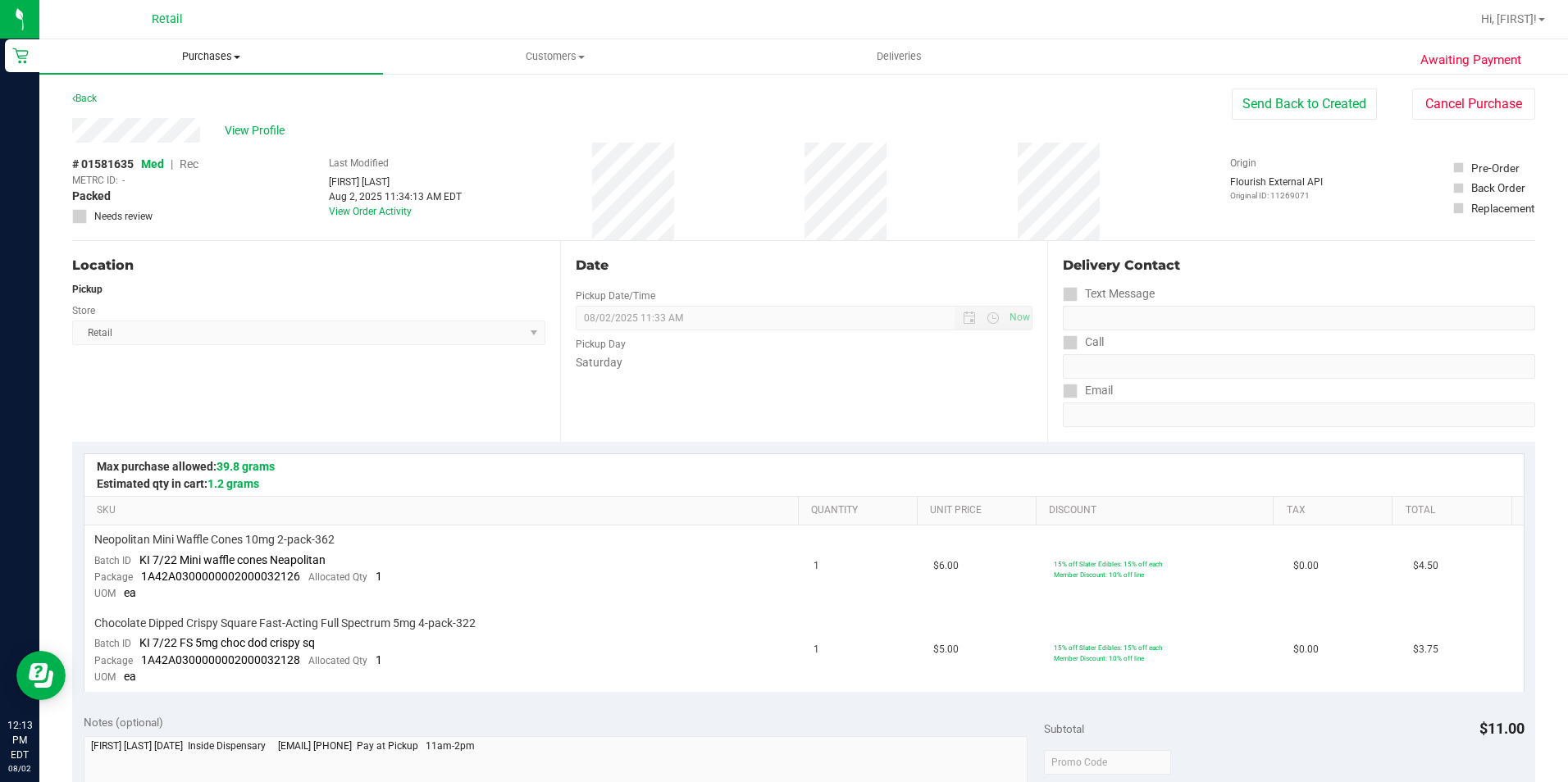 click on "Purchases" at bounding box center (211, 57) 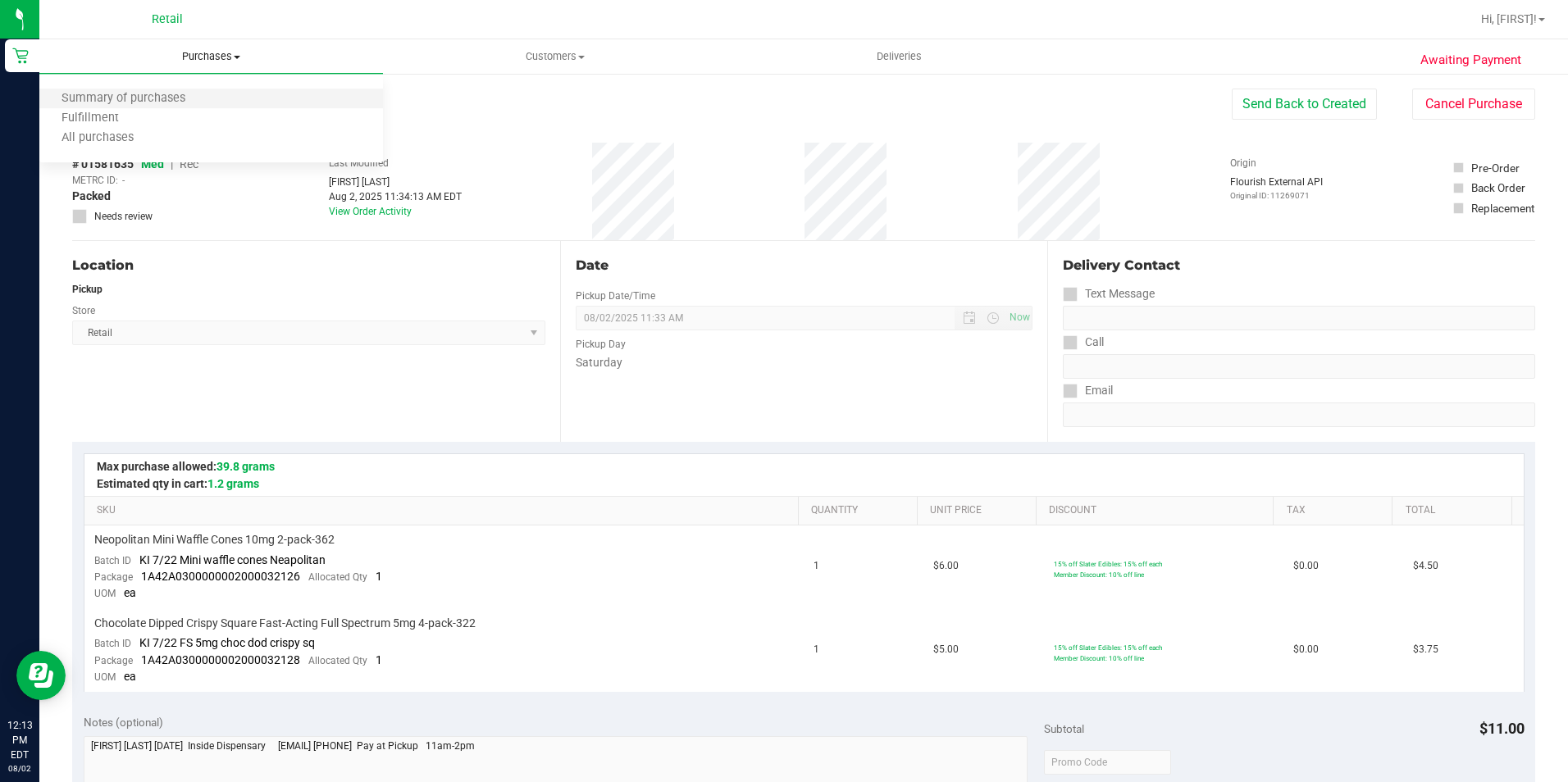 click on "Summary of purchases" at bounding box center (211, 99) 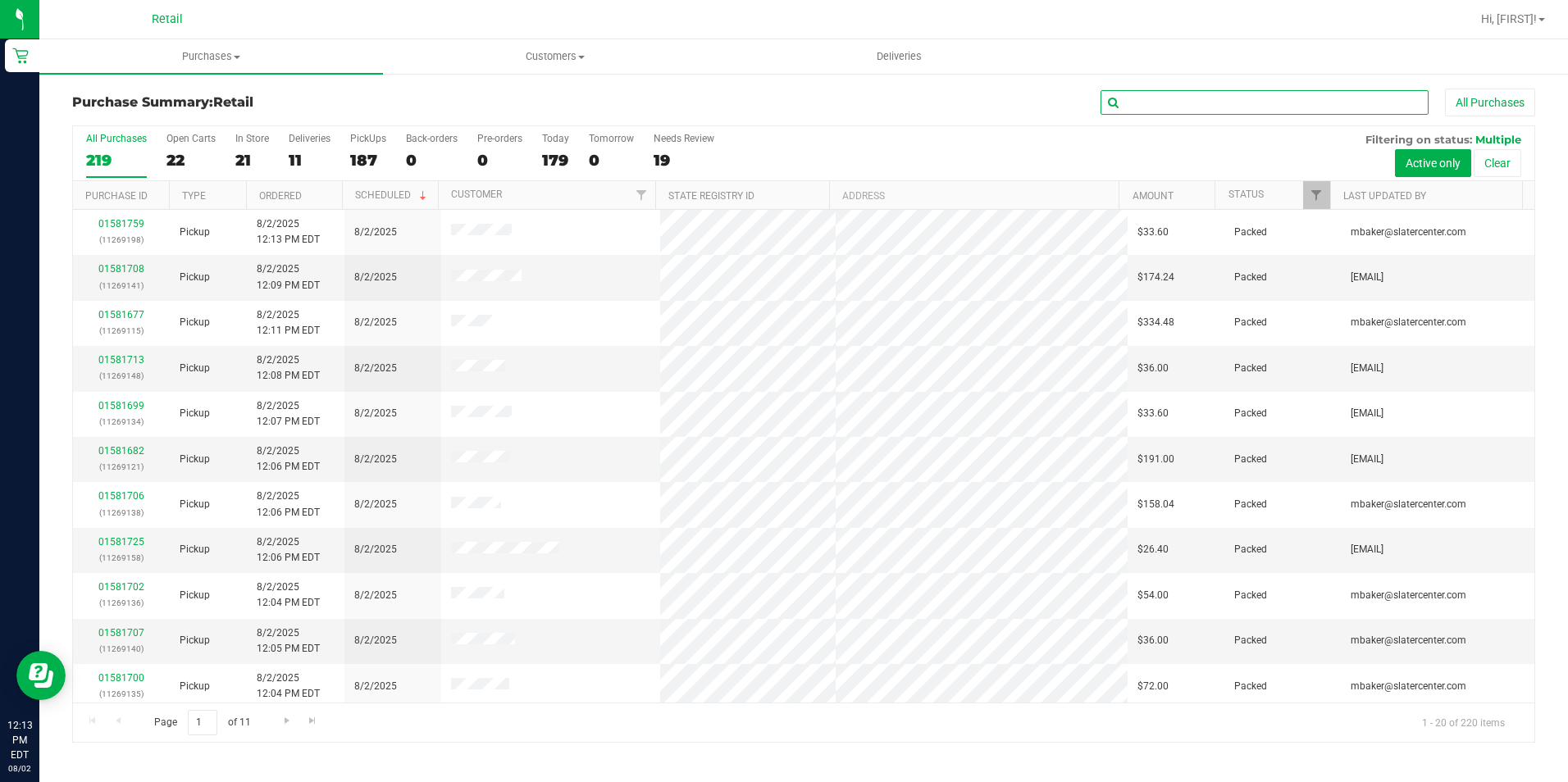 drag, startPoint x: 1196, startPoint y: 102, endPoint x: 1201, endPoint y: 91, distance: 12.083046 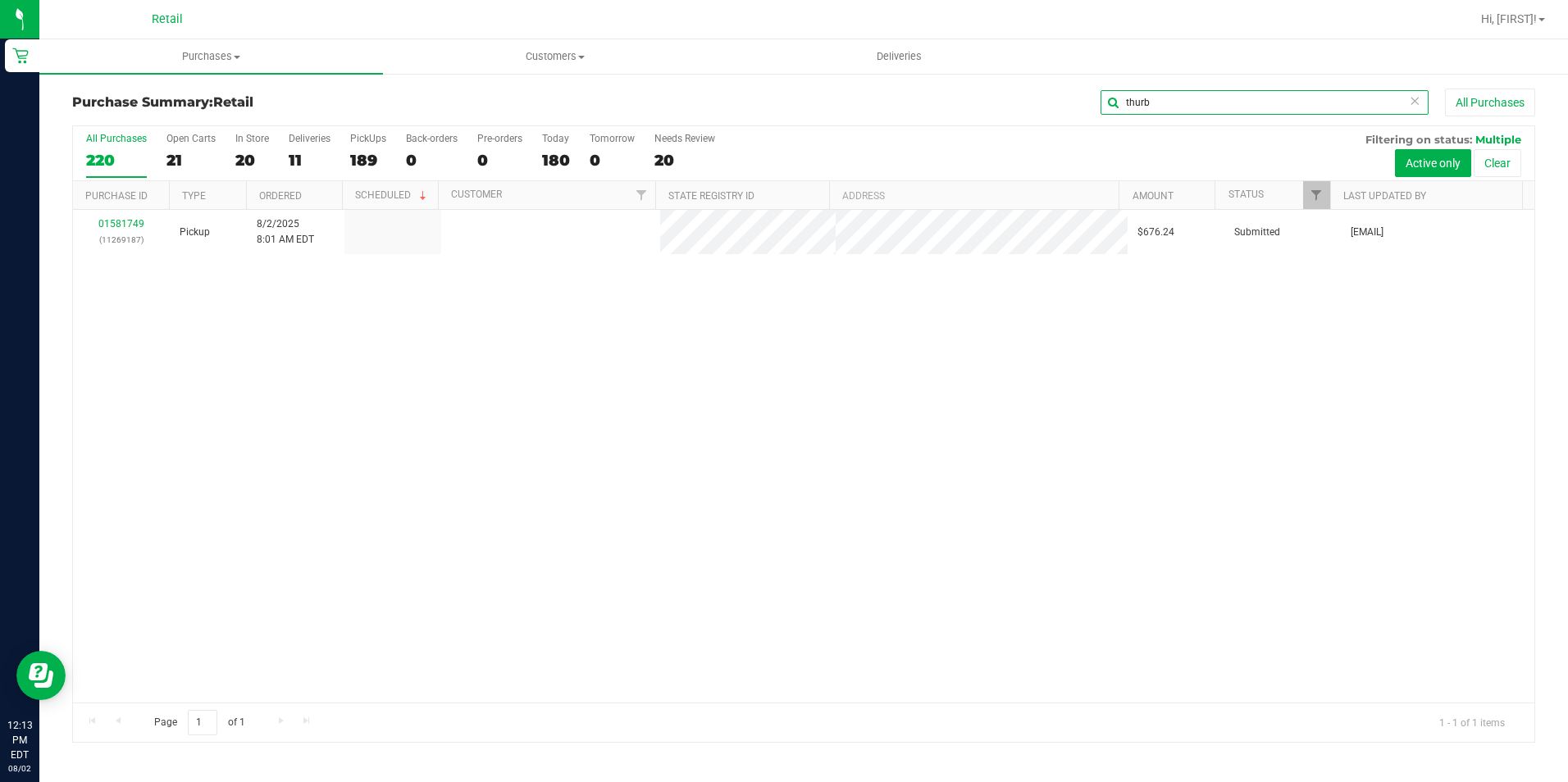 type on "thurb" 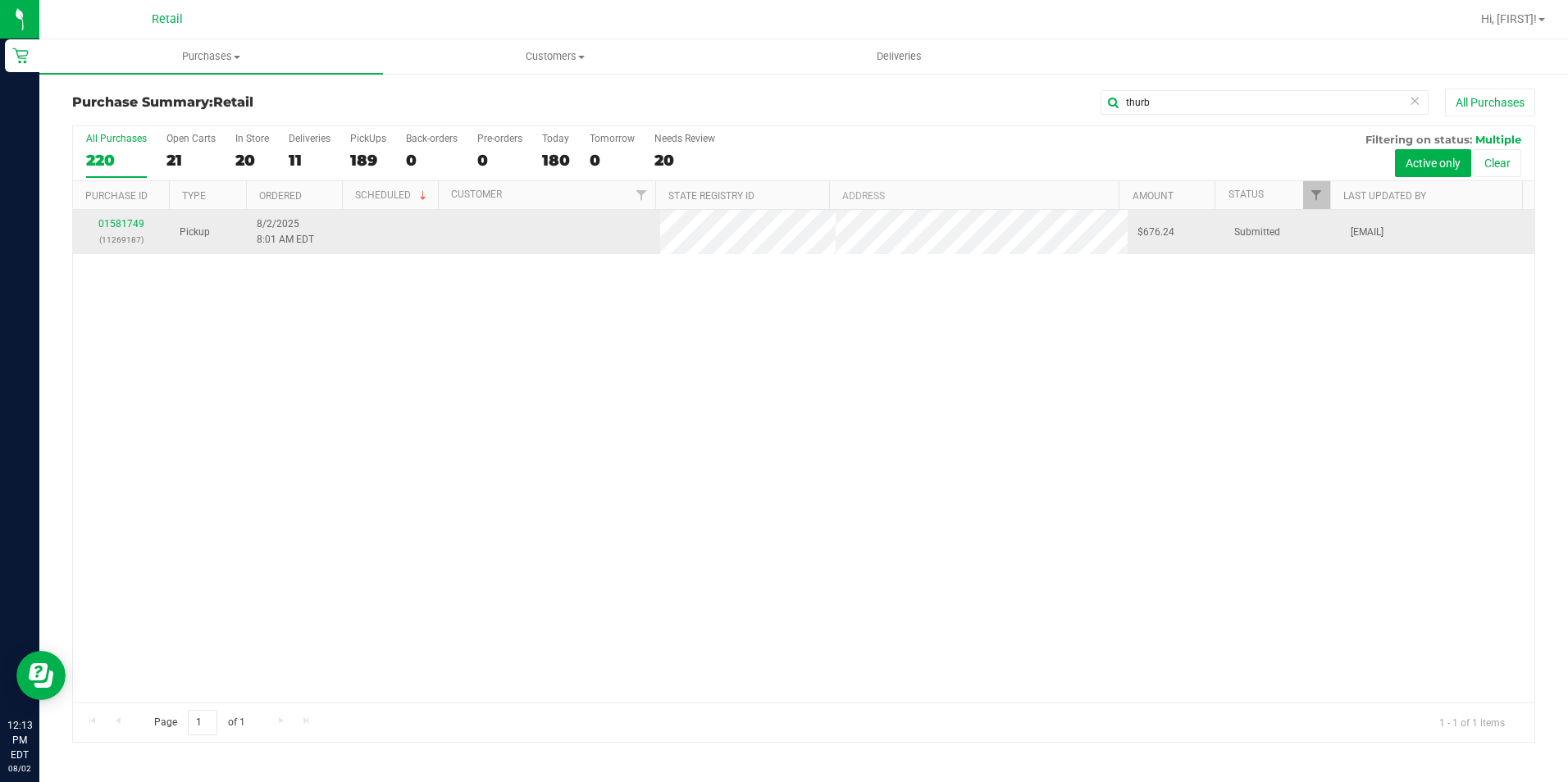 drag, startPoint x: 681, startPoint y: 409, endPoint x: 355, endPoint y: 233, distance: 370.47537 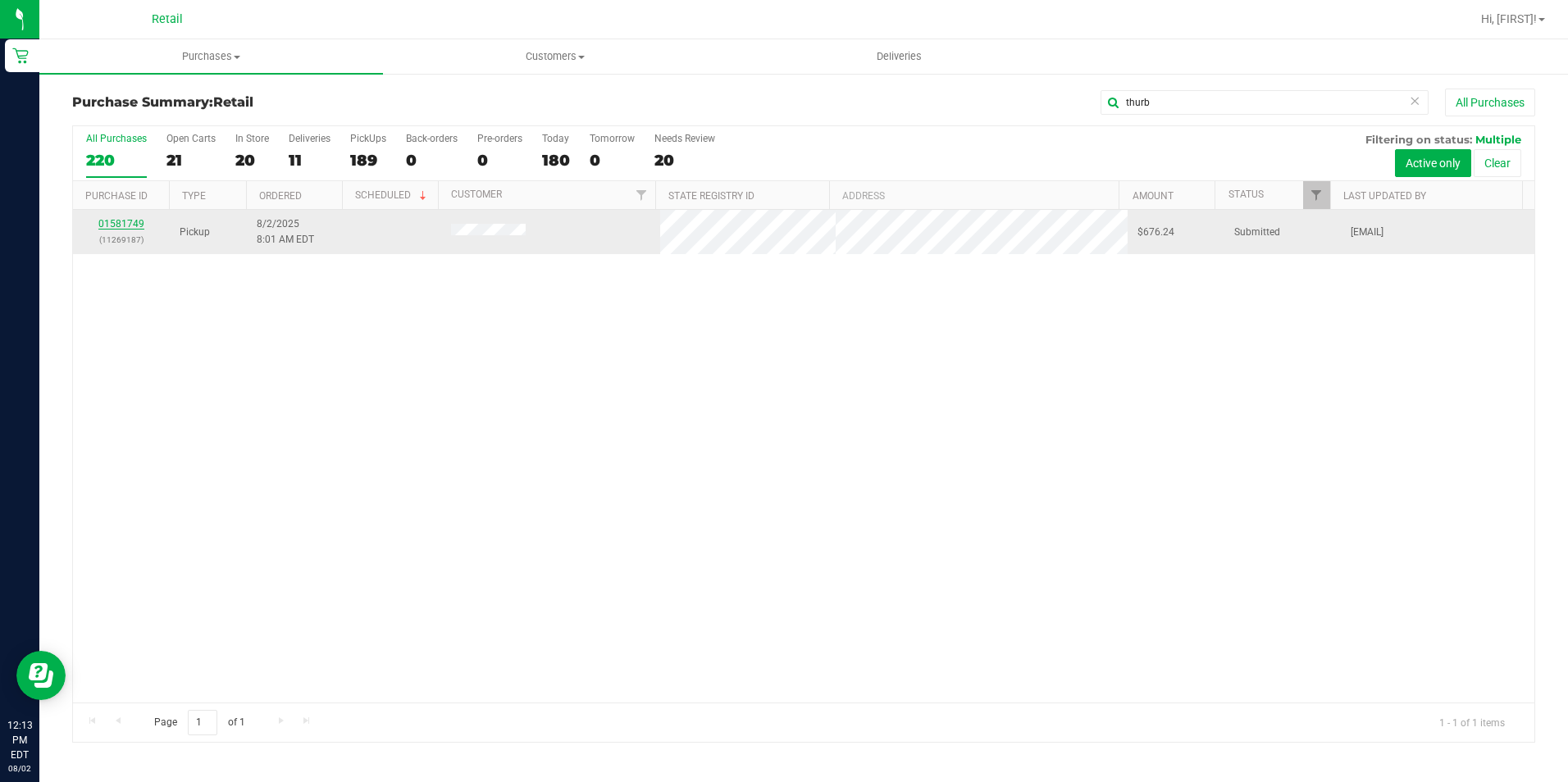 click on "01581749" at bounding box center [121, 224] 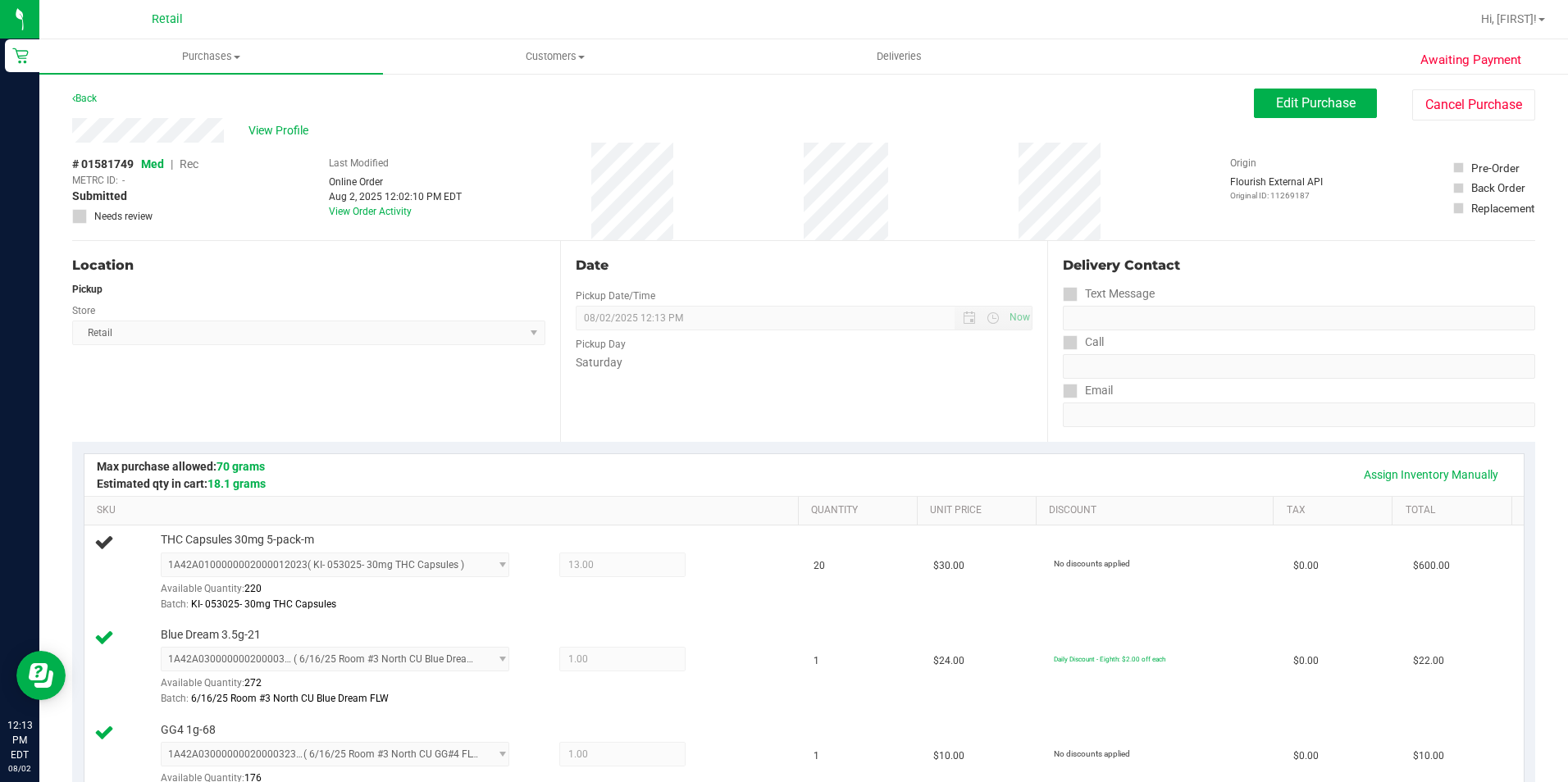 click on "Last Modified
Online Order
Aug 2, 2025 12:02:10 PM EDT
View Order Activity" at bounding box center (395, 191) 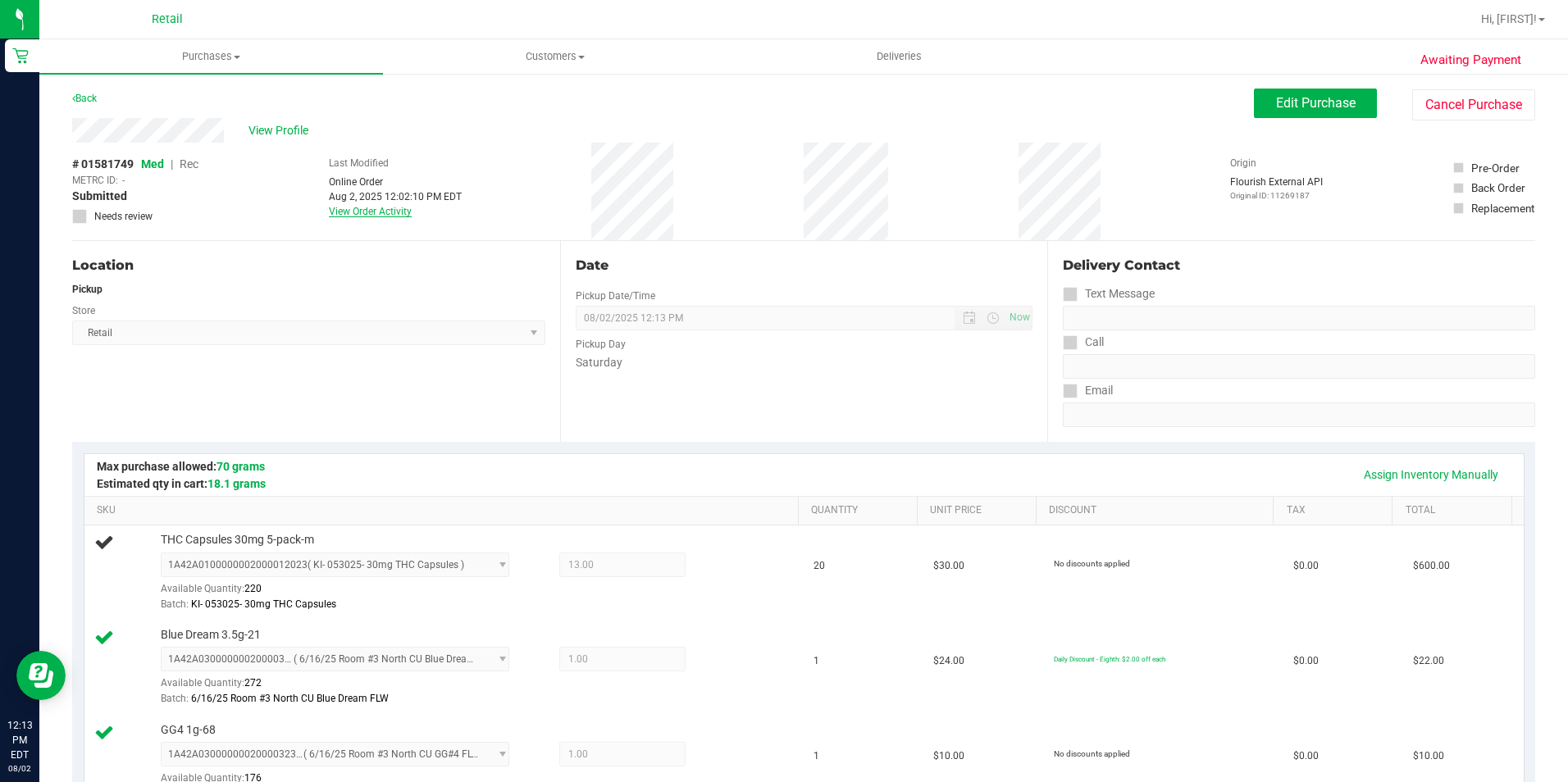 drag, startPoint x: 389, startPoint y: 205, endPoint x: 382, endPoint y: 215, distance: 12.206556 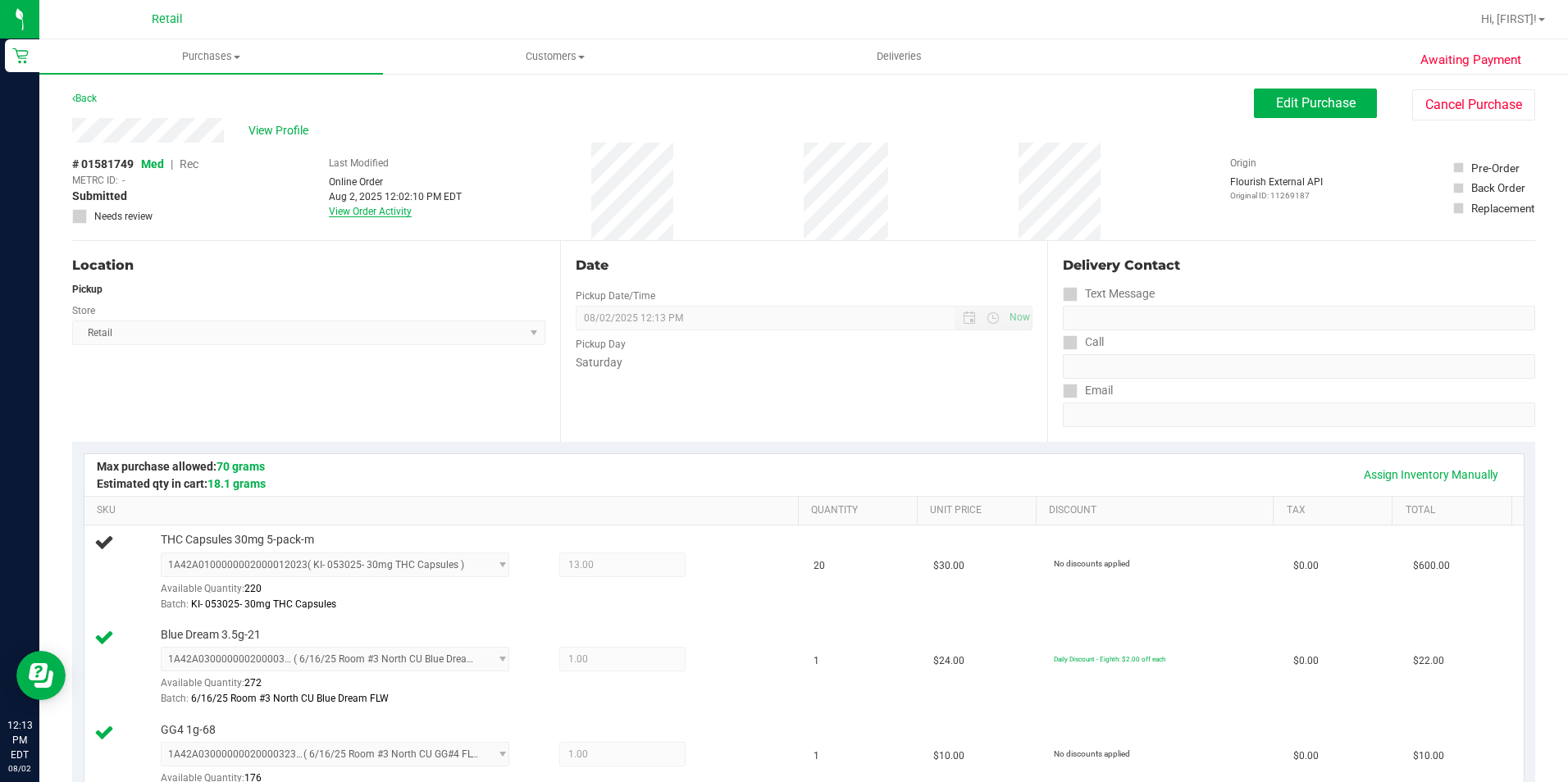 click on "View Order Activity" at bounding box center [370, 211] 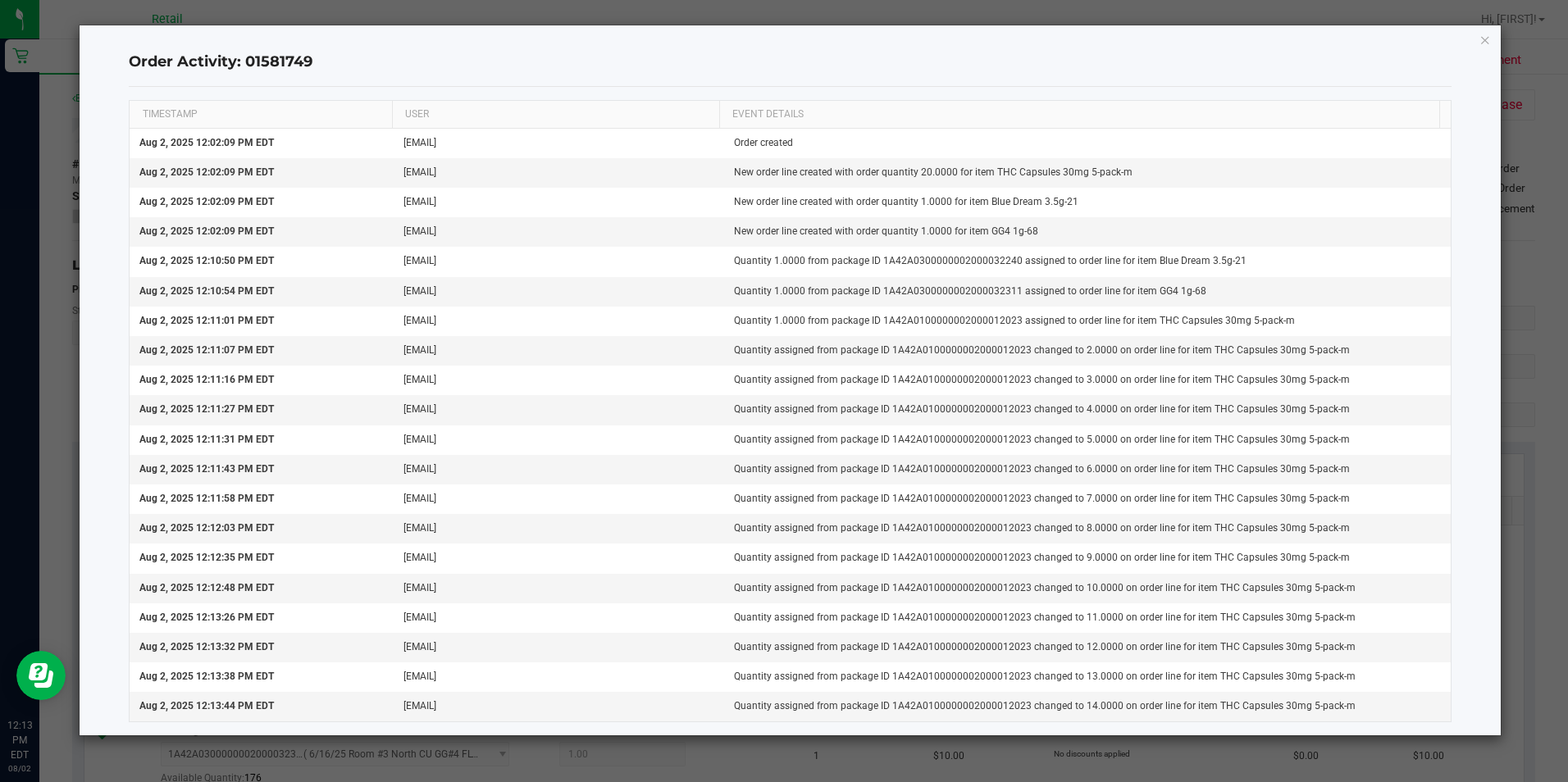 drag, startPoint x: 1223, startPoint y: 141, endPoint x: 1510, endPoint y: 13, distance: 314.2499 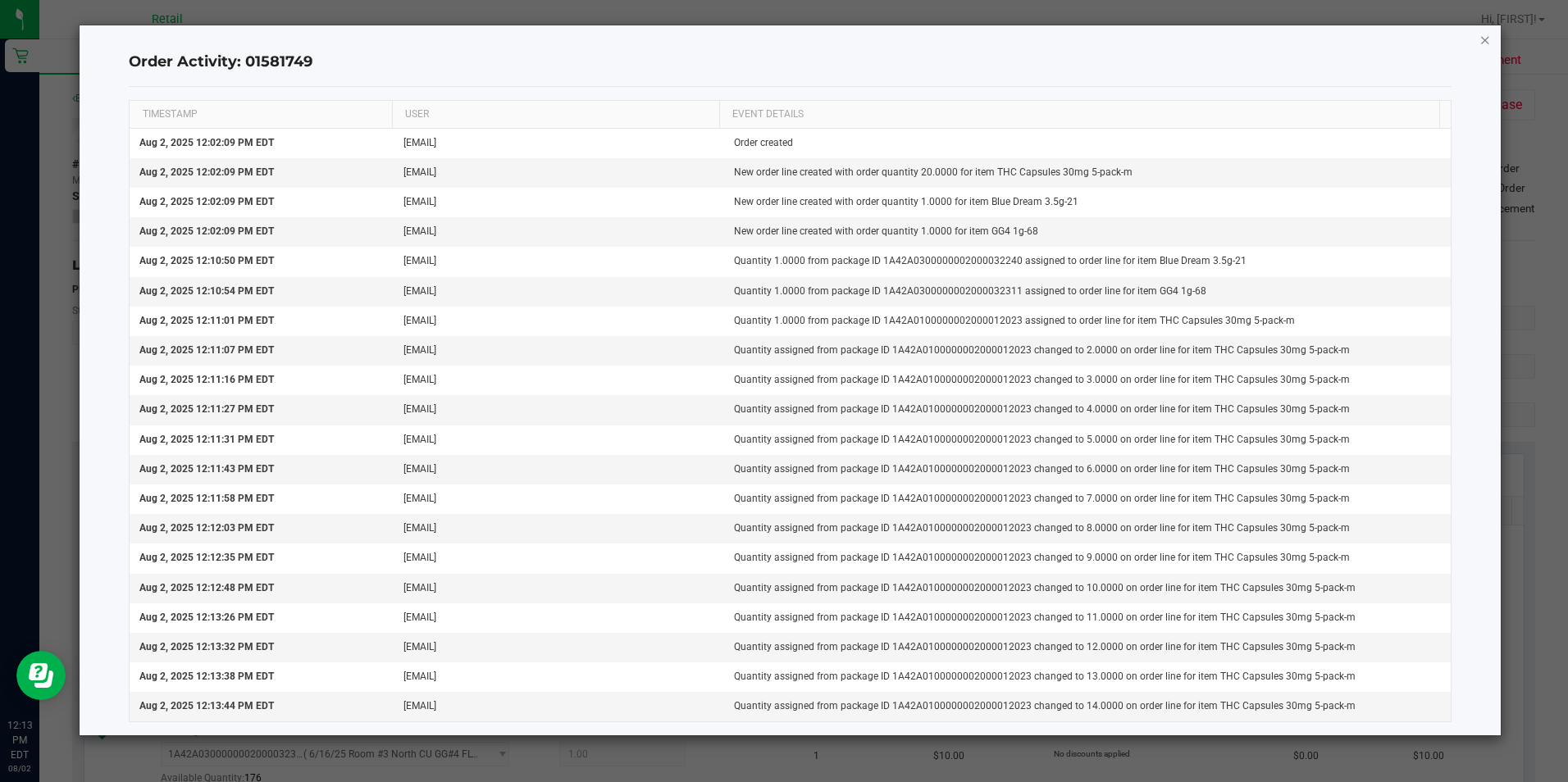 click 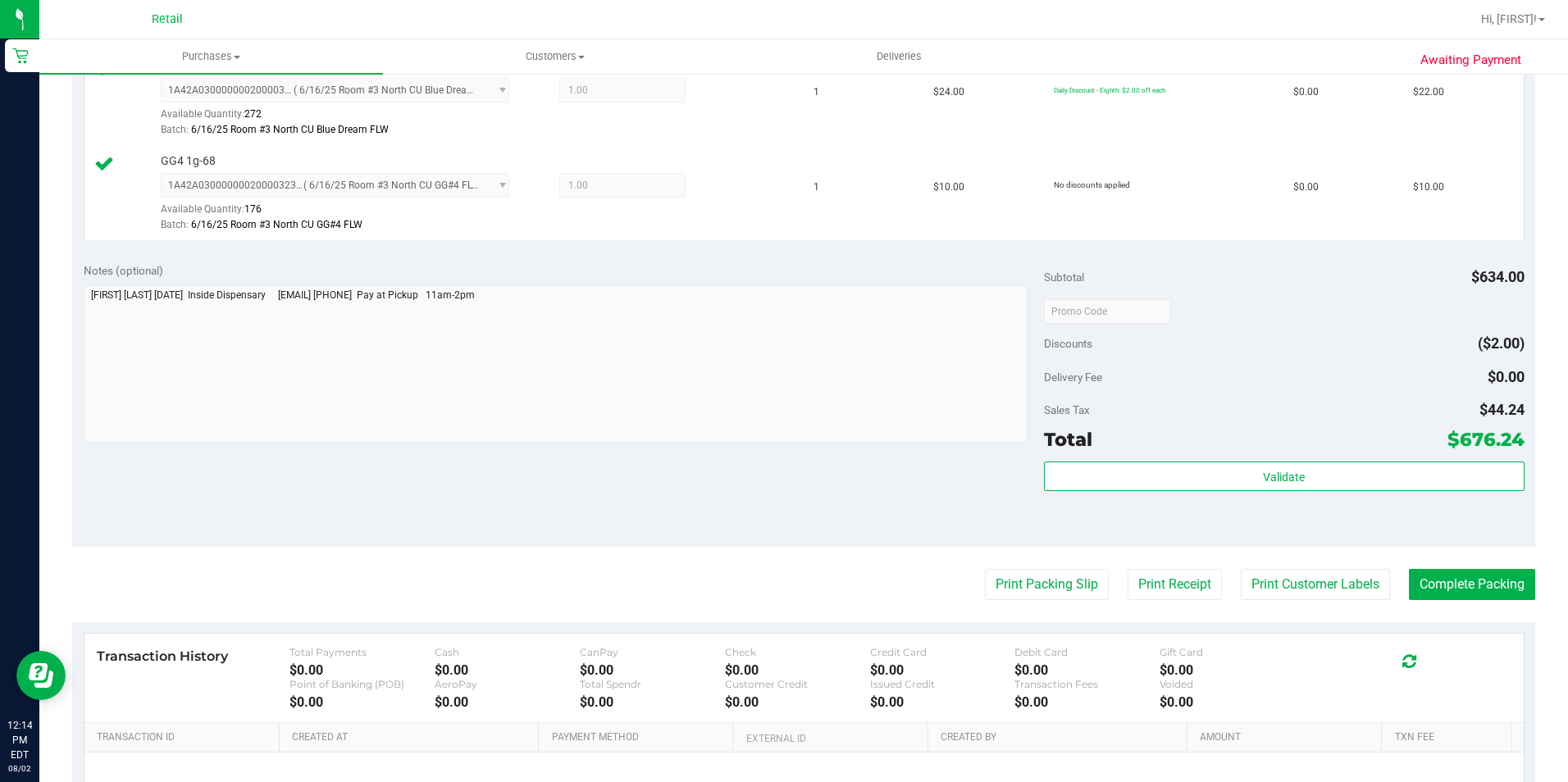 scroll, scrollTop: 410, scrollLeft: 0, axis: vertical 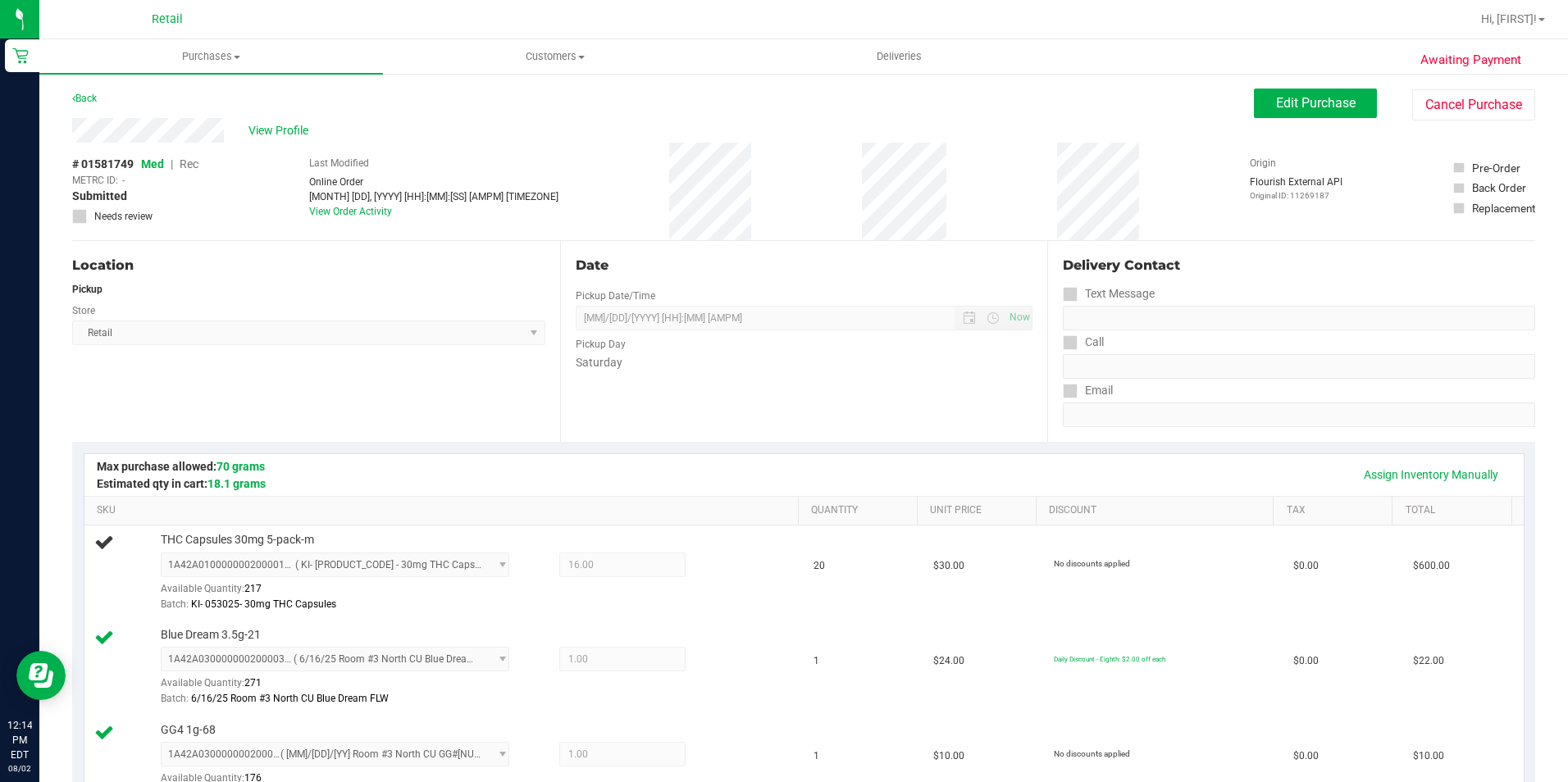 drag, startPoint x: 440, startPoint y: 132, endPoint x: 441, endPoint y: 158, distance: 26.01922 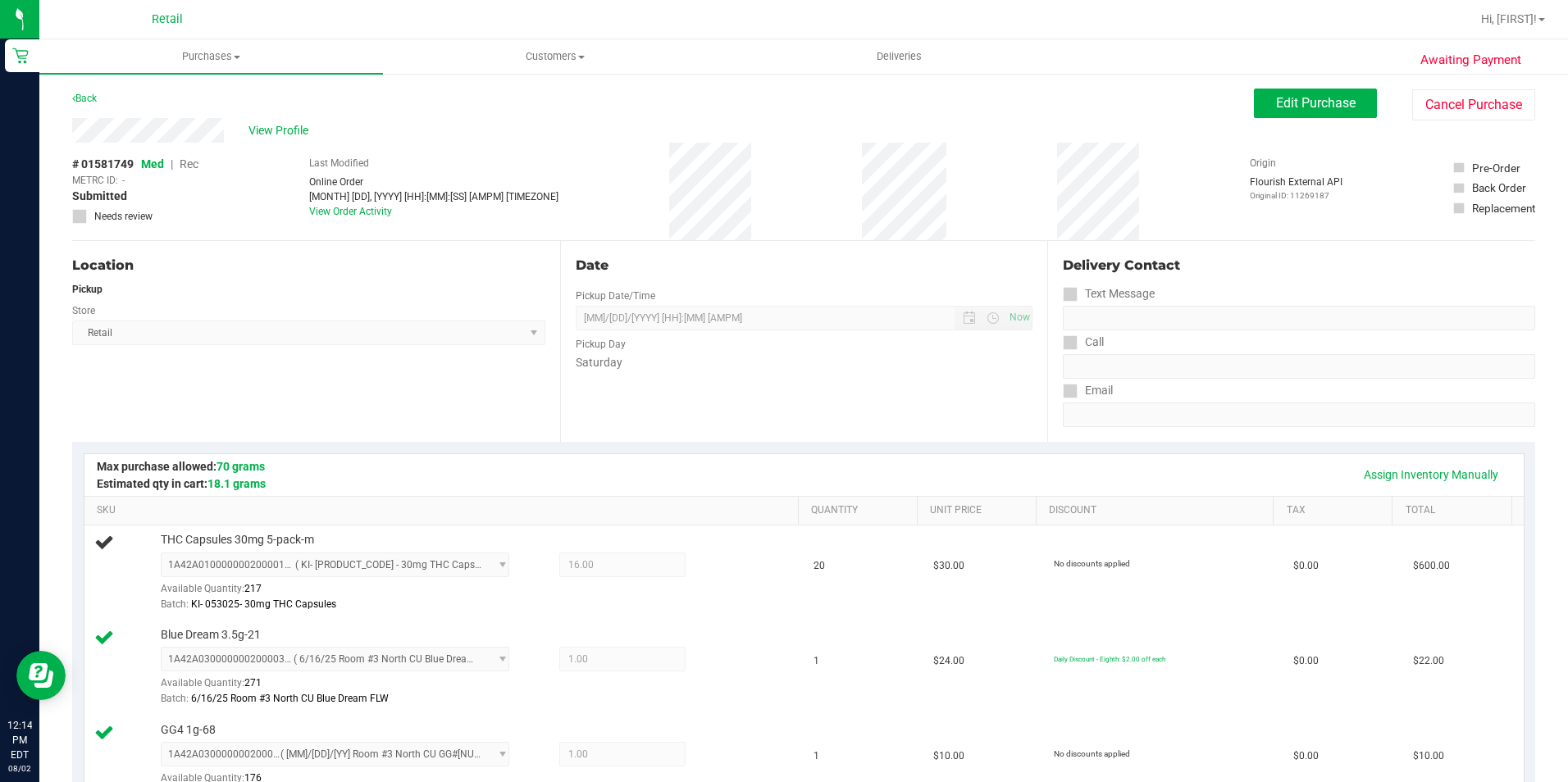 click on "View Profile" at bounding box center [663, 130] 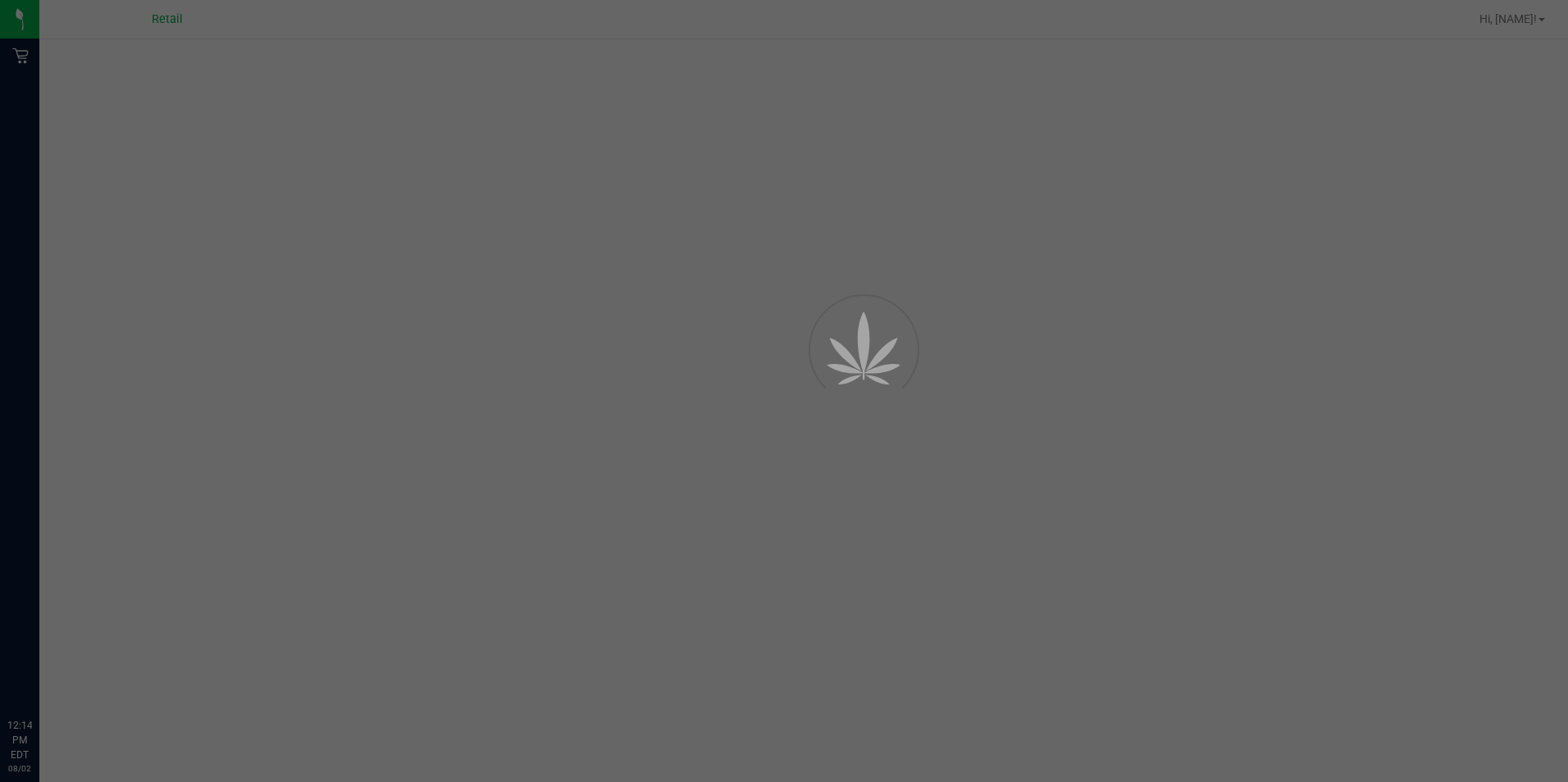 scroll, scrollTop: 0, scrollLeft: 0, axis: both 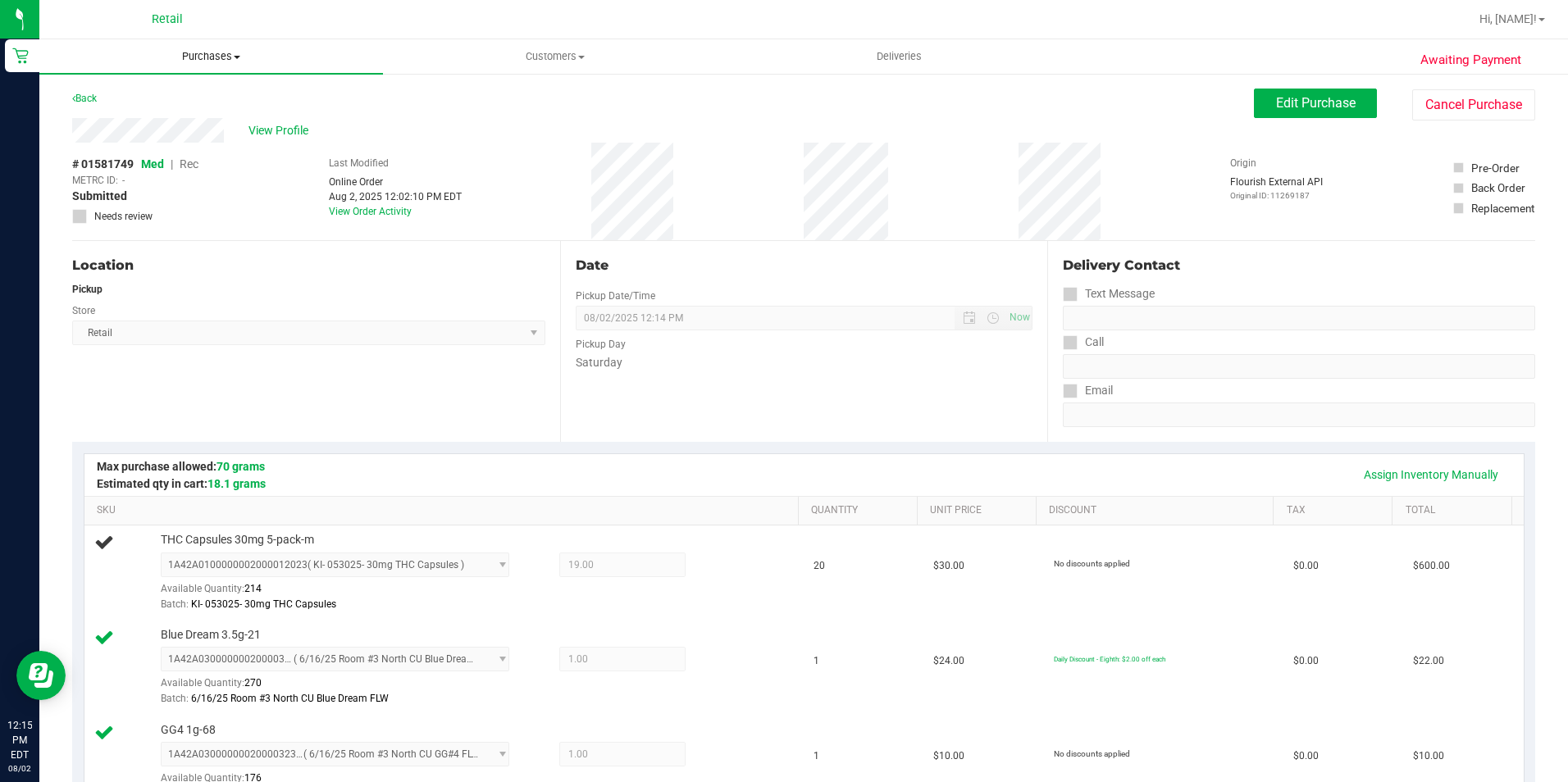 drag, startPoint x: 586, startPoint y: 173, endPoint x: 307, endPoint y: 52, distance: 304.10853 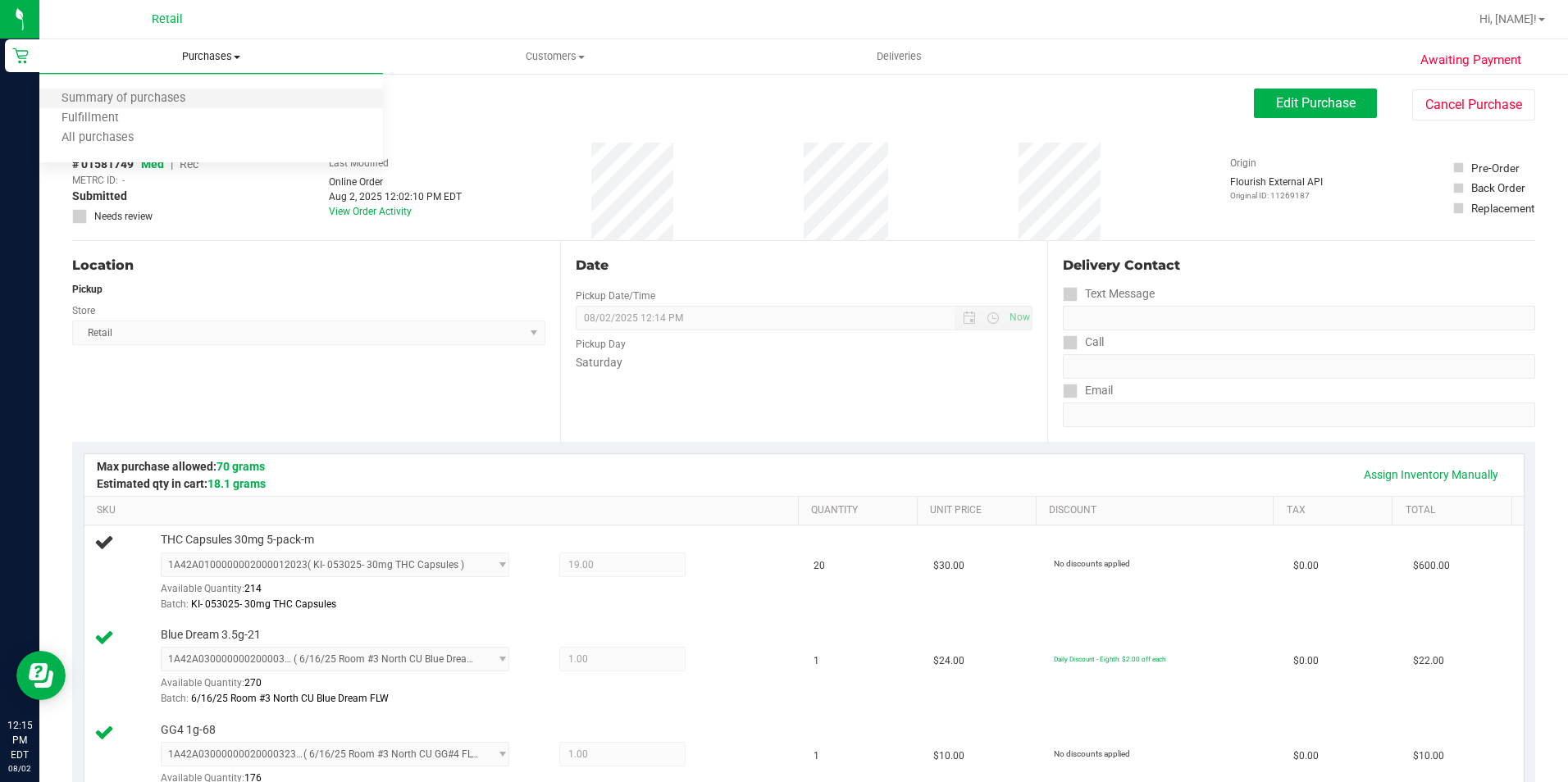 click on "Summary of purchases" at bounding box center (211, 99) 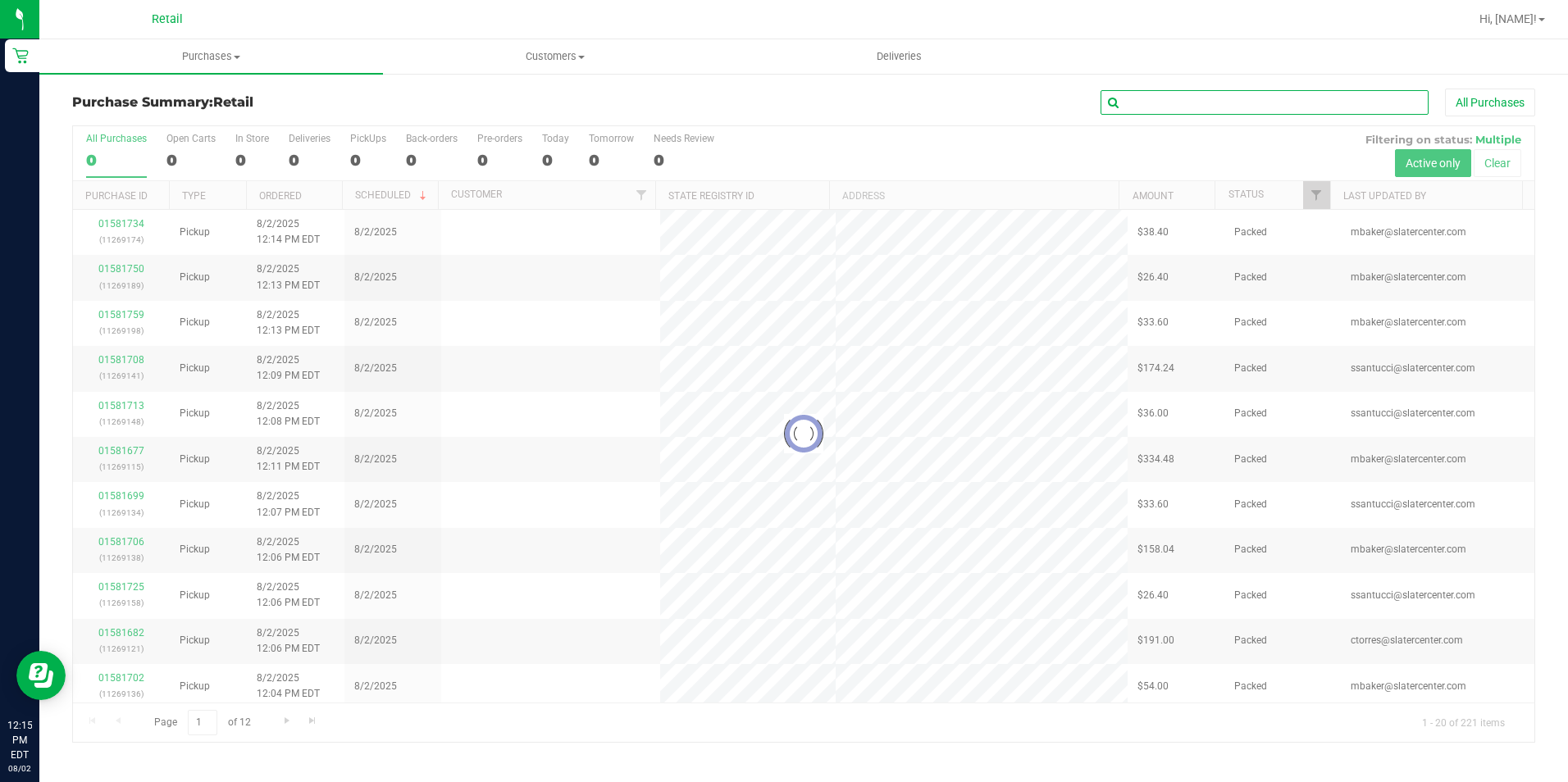 drag, startPoint x: 1252, startPoint y: 99, endPoint x: 1269, endPoint y: 73, distance: 31.064449 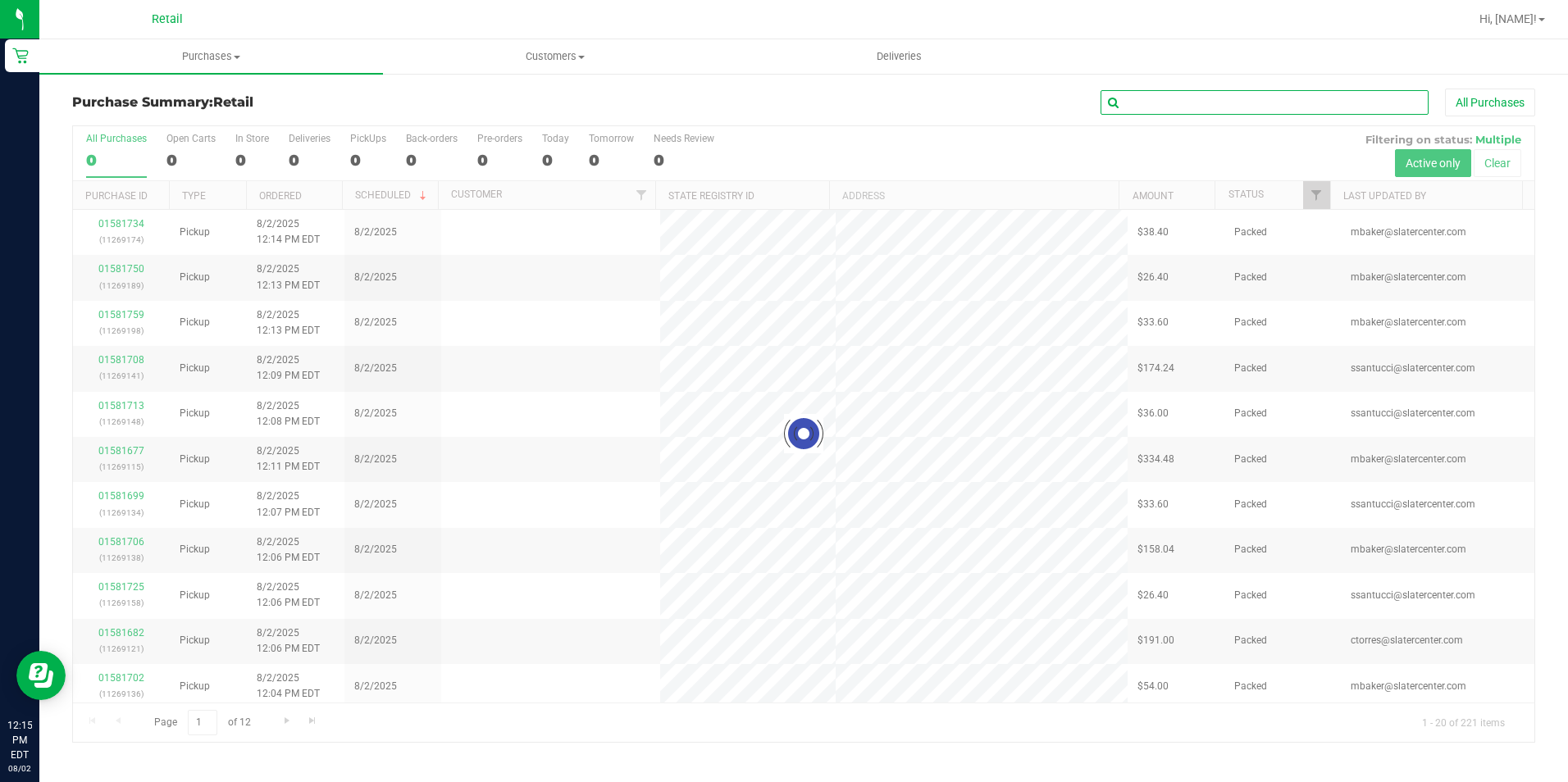 click on "All Purchases" at bounding box center [1047, 102] 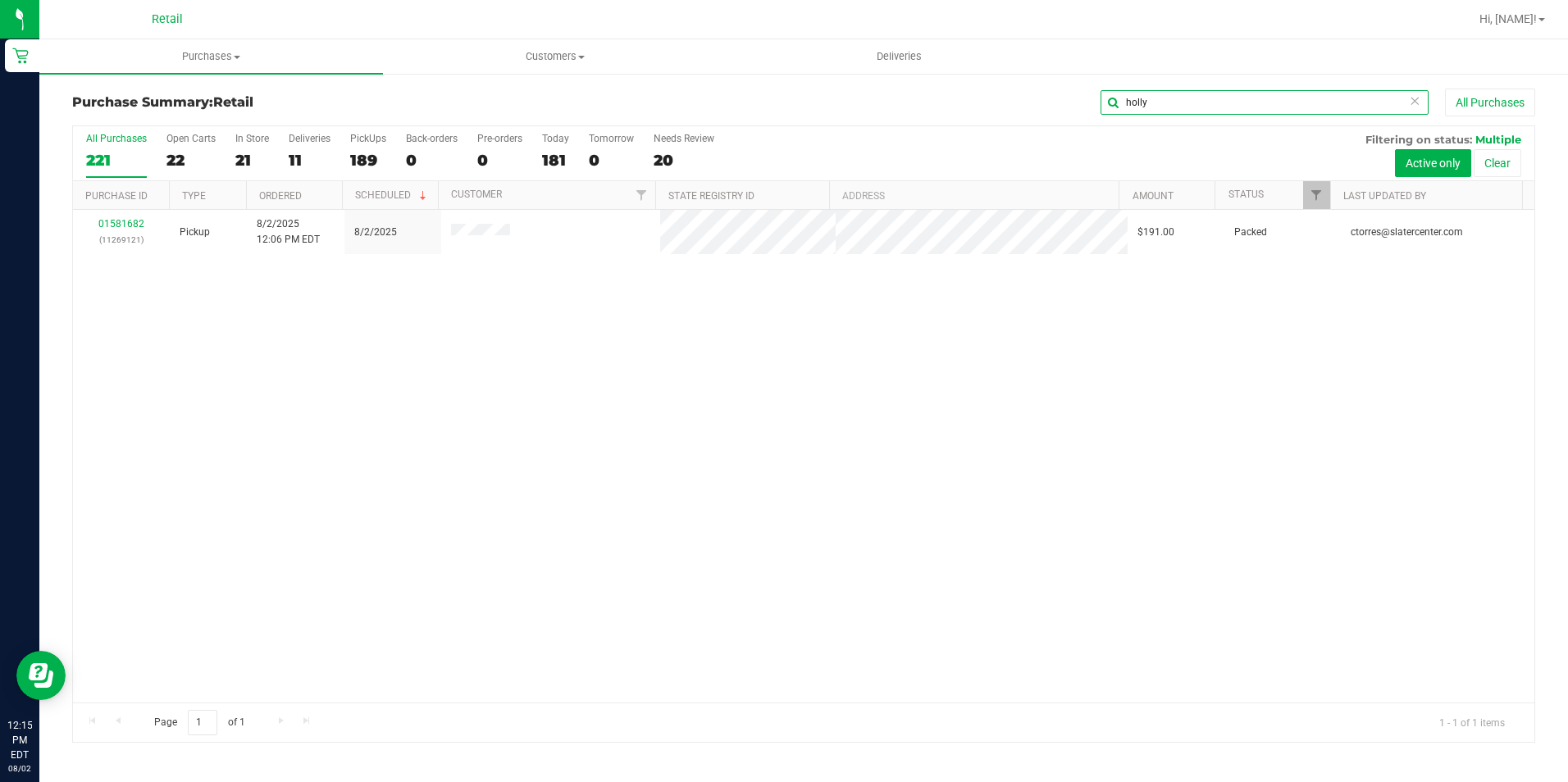 type on "holly" 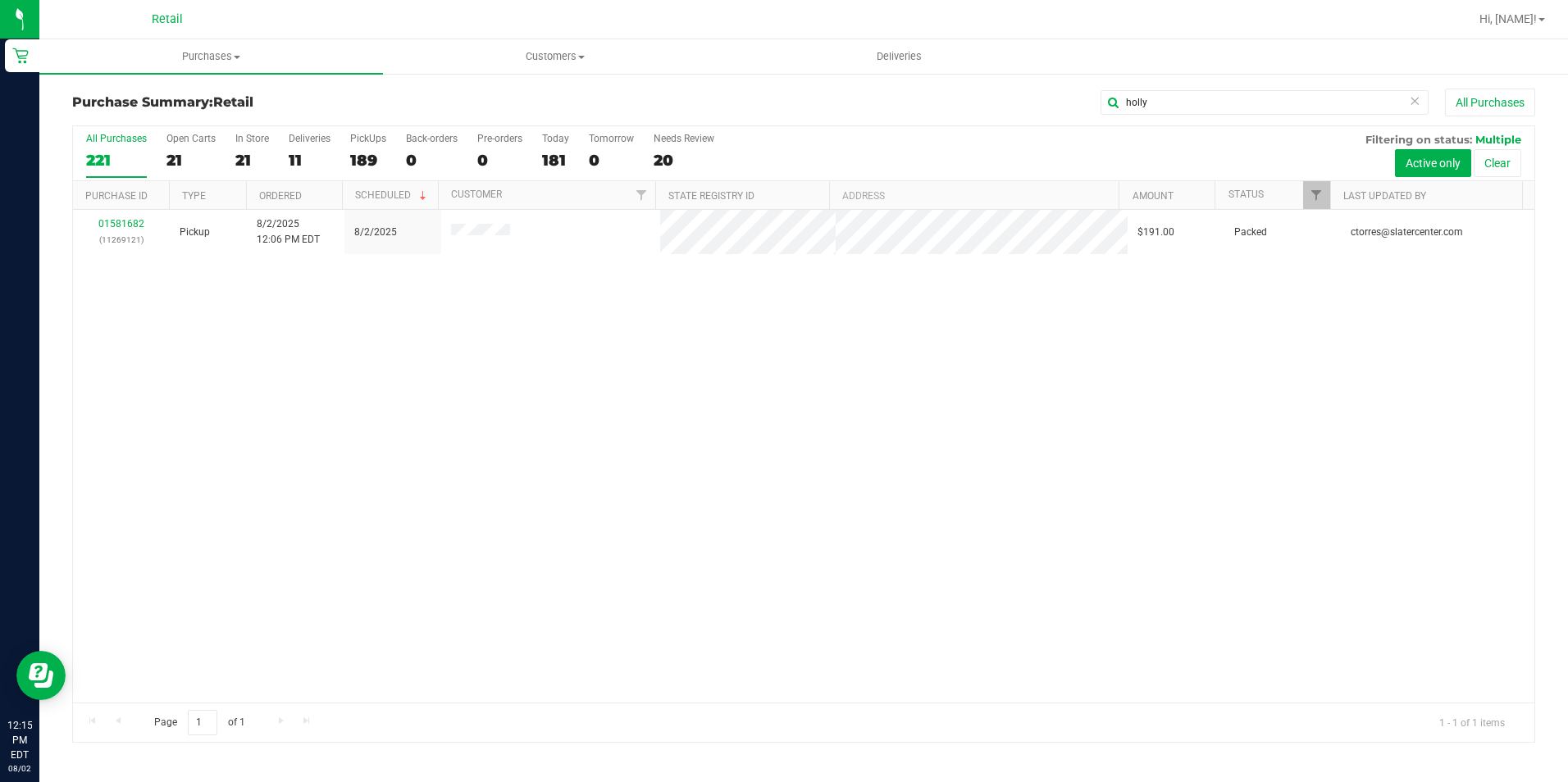 drag, startPoint x: 886, startPoint y: 413, endPoint x: 312, endPoint y: 262, distance: 593.5293 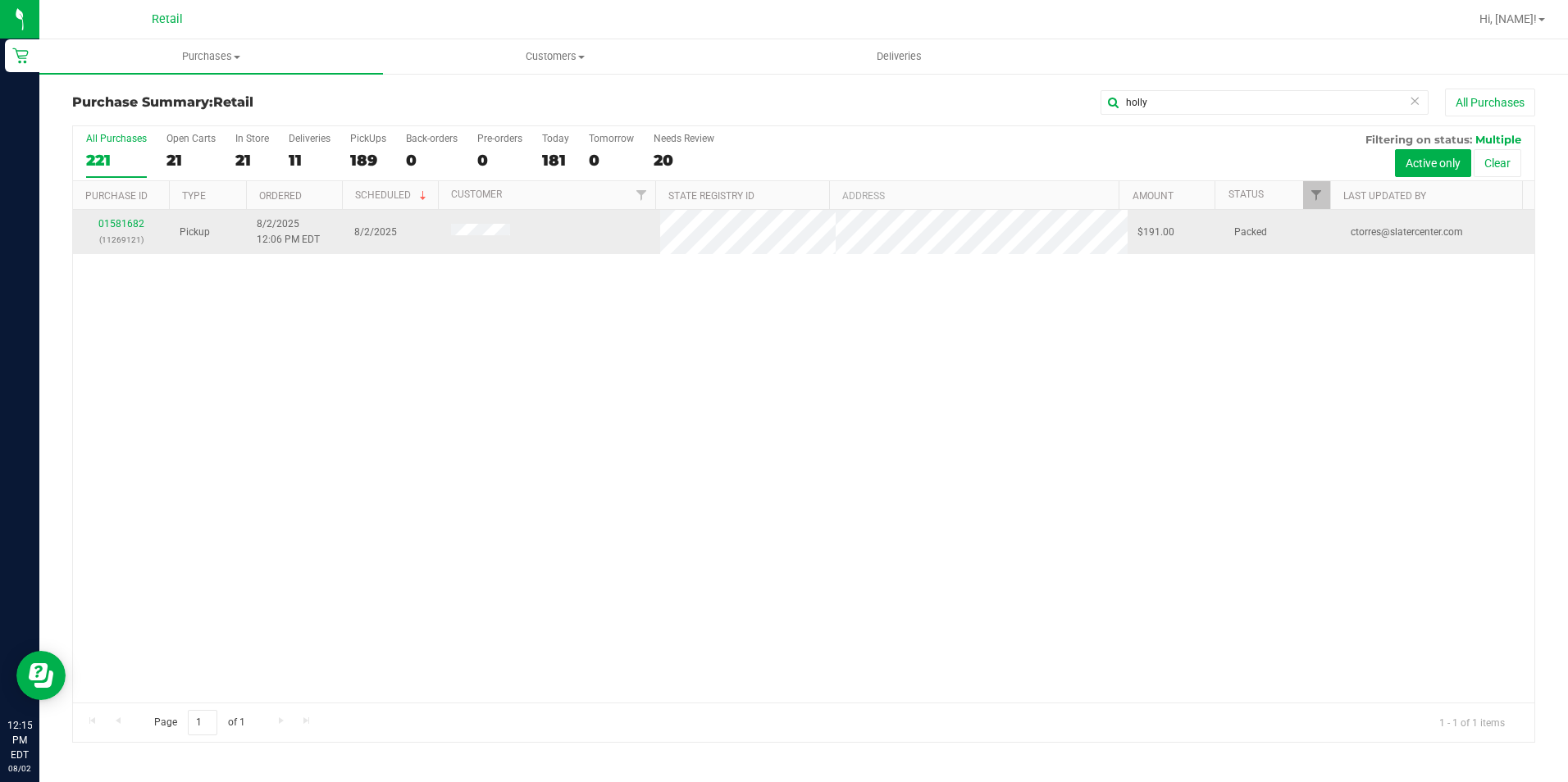 click on "01581682
(11269121)" at bounding box center [121, 232] 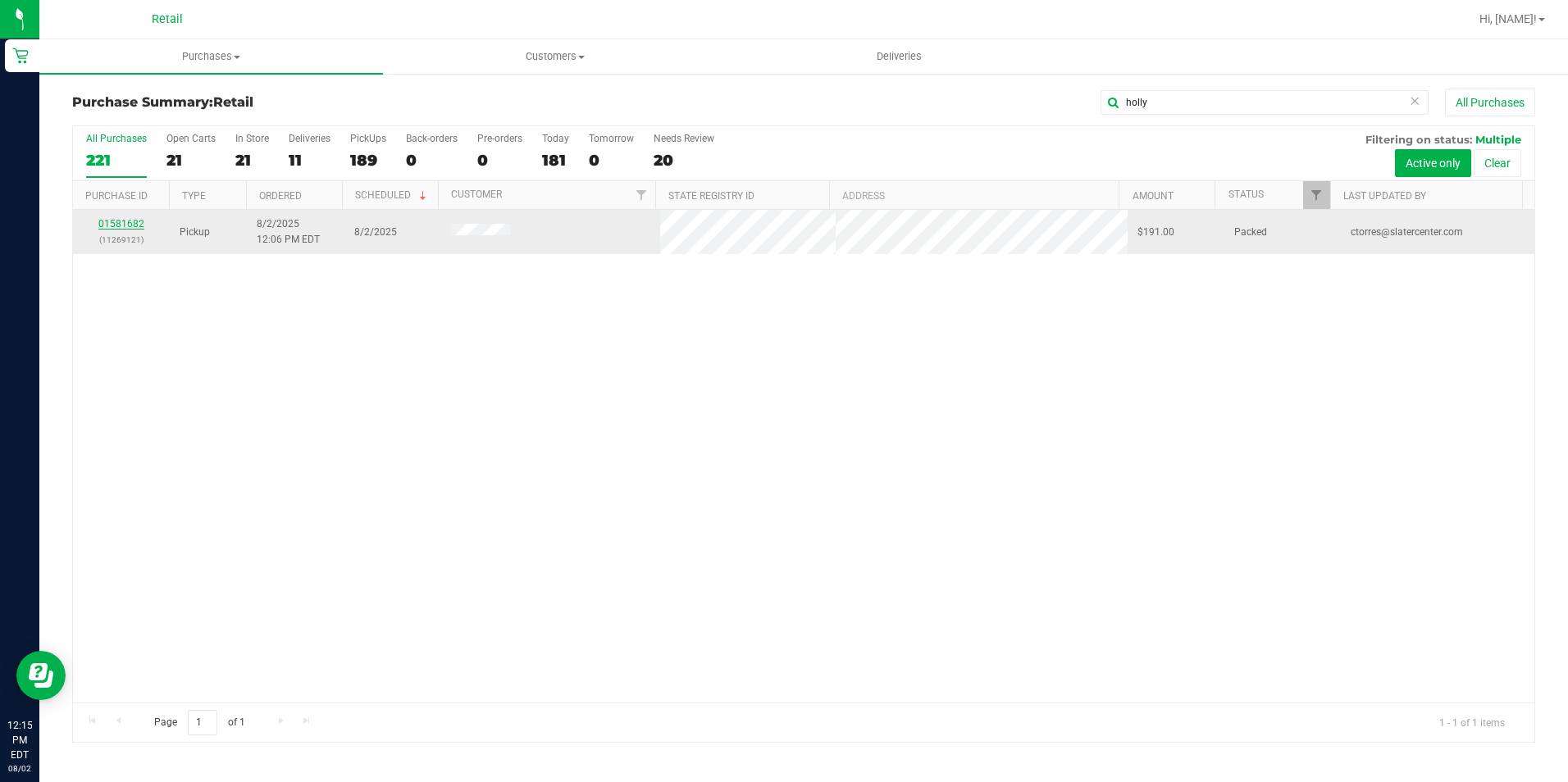 click on "01581682" at bounding box center [121, 224] 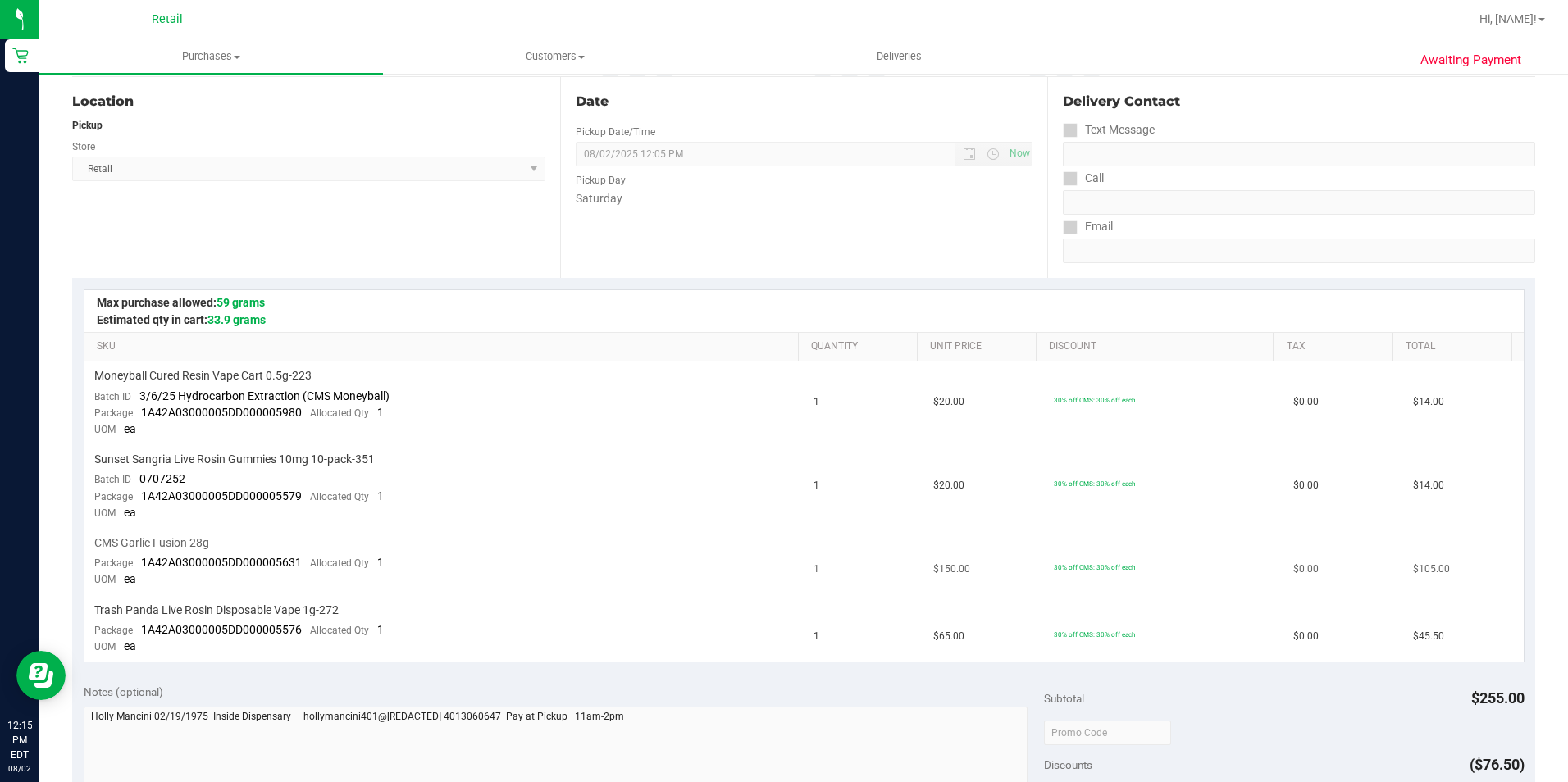scroll, scrollTop: 0, scrollLeft: 0, axis: both 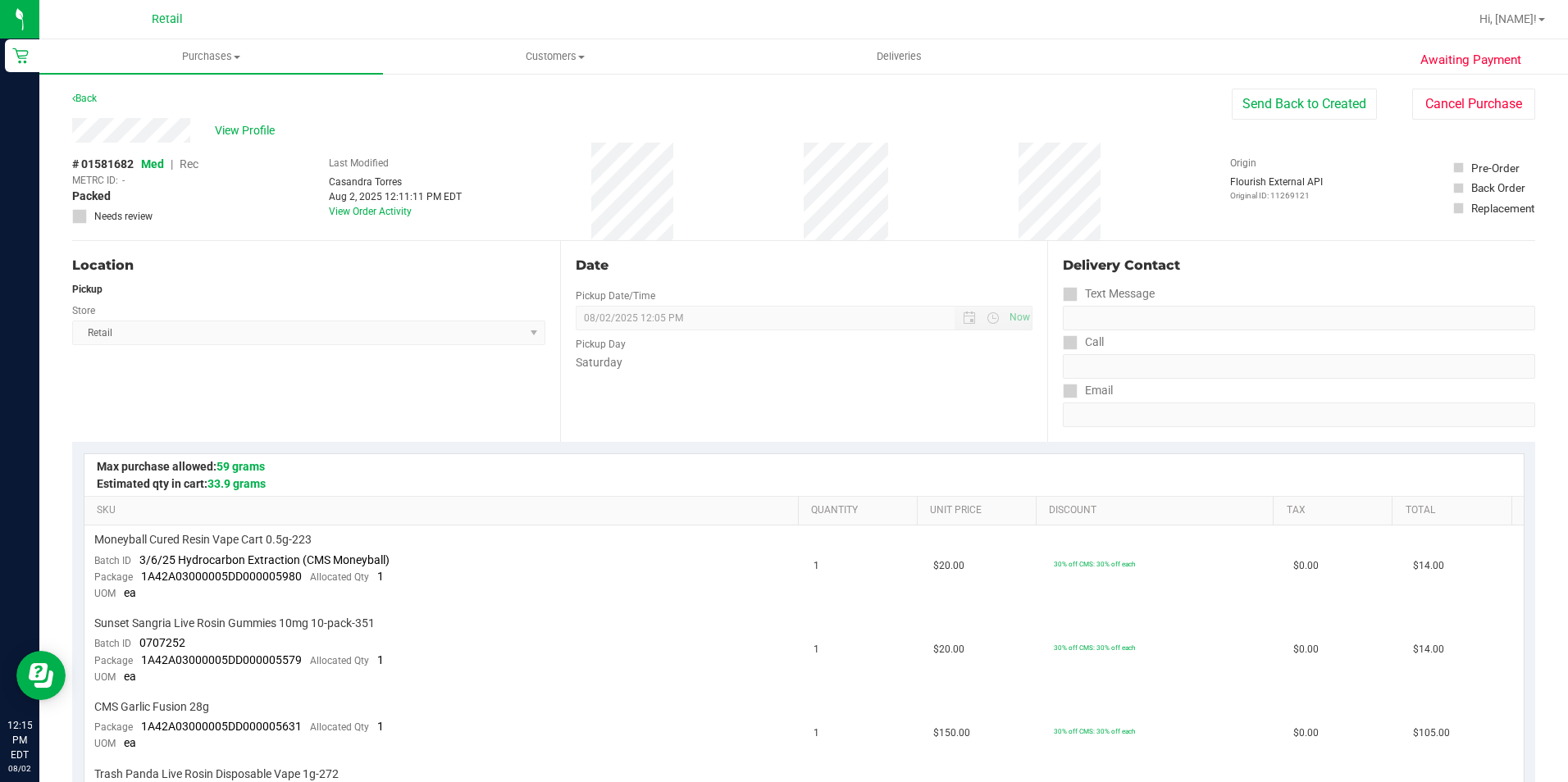click on "# 01581682
Med
|
Rec
METRC ID:
-
Packed
Needs review
Last Modified
Casandra Torres
Aug 2, 2025 12:11:11 PM EDT
View Order Activity
Origin
Flourish External API
Original ID: 11269121" at bounding box center (804, 191) 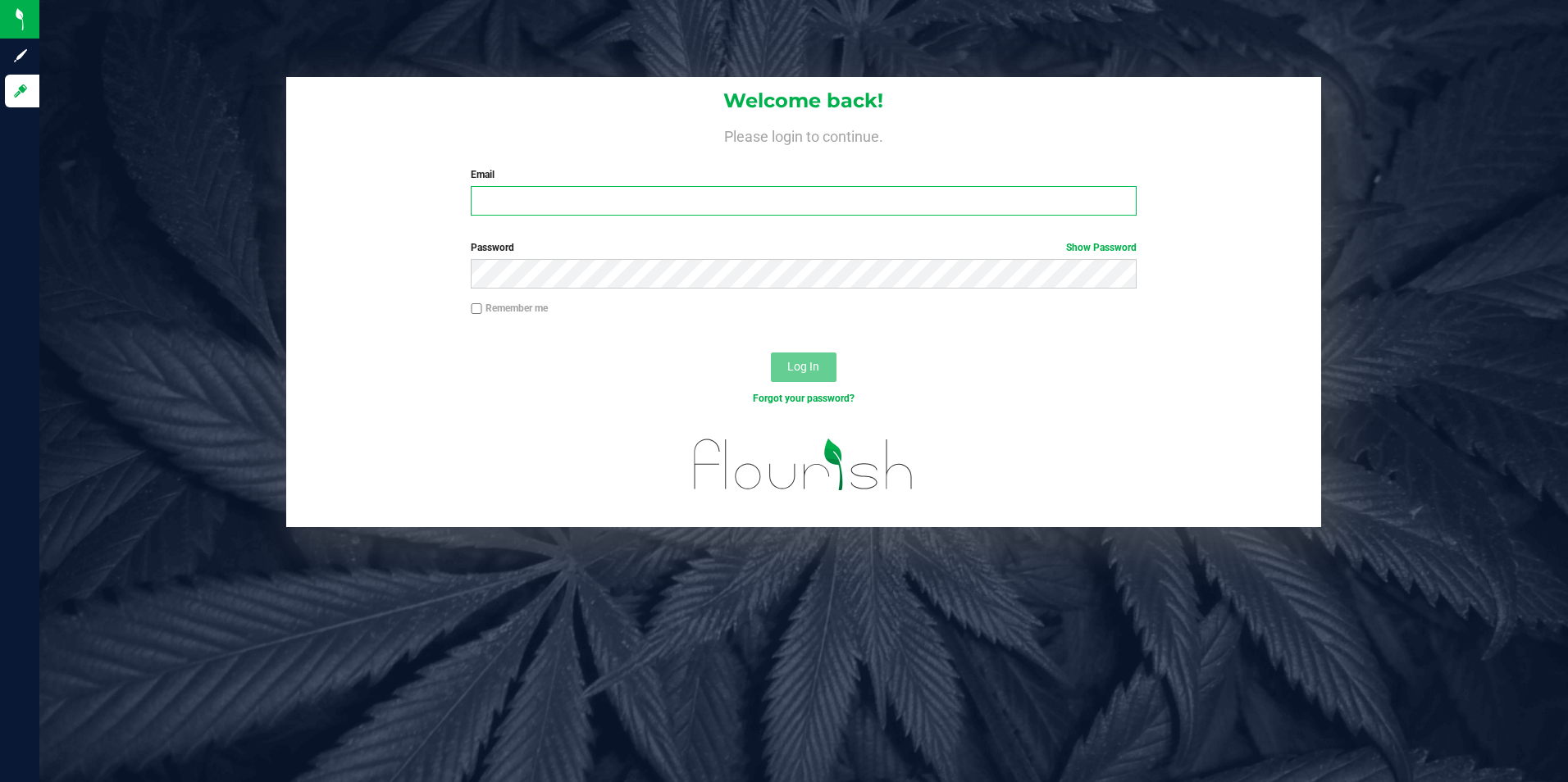 type on "jbenton@slatercenter.com" 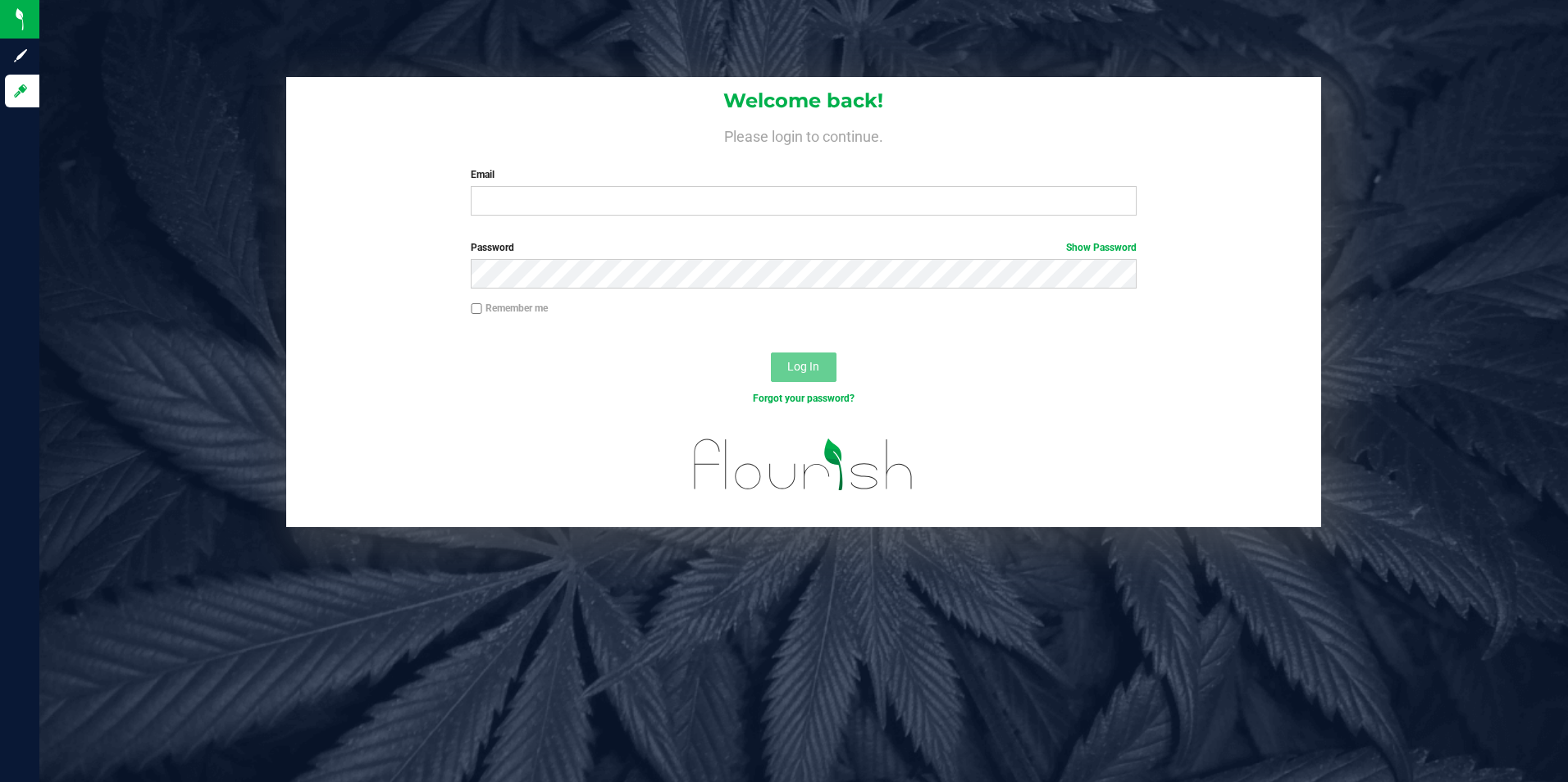 scroll, scrollTop: 0, scrollLeft: 0, axis: both 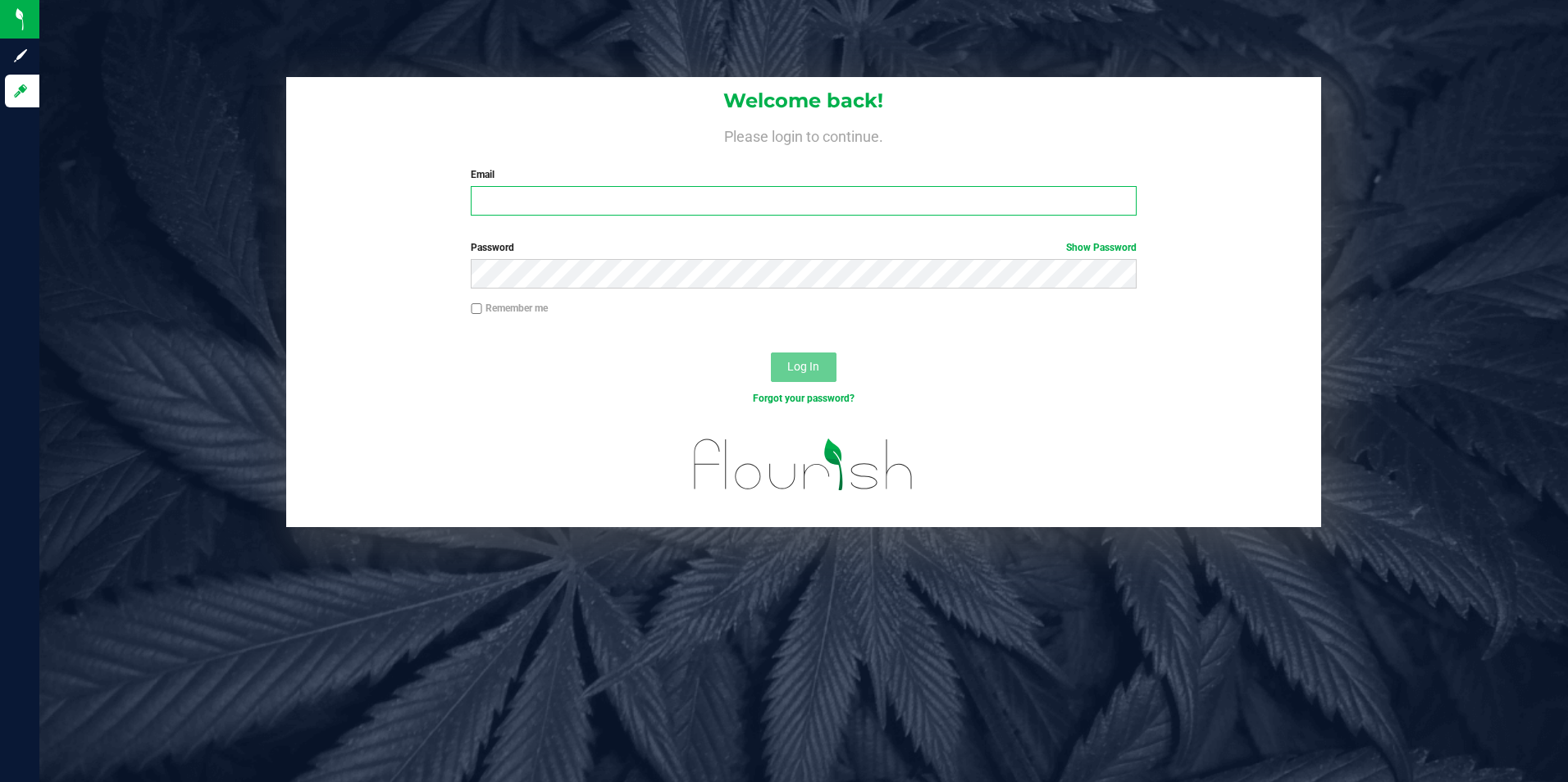 type on "jbenton@slatercenter.com" 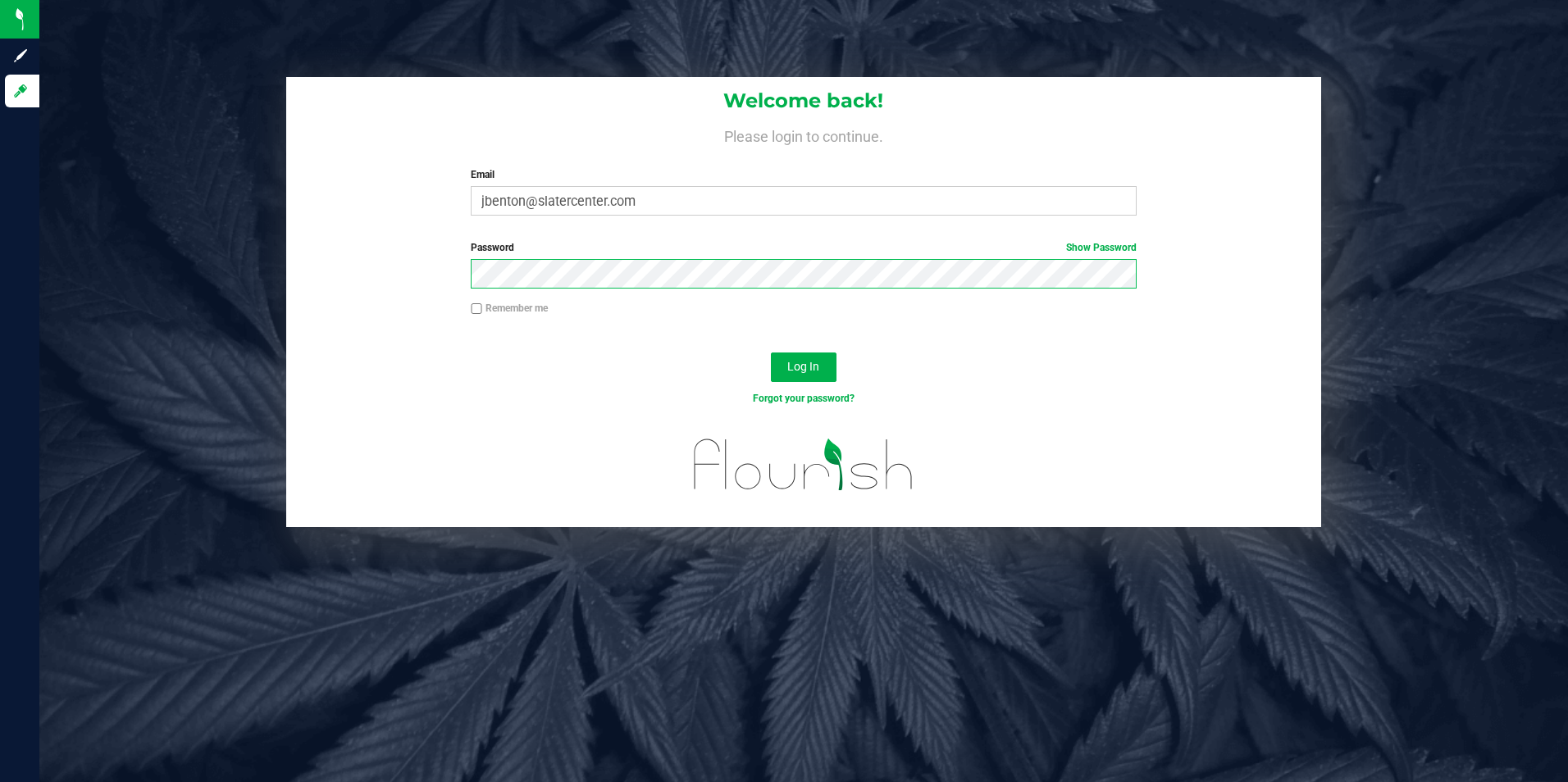 click on "Log In" at bounding box center (804, 367) 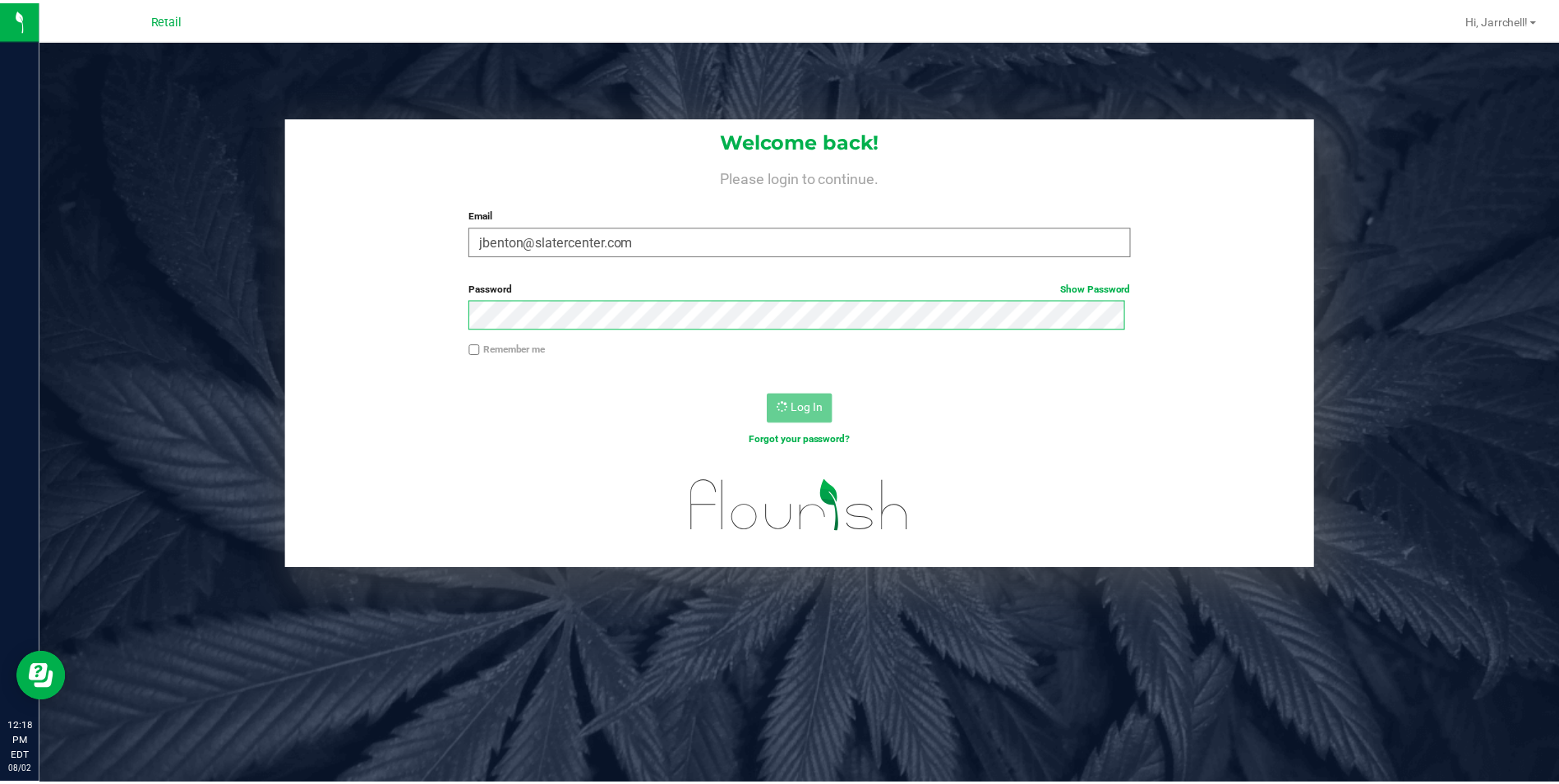 scroll, scrollTop: 0, scrollLeft: 0, axis: both 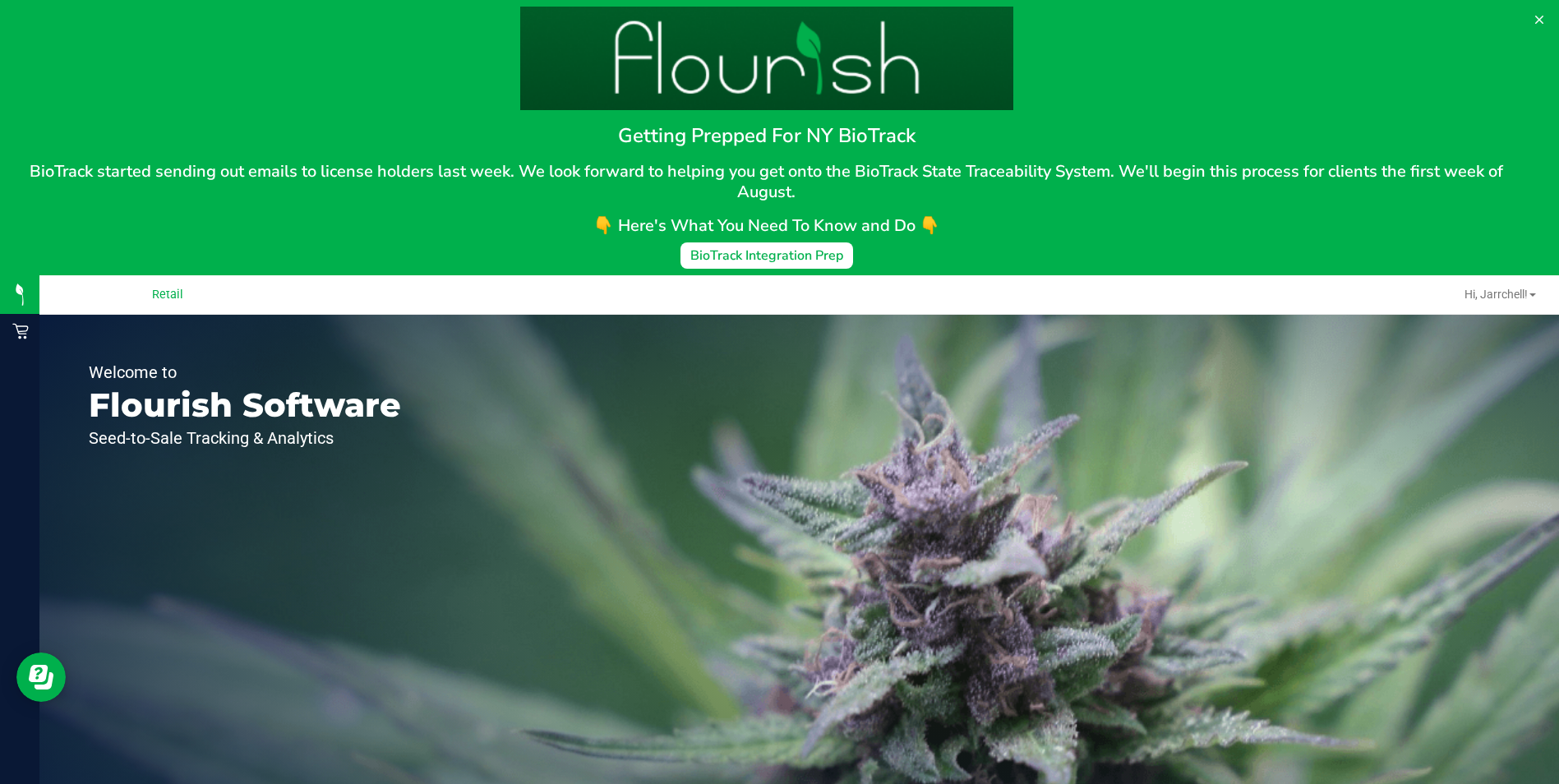 drag, startPoint x: 1259, startPoint y: 404, endPoint x: 168, endPoint y: 360, distance: 1091.8869 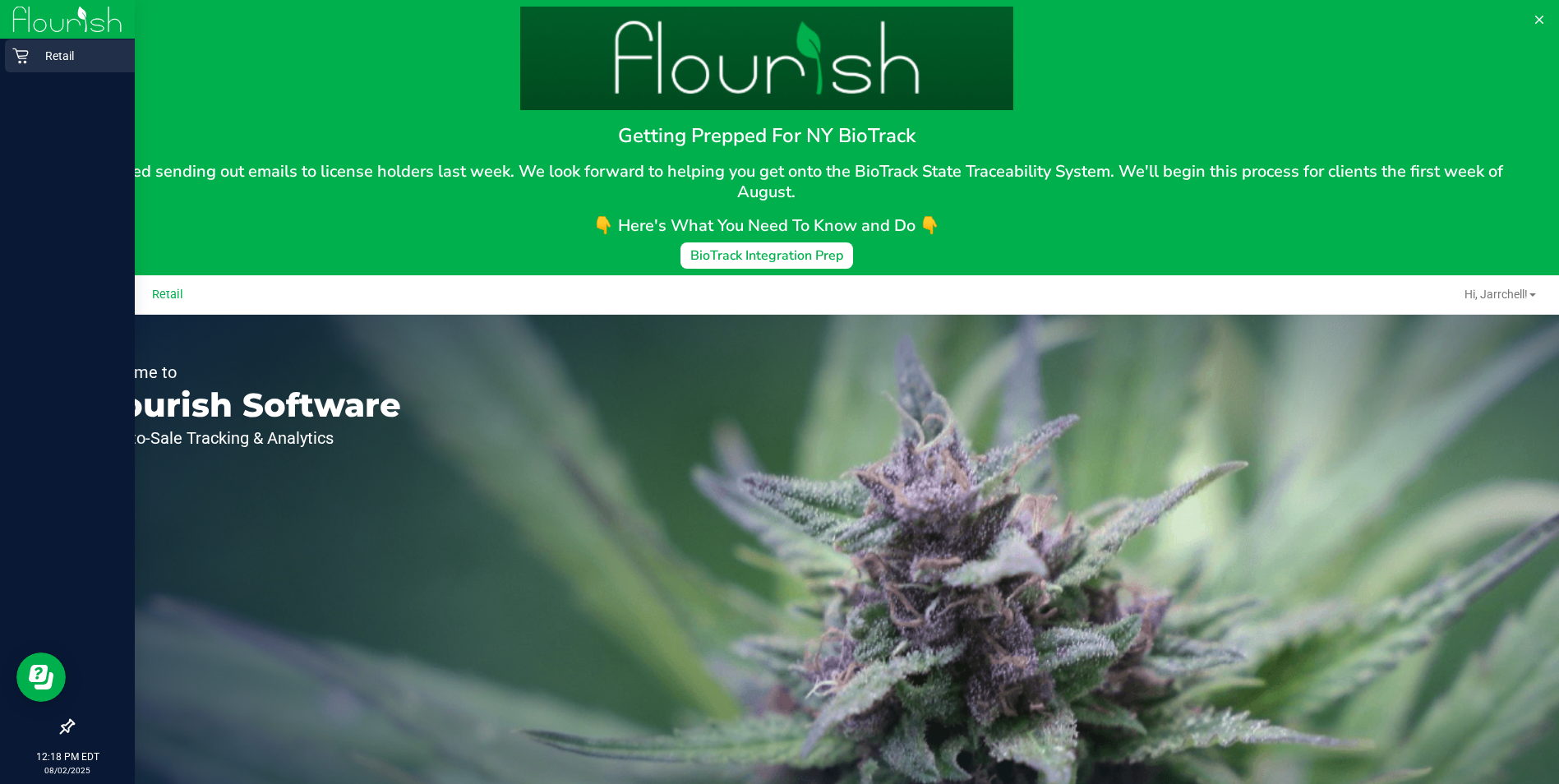 click on "Retail" at bounding box center (78, 56) 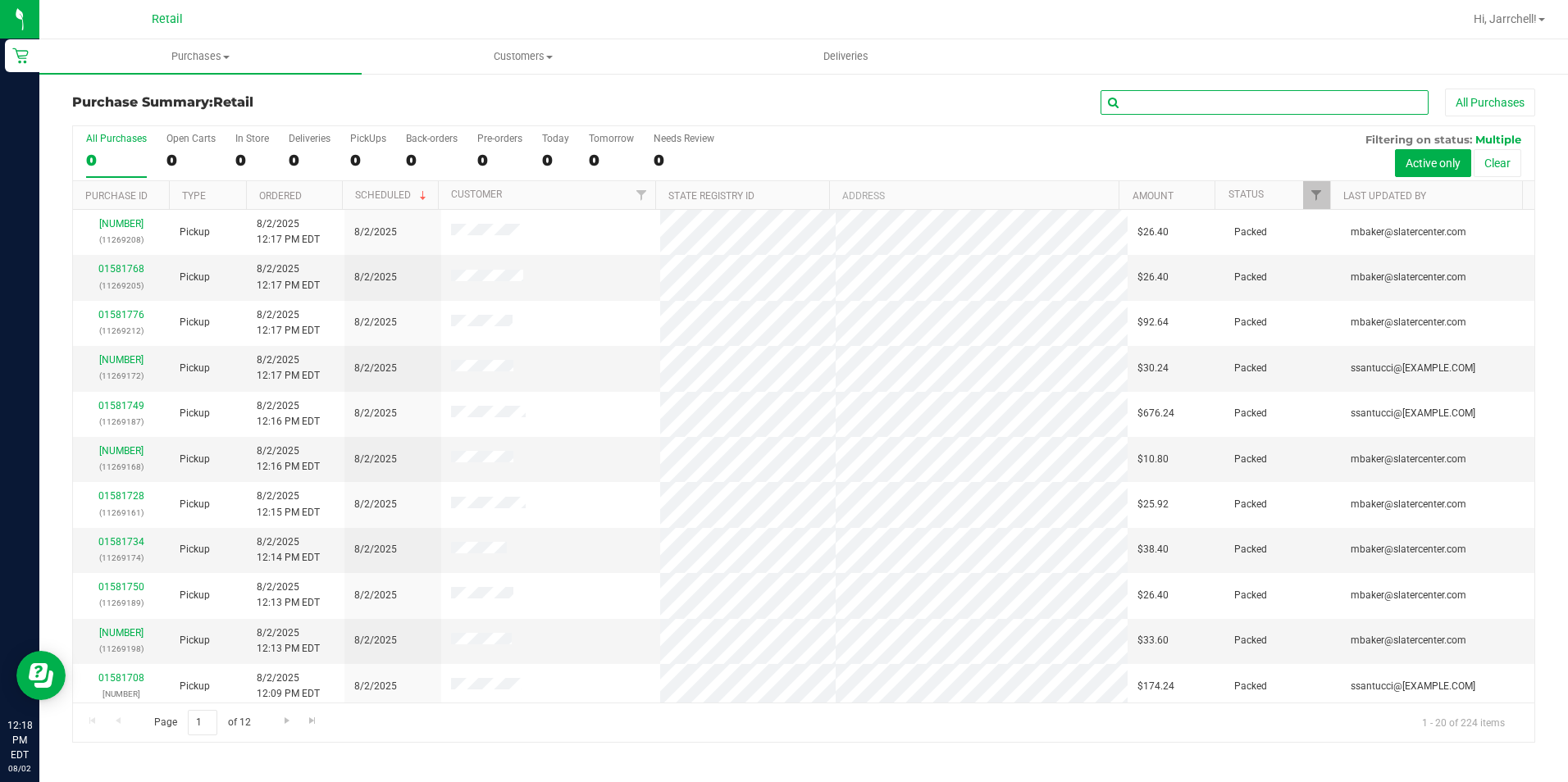 click at bounding box center (1265, 102) 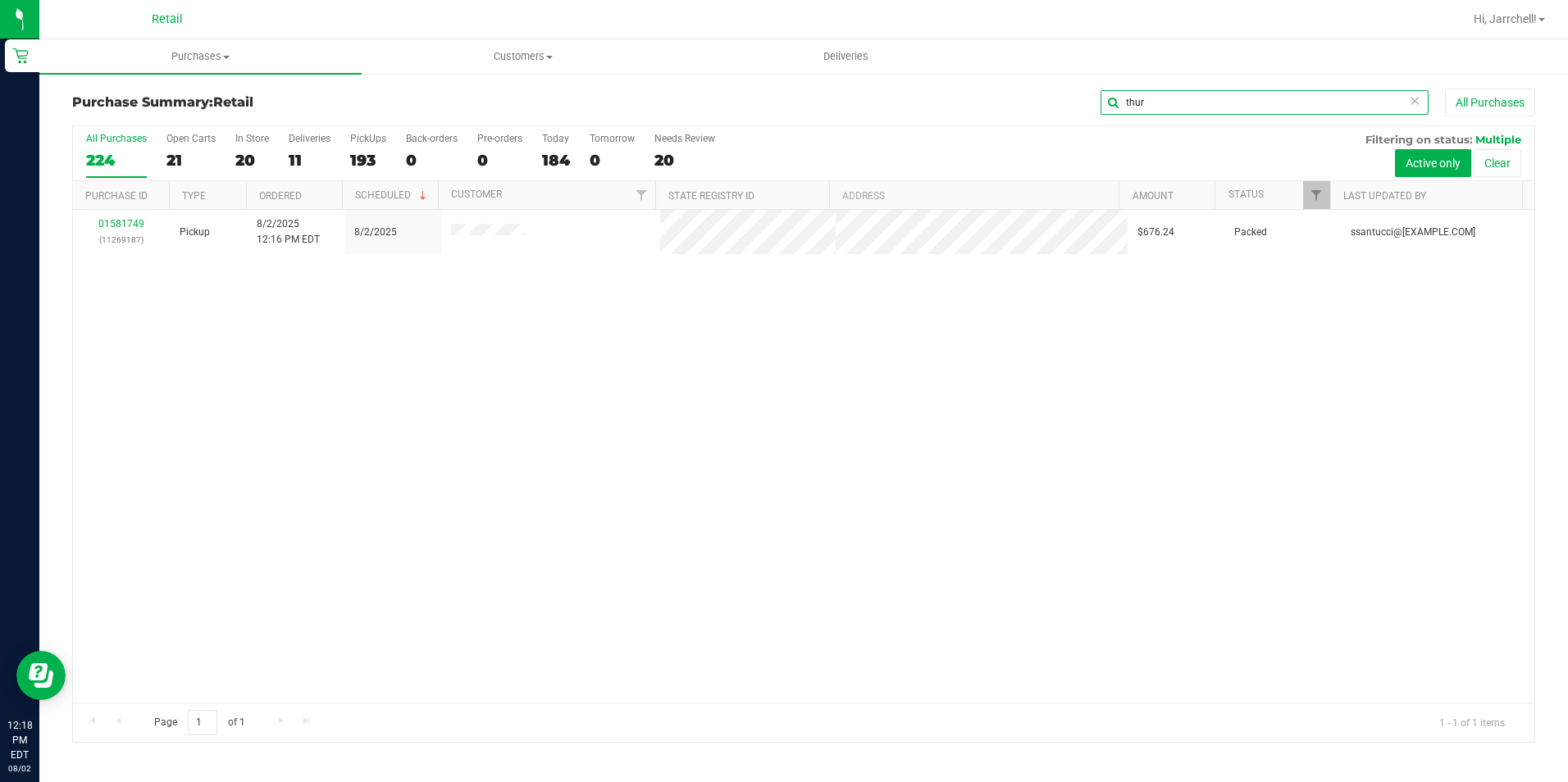 type on "thur" 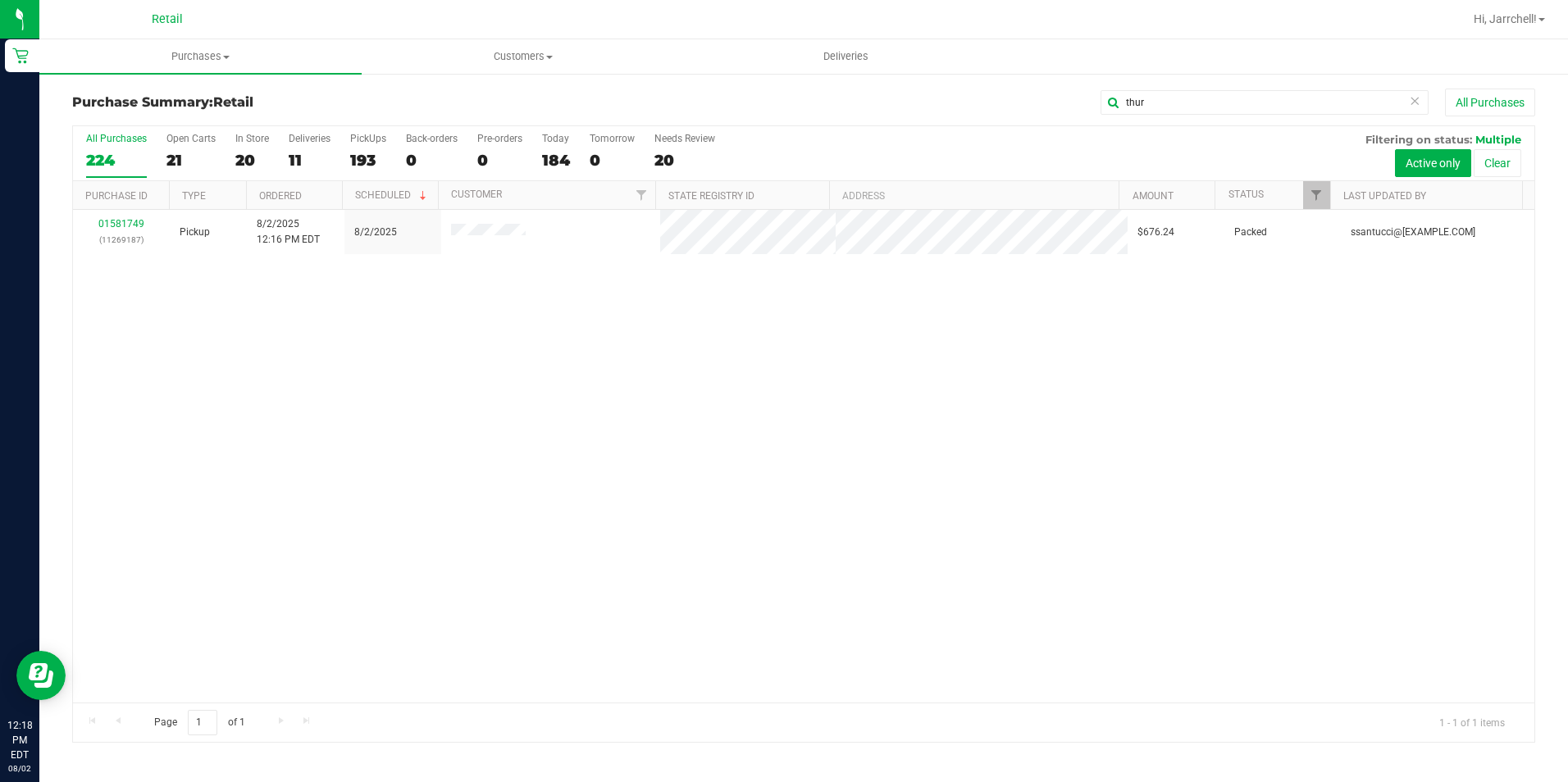 drag, startPoint x: 740, startPoint y: 297, endPoint x: 618, endPoint y: 257, distance: 128.39 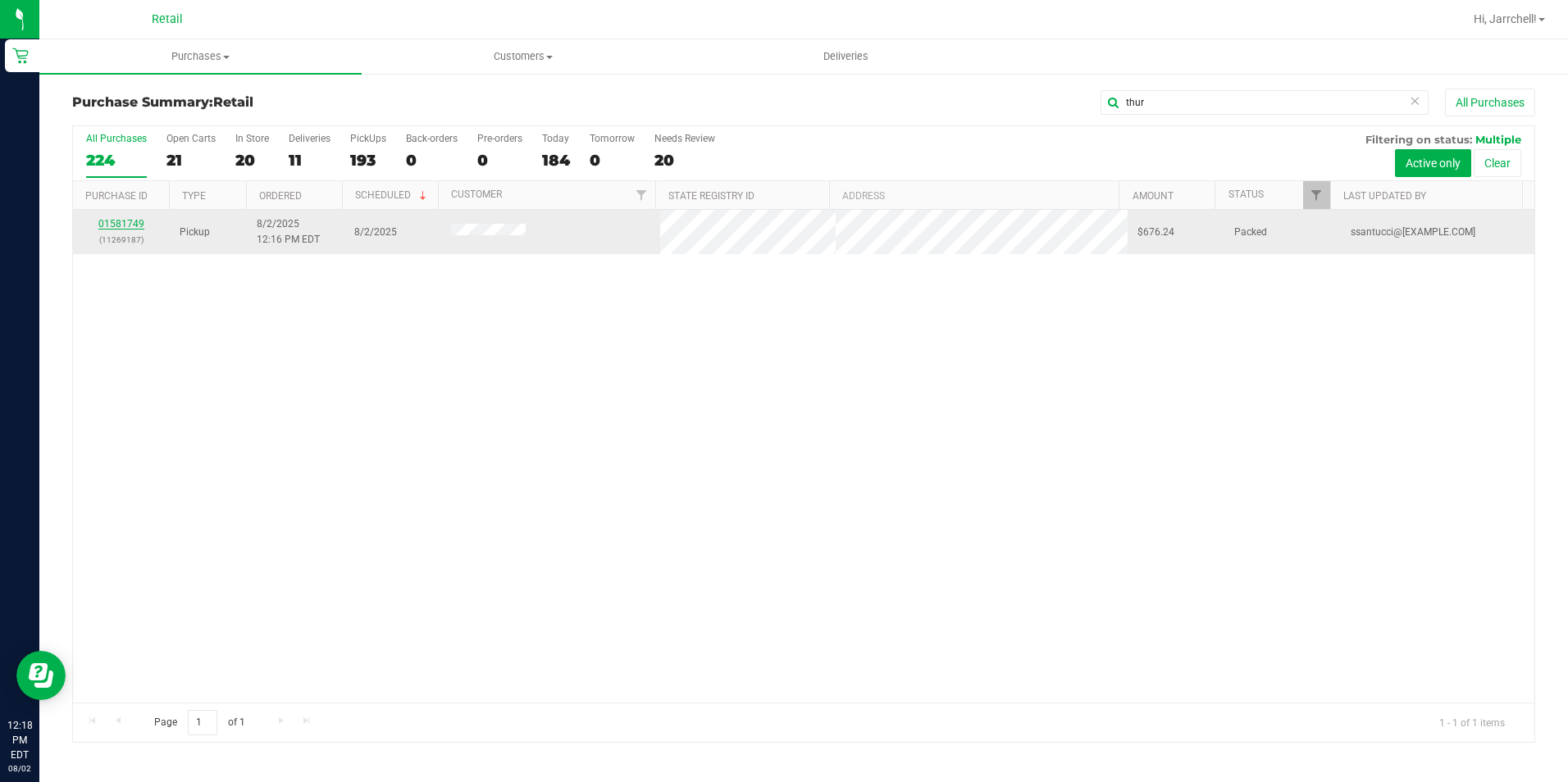 click on "01581749" at bounding box center [121, 224] 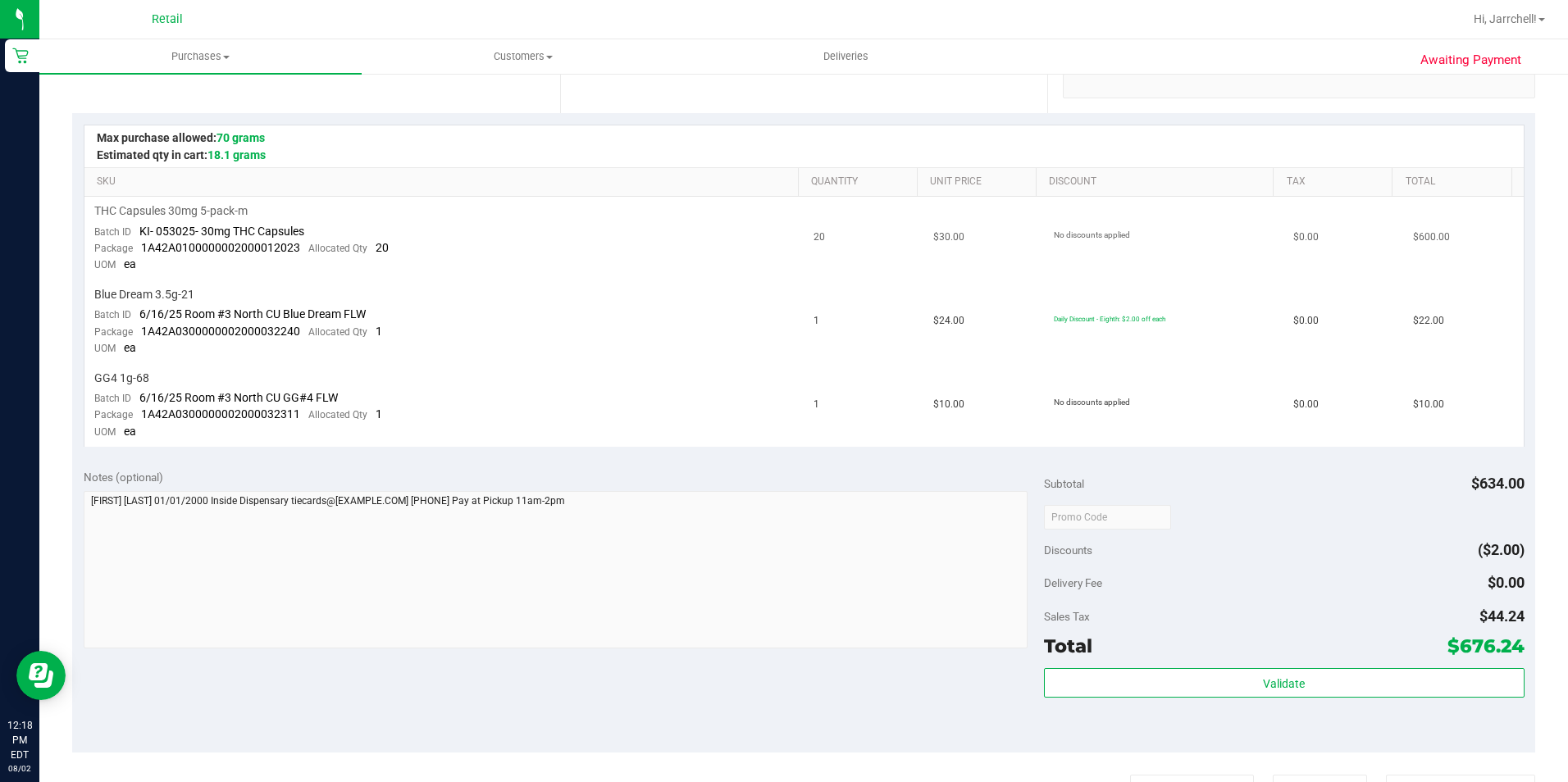 scroll, scrollTop: 410, scrollLeft: 0, axis: vertical 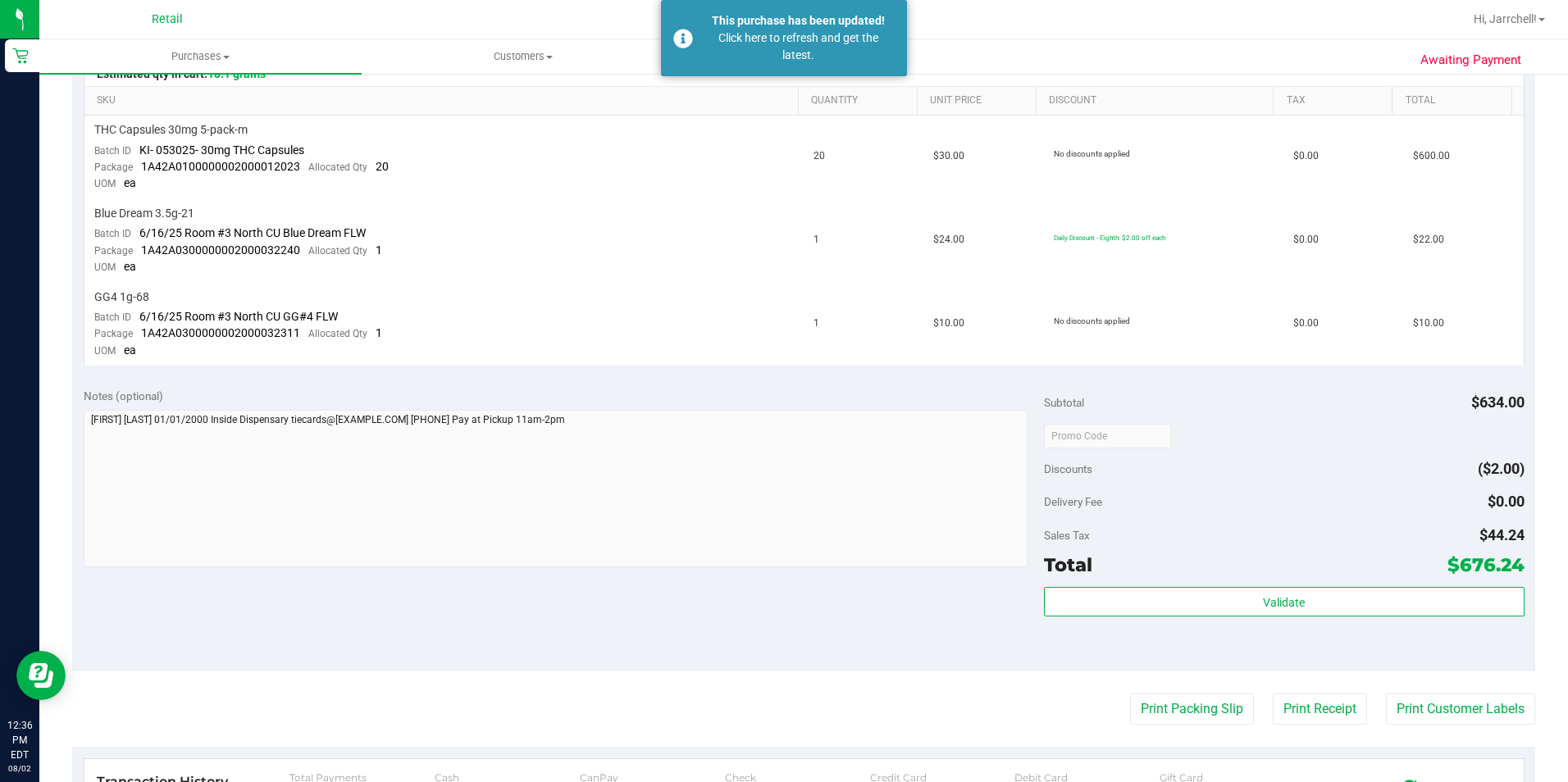click on "Purchases
Summary of purchases
Fulfillment
All purchases
Customers
All customers
Add a new customer
All physicians" at bounding box center (823, 57) 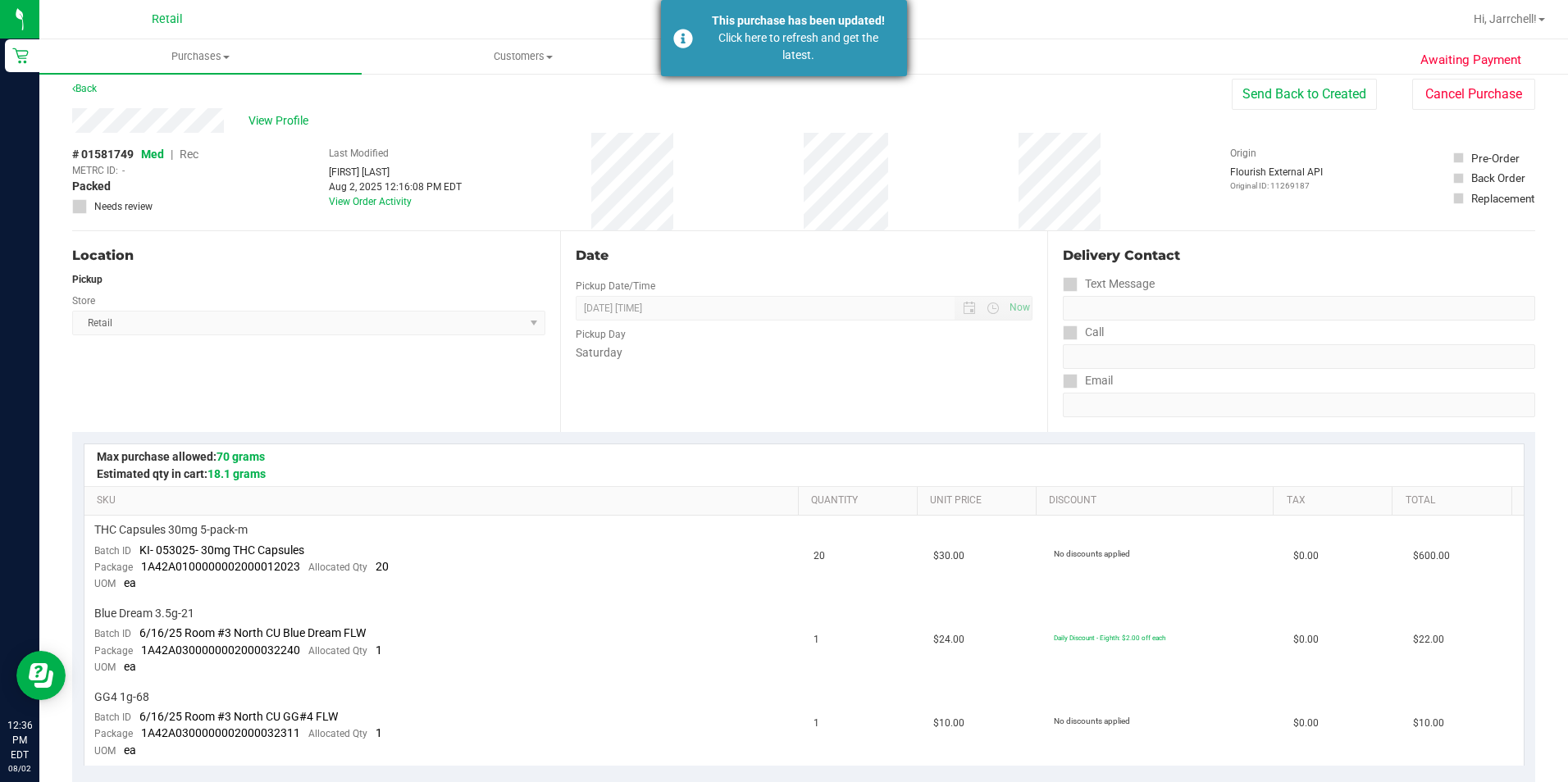 scroll, scrollTop: 0, scrollLeft: 0, axis: both 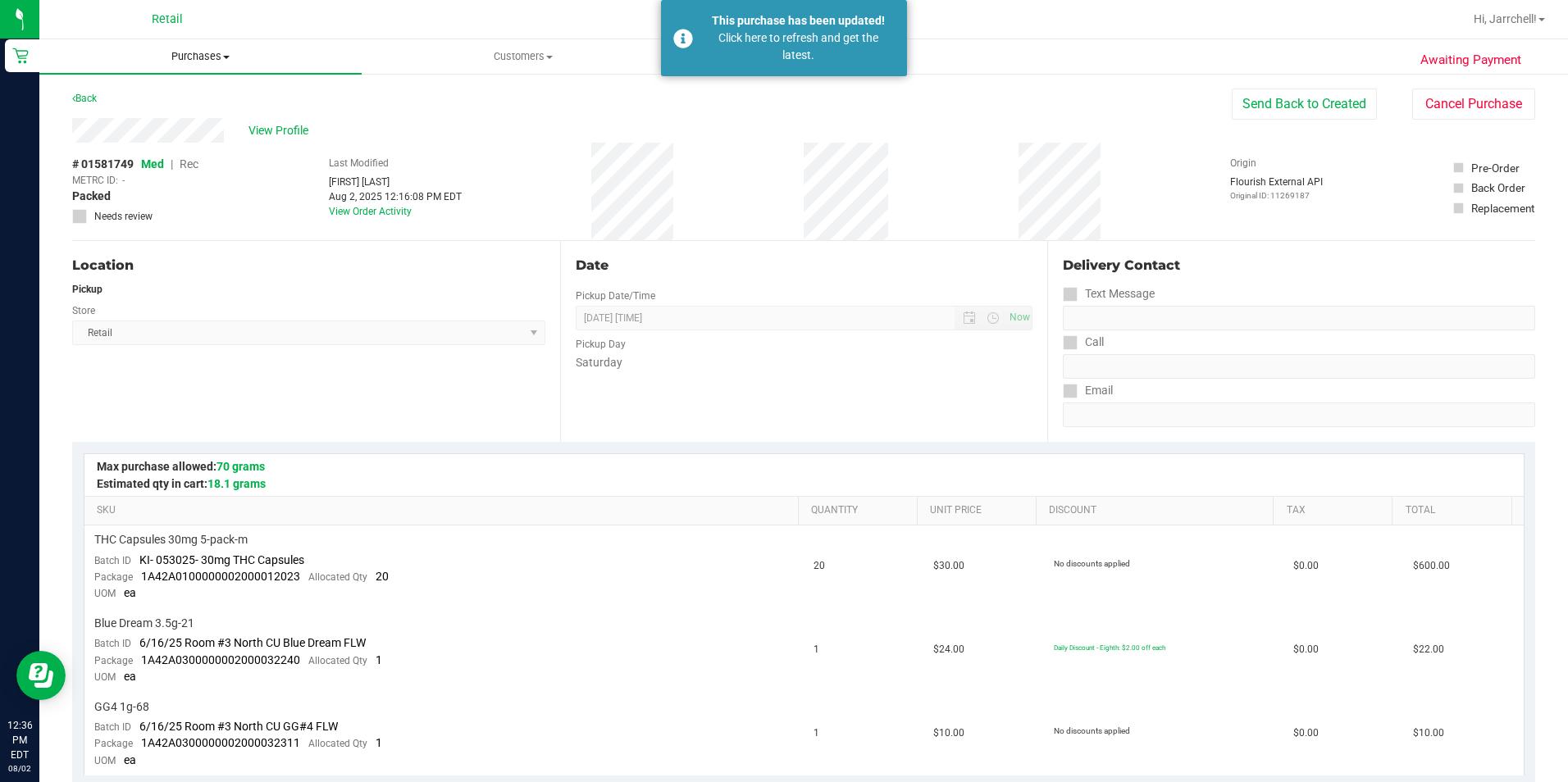 click on "Purchases" at bounding box center (200, 57) 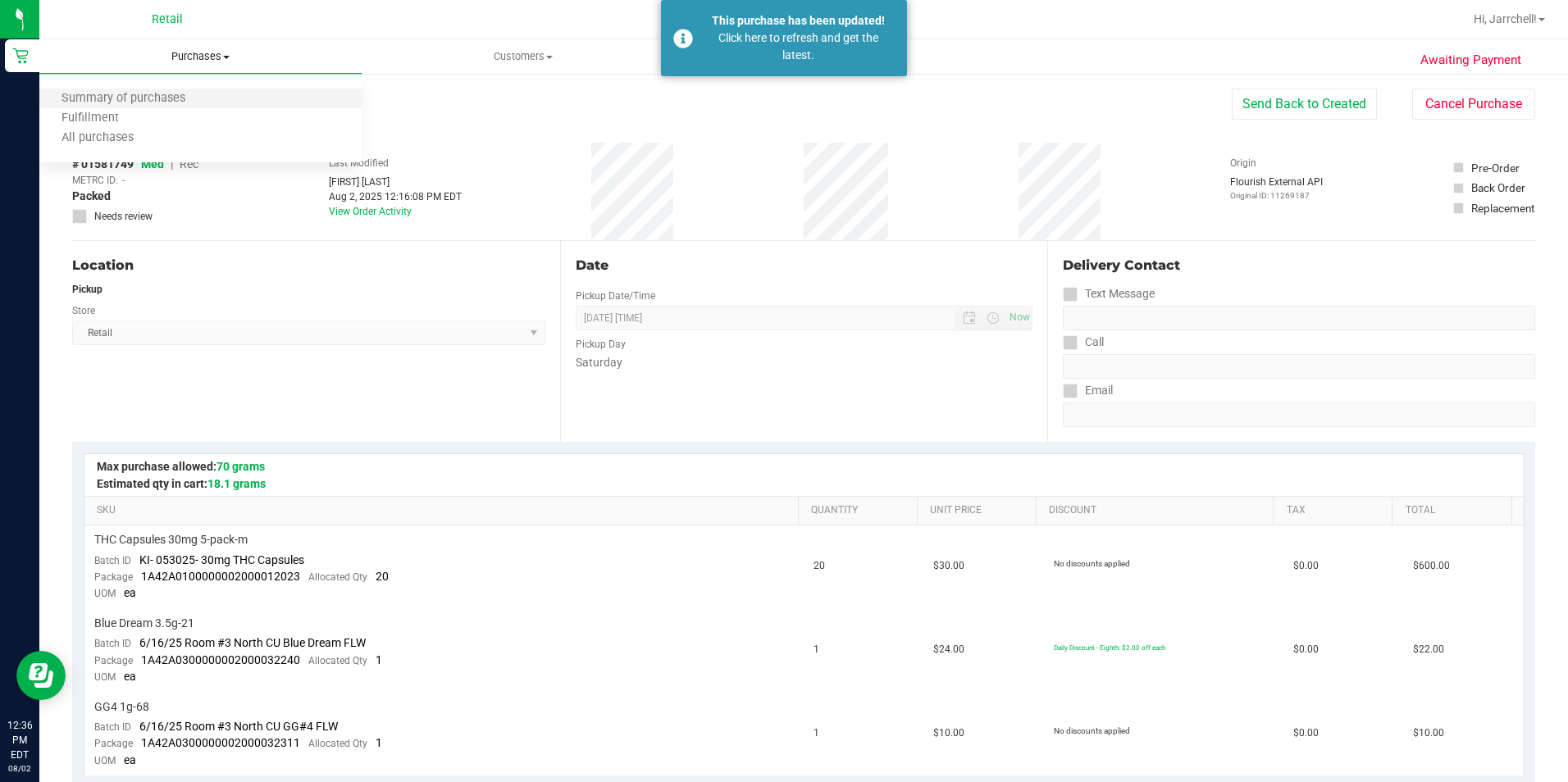 click on "Summary of purchases" at bounding box center [200, 99] 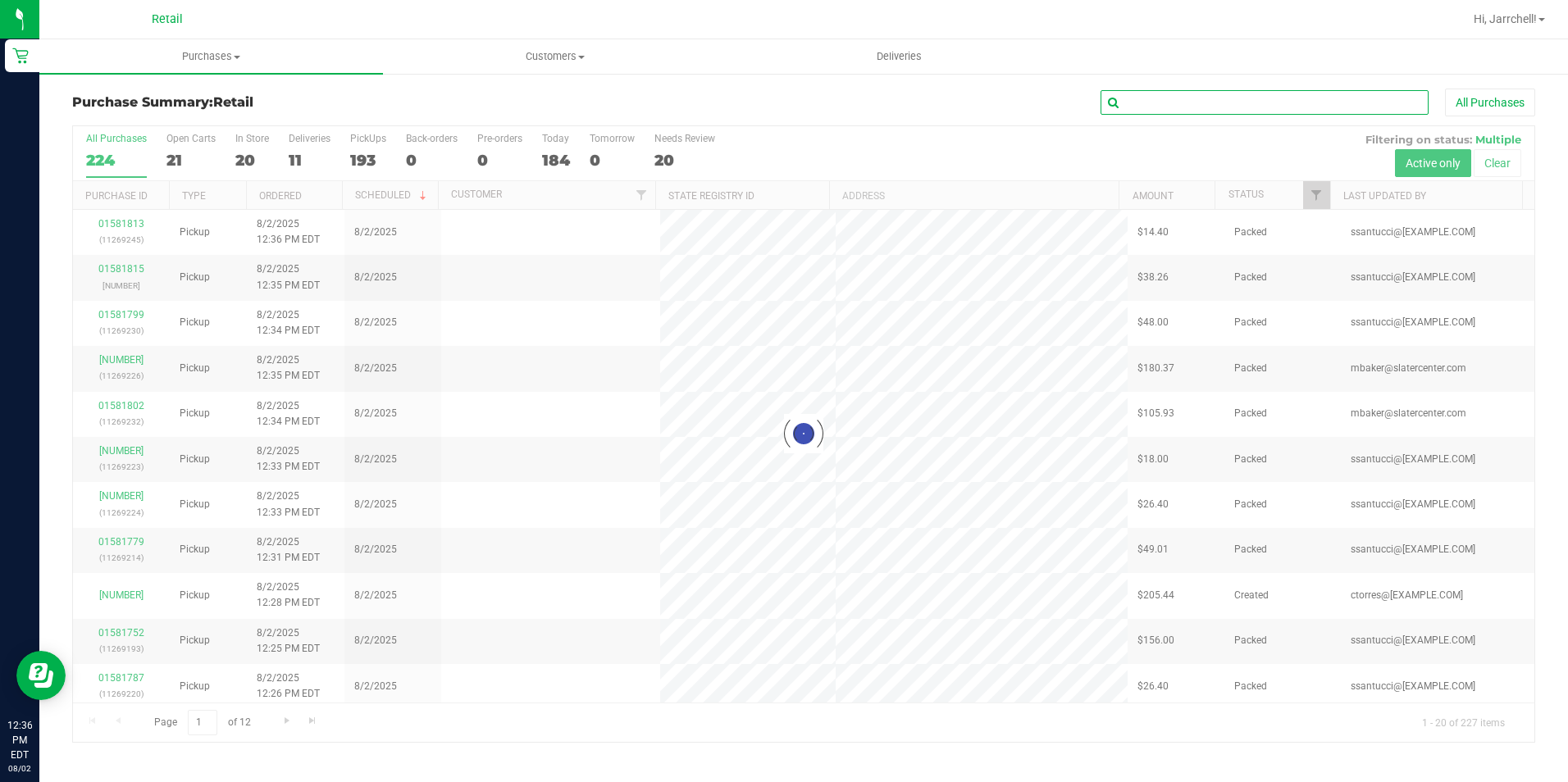click at bounding box center (1265, 102) 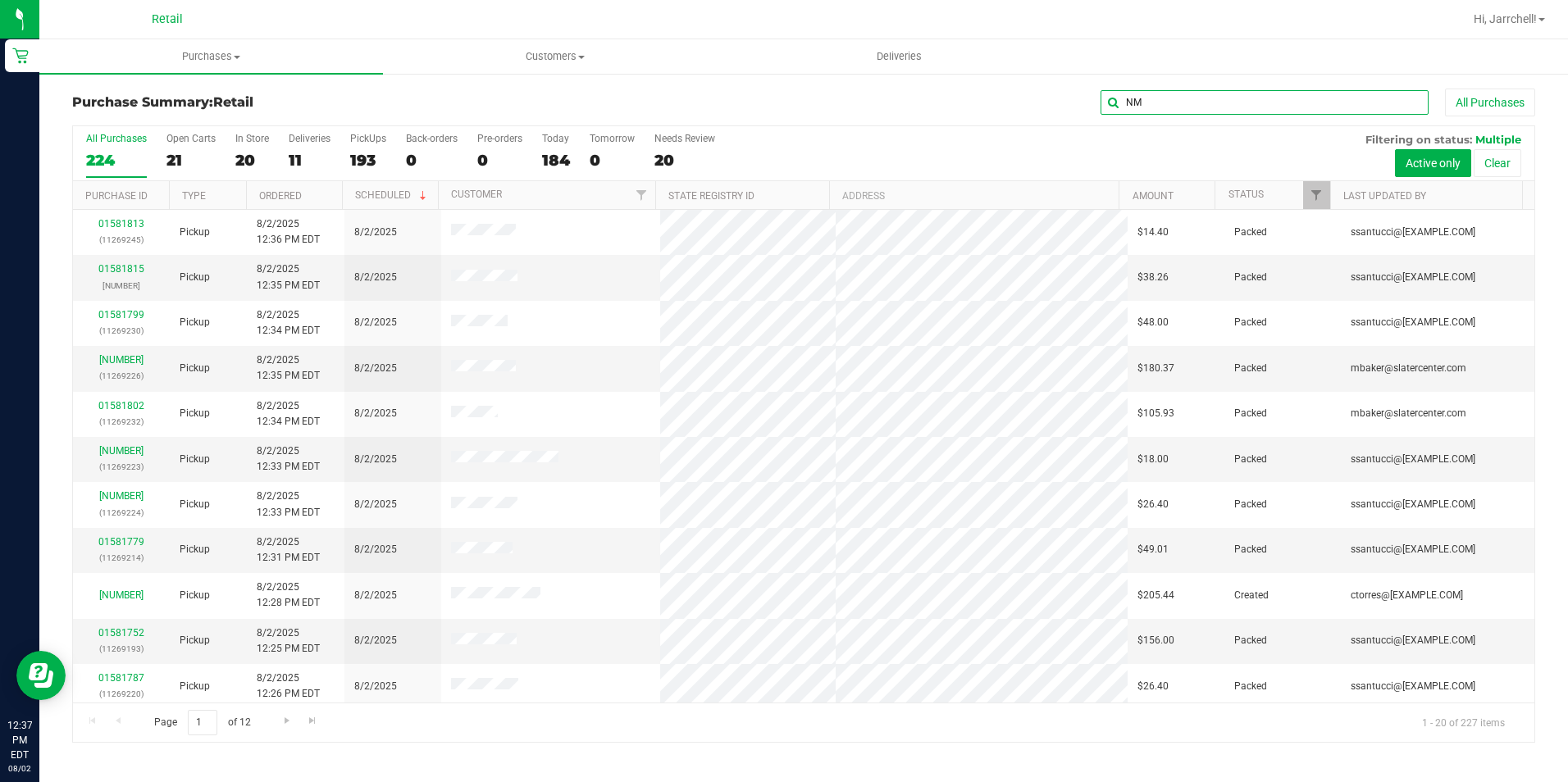 type on "N" 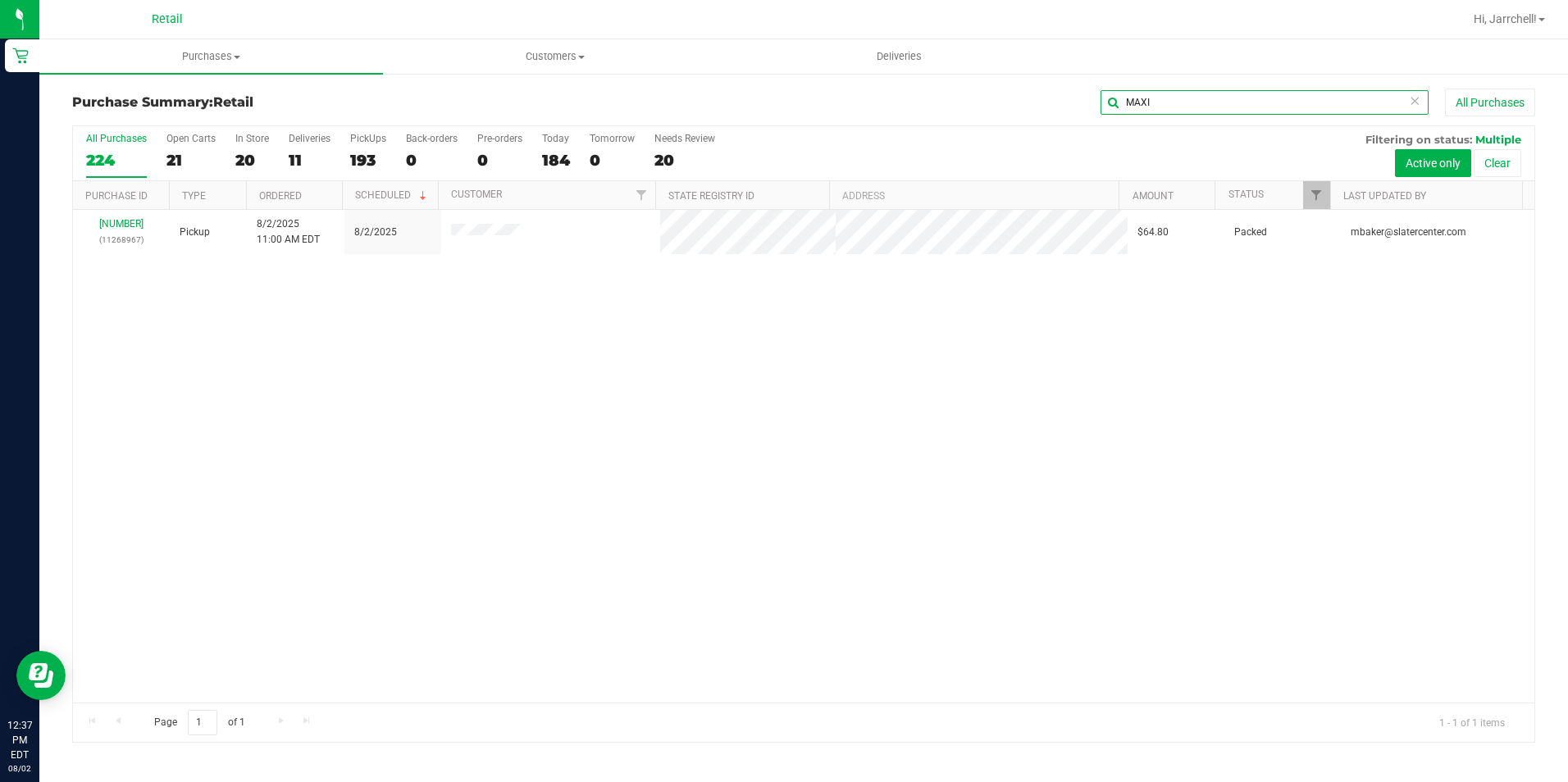 type on "MAXI" 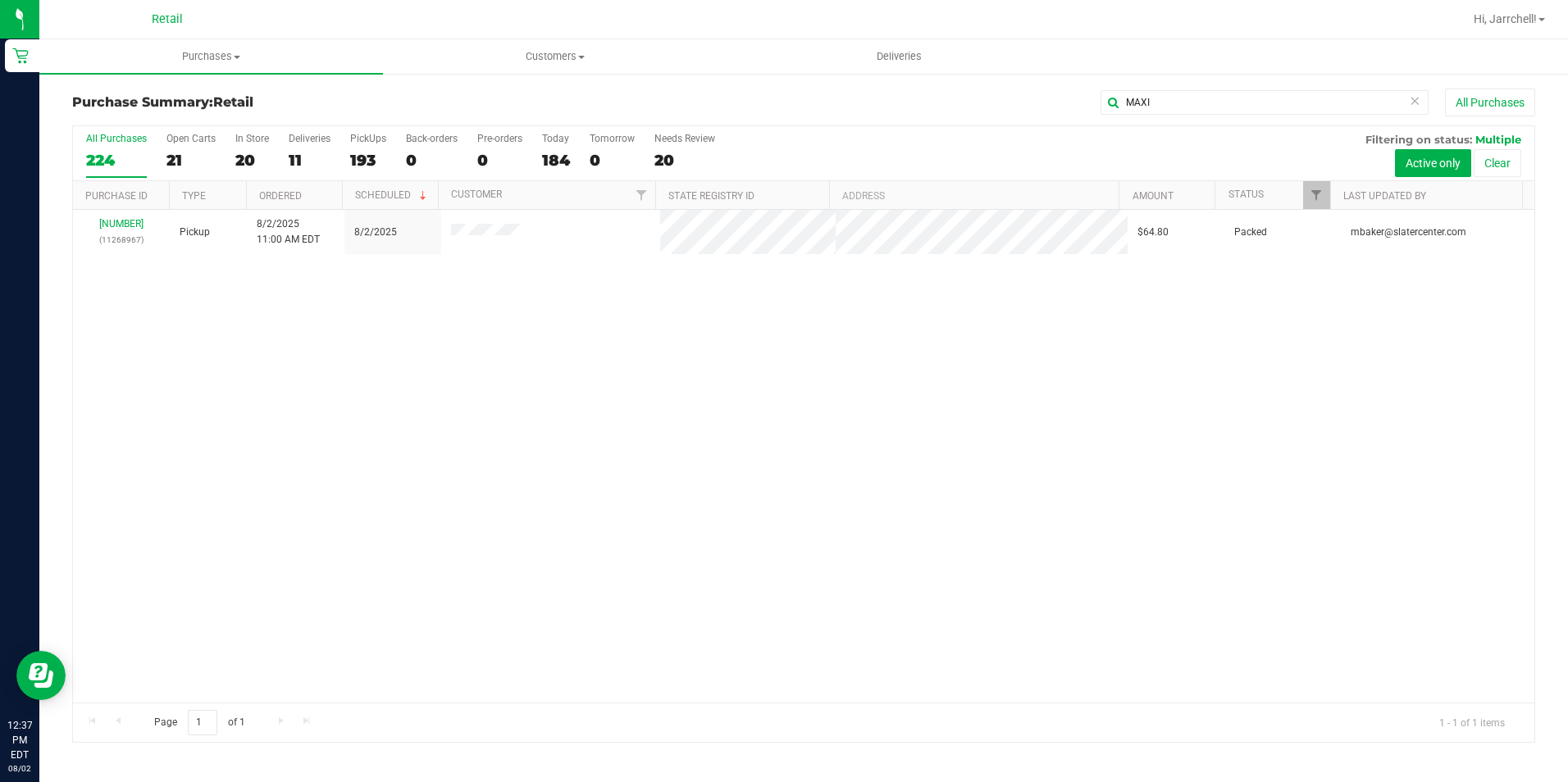 click on "01581530
(11268967)
Pickup 8/2/2025 11:00 AM EDT 8/2/2025
$64.80
Packed mbaker@slatercenter.com" at bounding box center [804, 456] 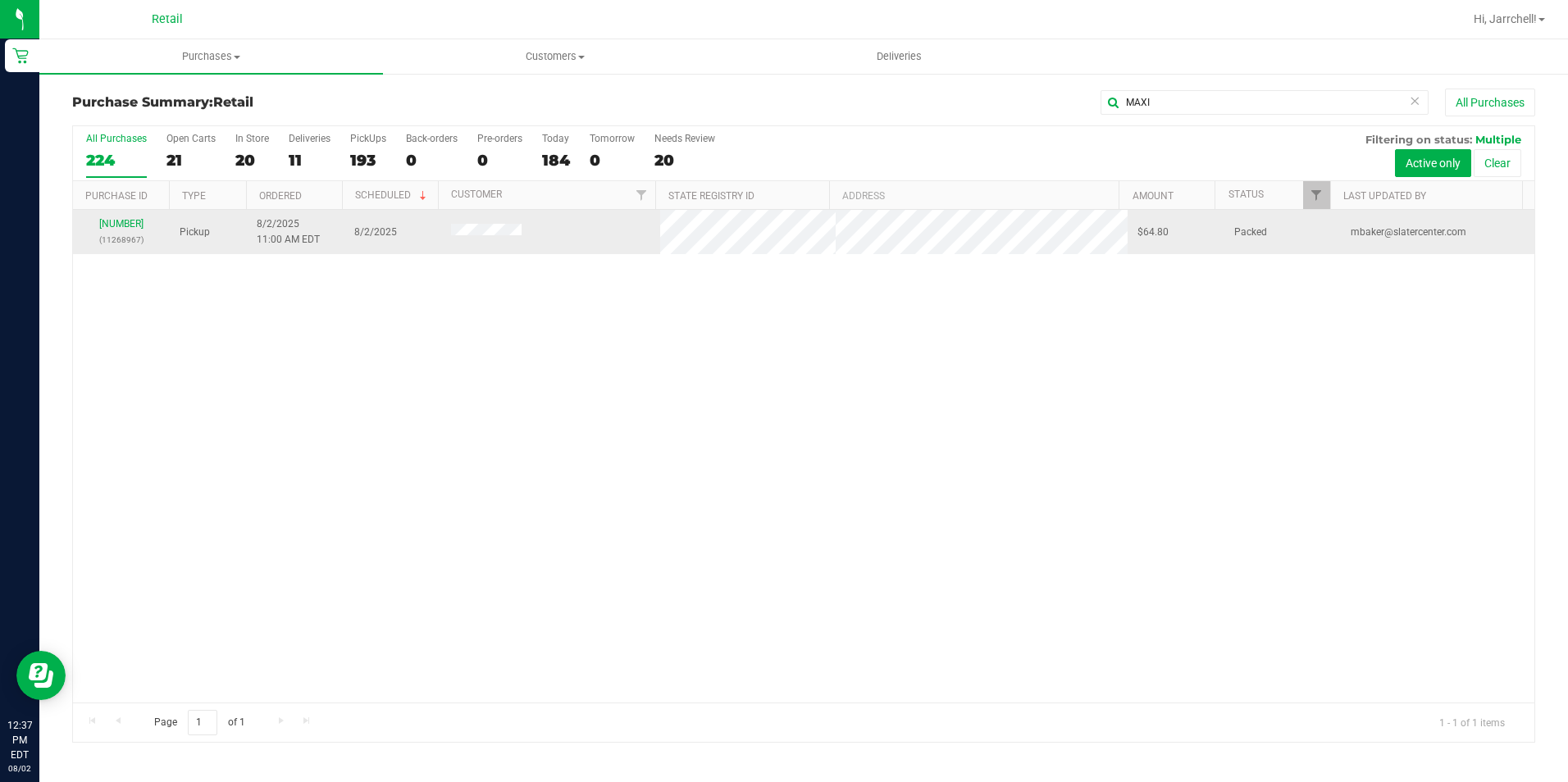 click on "01581530
(11268967)" at bounding box center (121, 232) 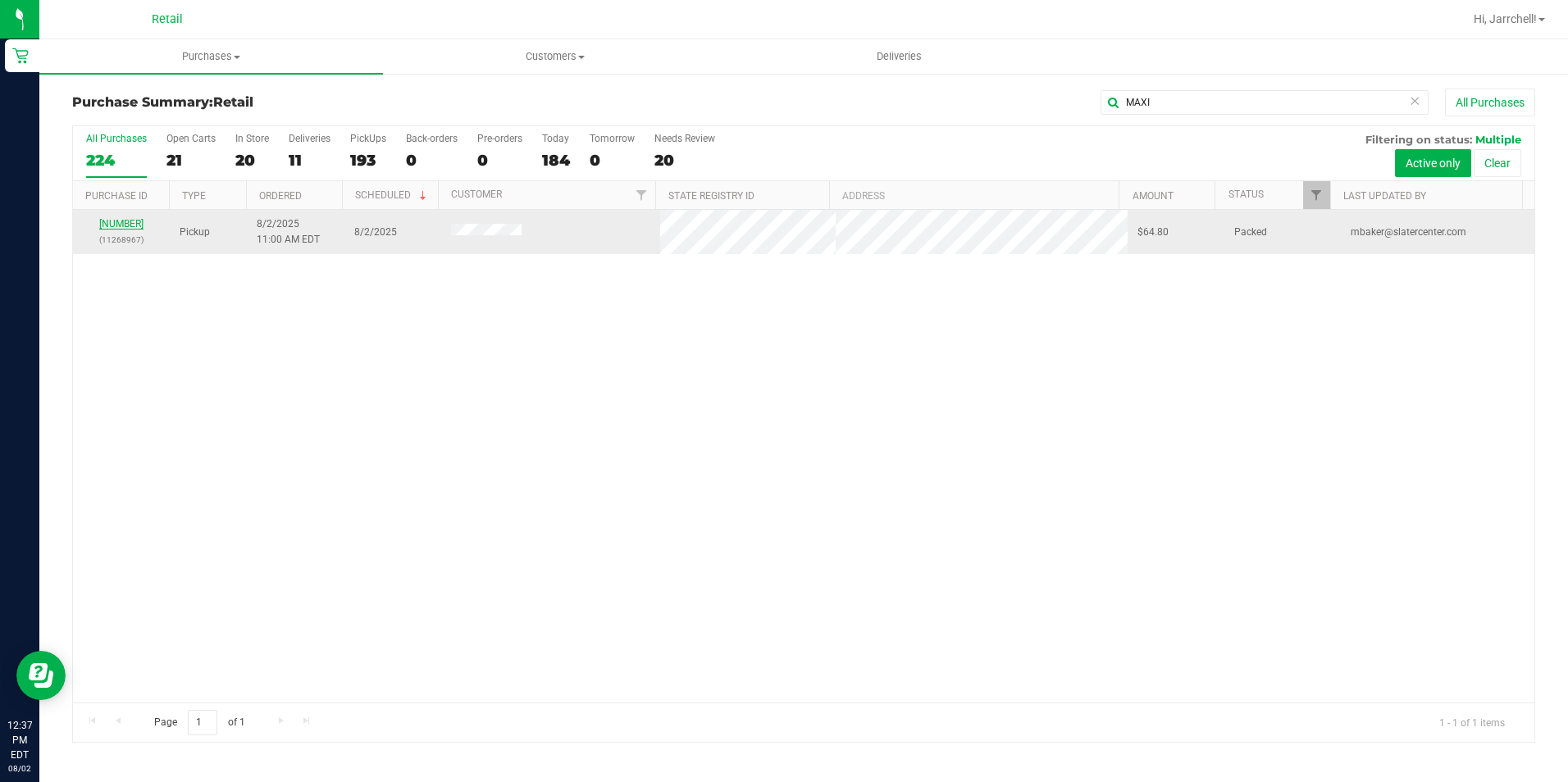 click on "01581530" at bounding box center (121, 224) 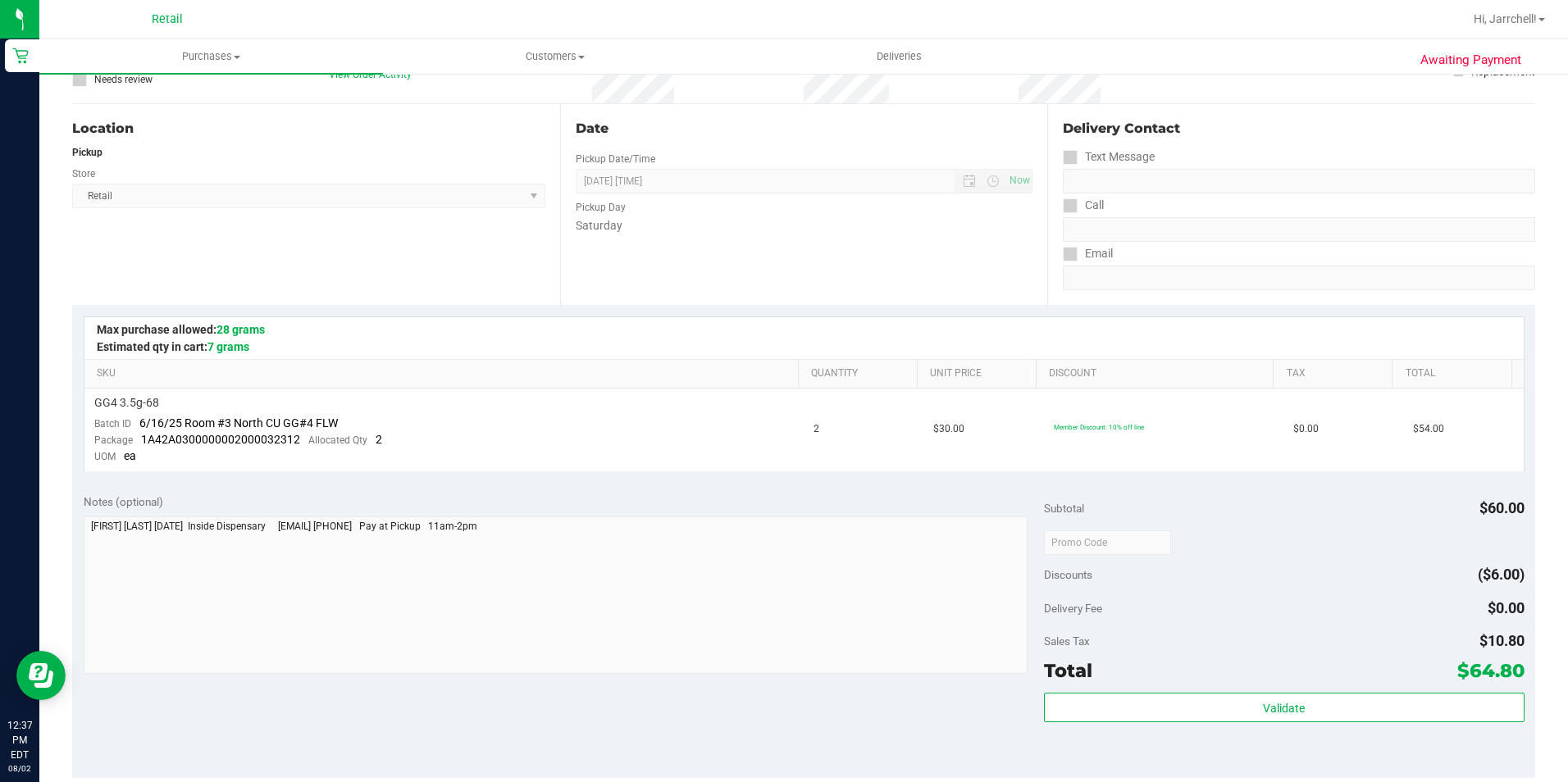 scroll, scrollTop: 0, scrollLeft: 0, axis: both 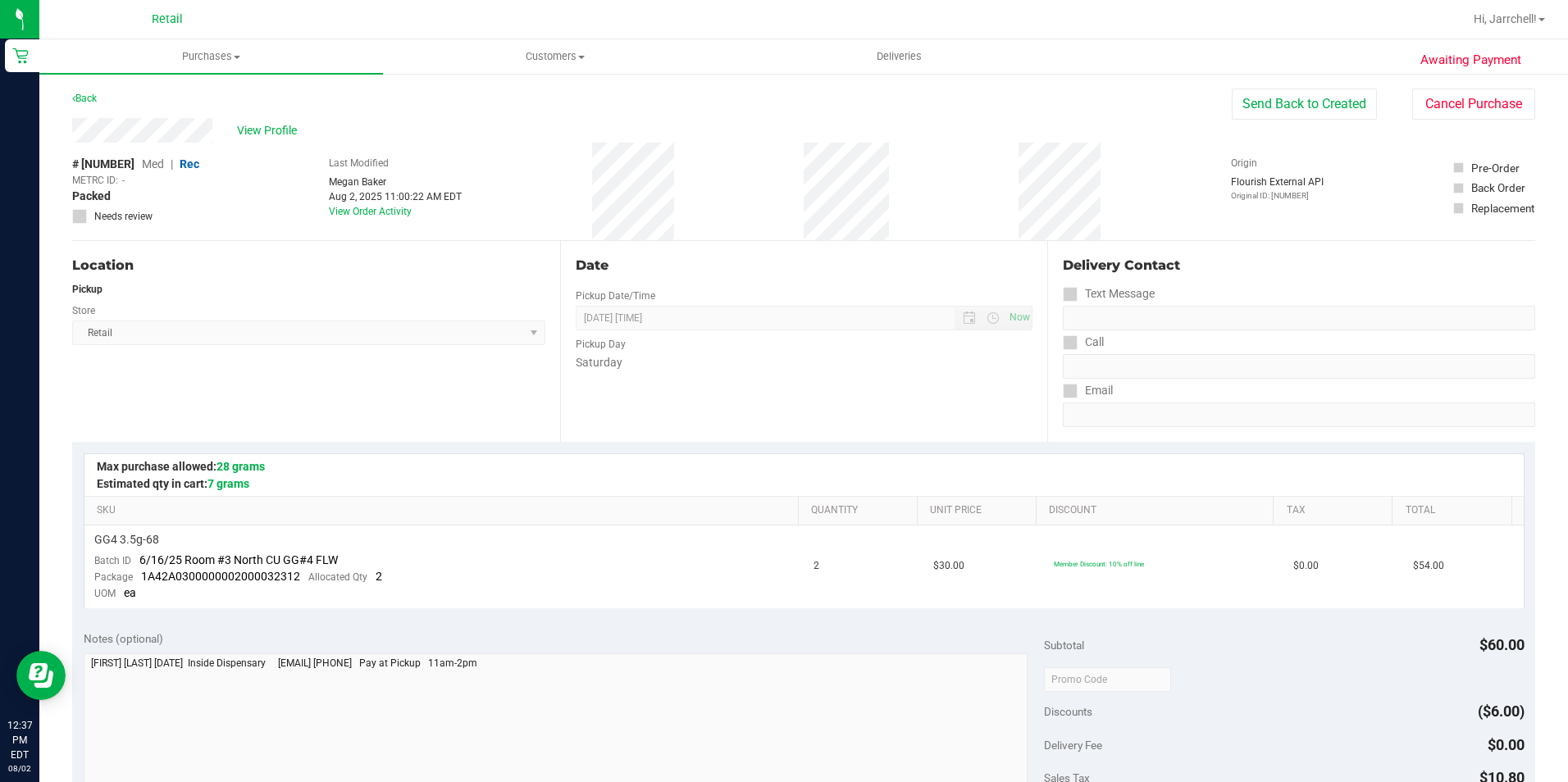 click on "Last Modified
Megan Baker
Aug 2, 2025 11:00:22 AM EDT
View Order Activity" at bounding box center (395, 191) 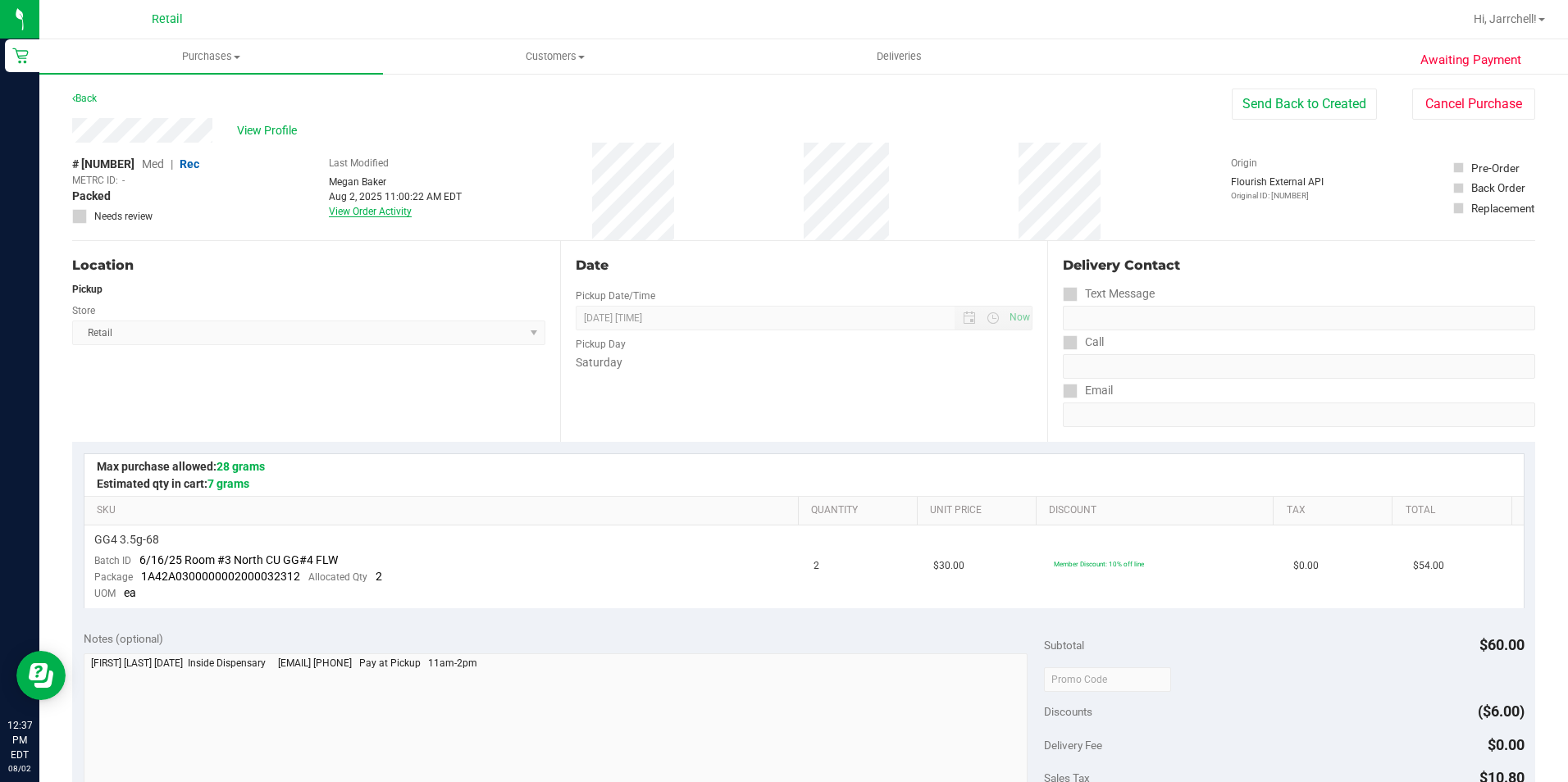 click on "View Order Activity" at bounding box center (370, 211) 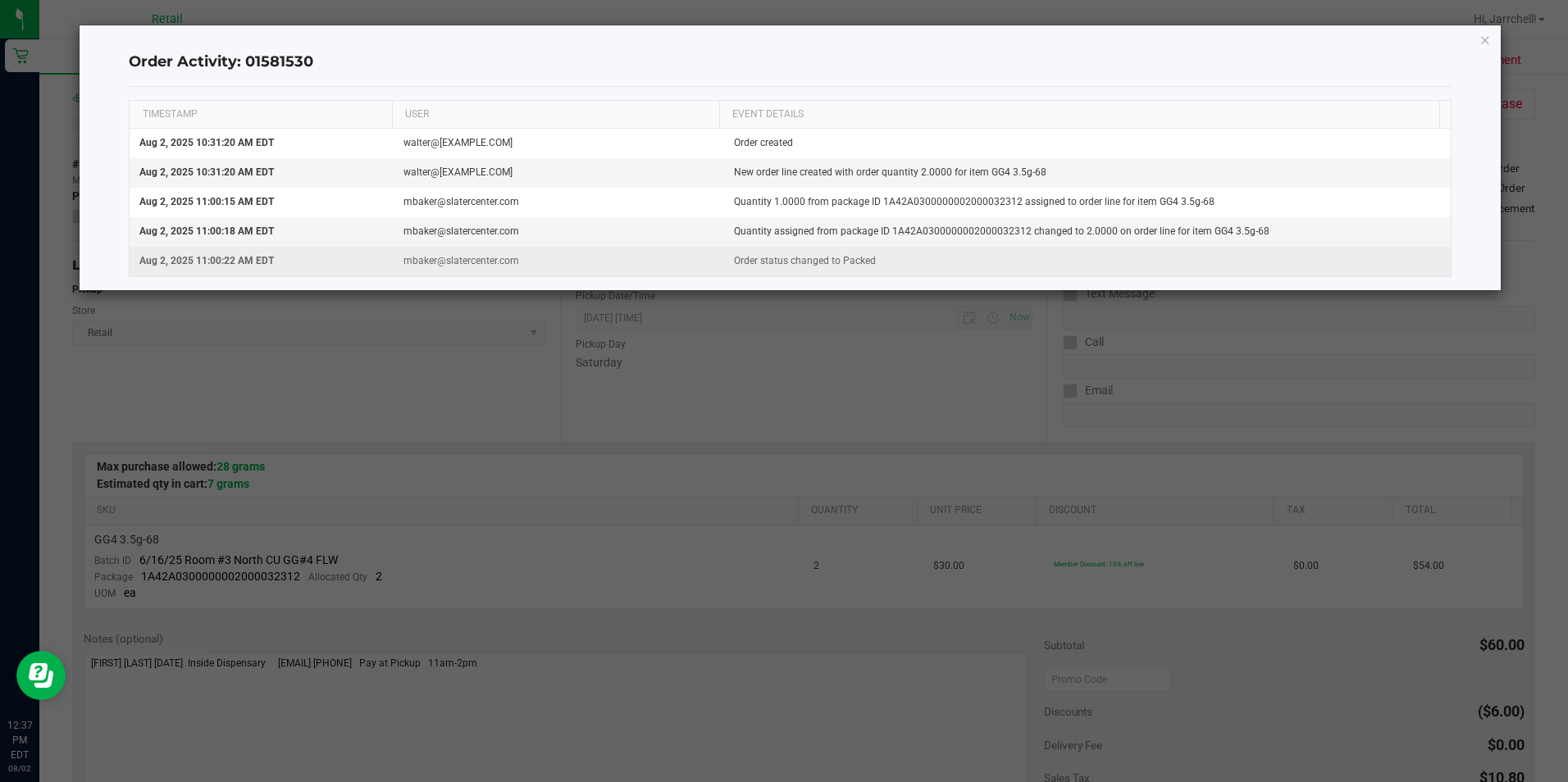 click on "Order status changed to Packed" at bounding box center (1087, 261) 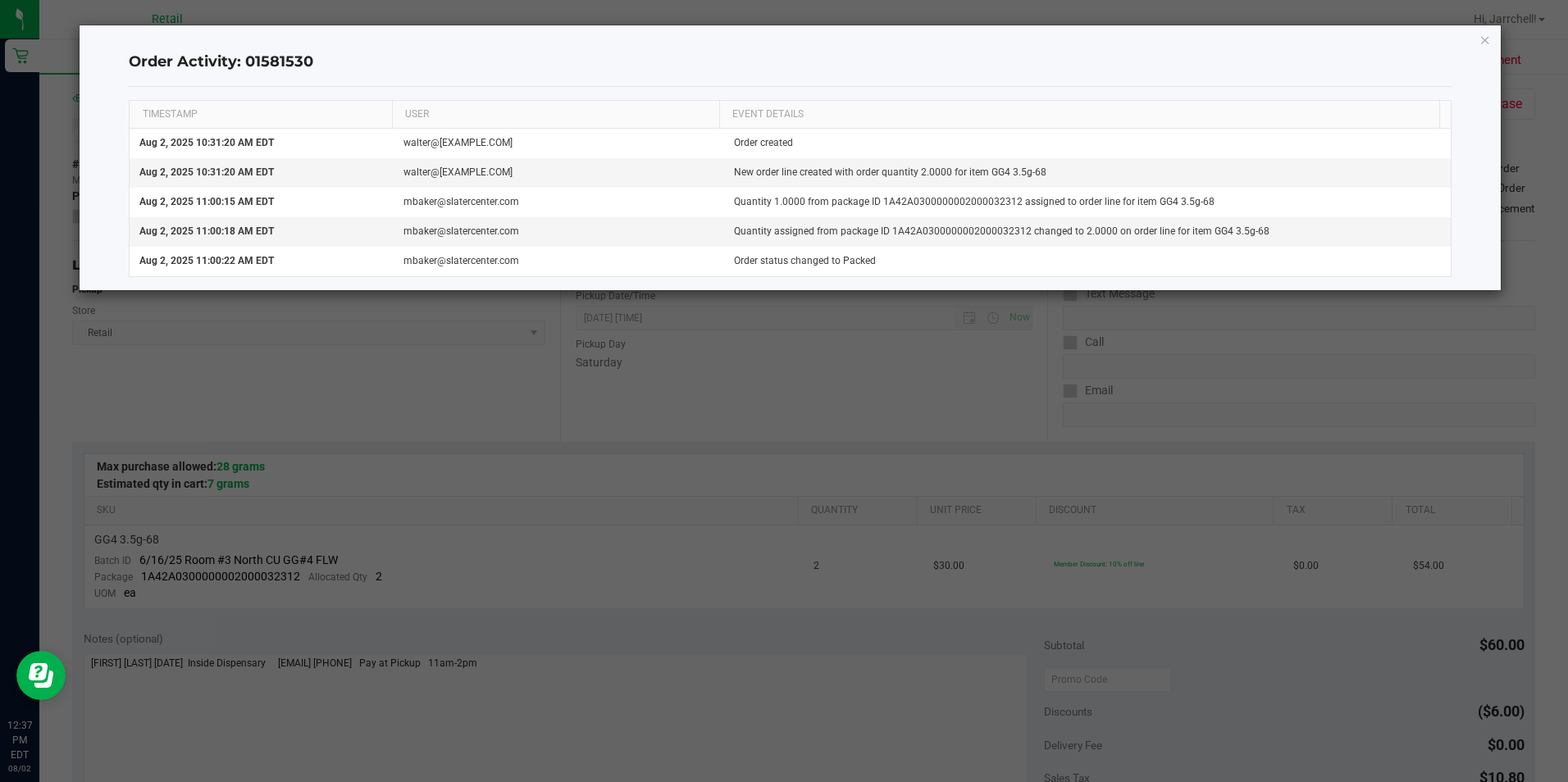 drag, startPoint x: 888, startPoint y: 54, endPoint x: 1101, endPoint y: 80, distance: 214.58099 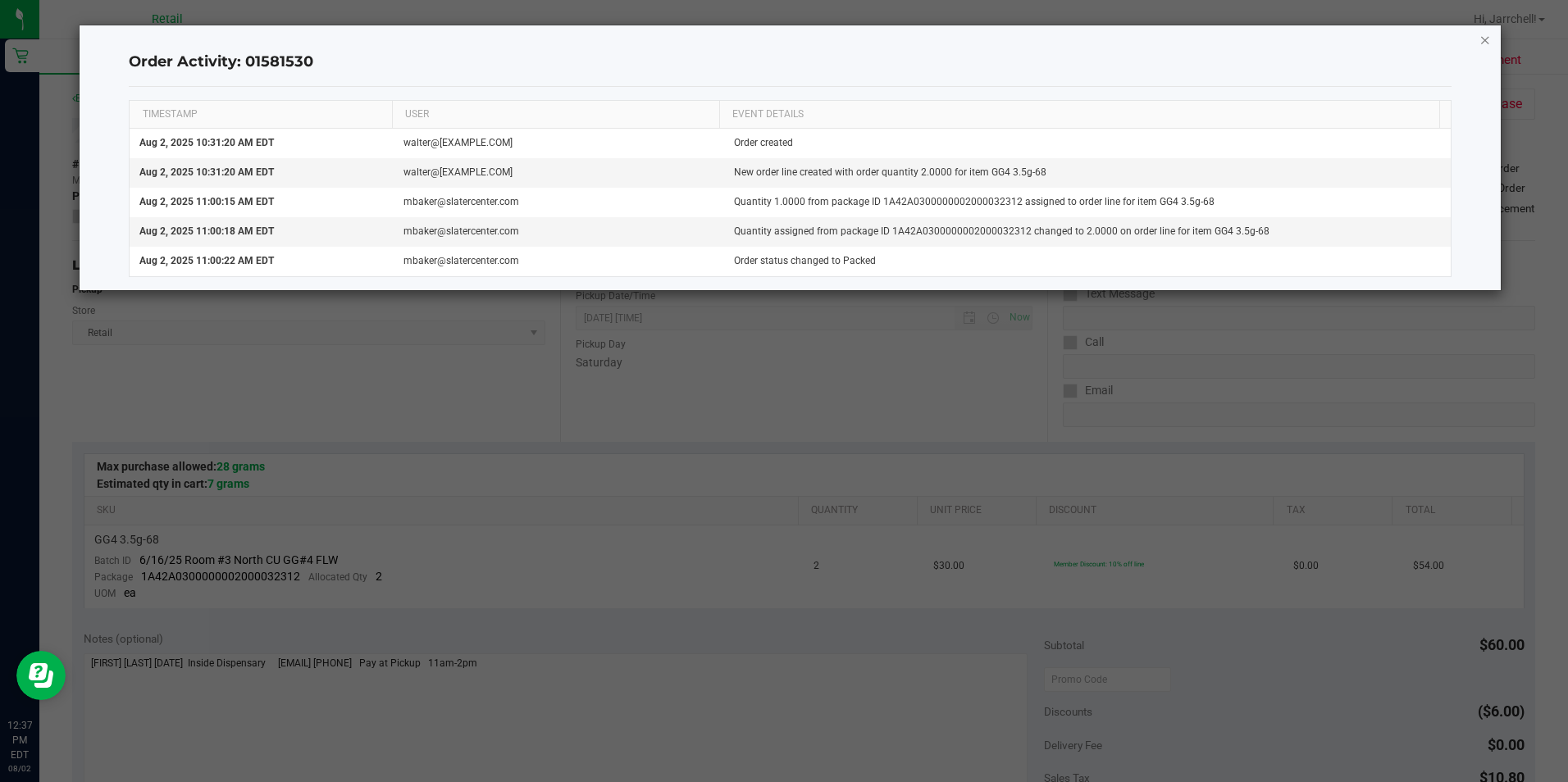 click 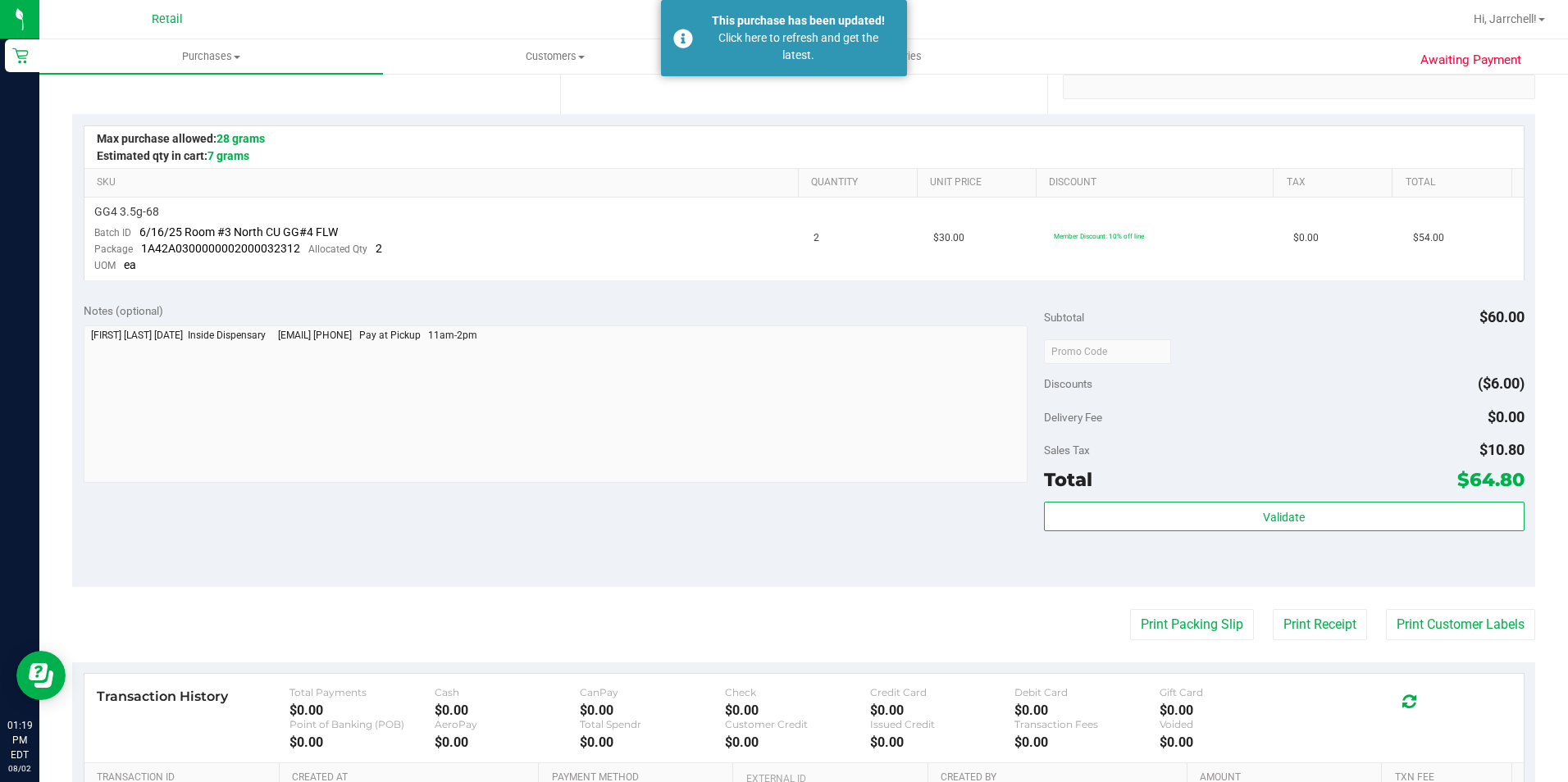 scroll, scrollTop: 0, scrollLeft: 0, axis: both 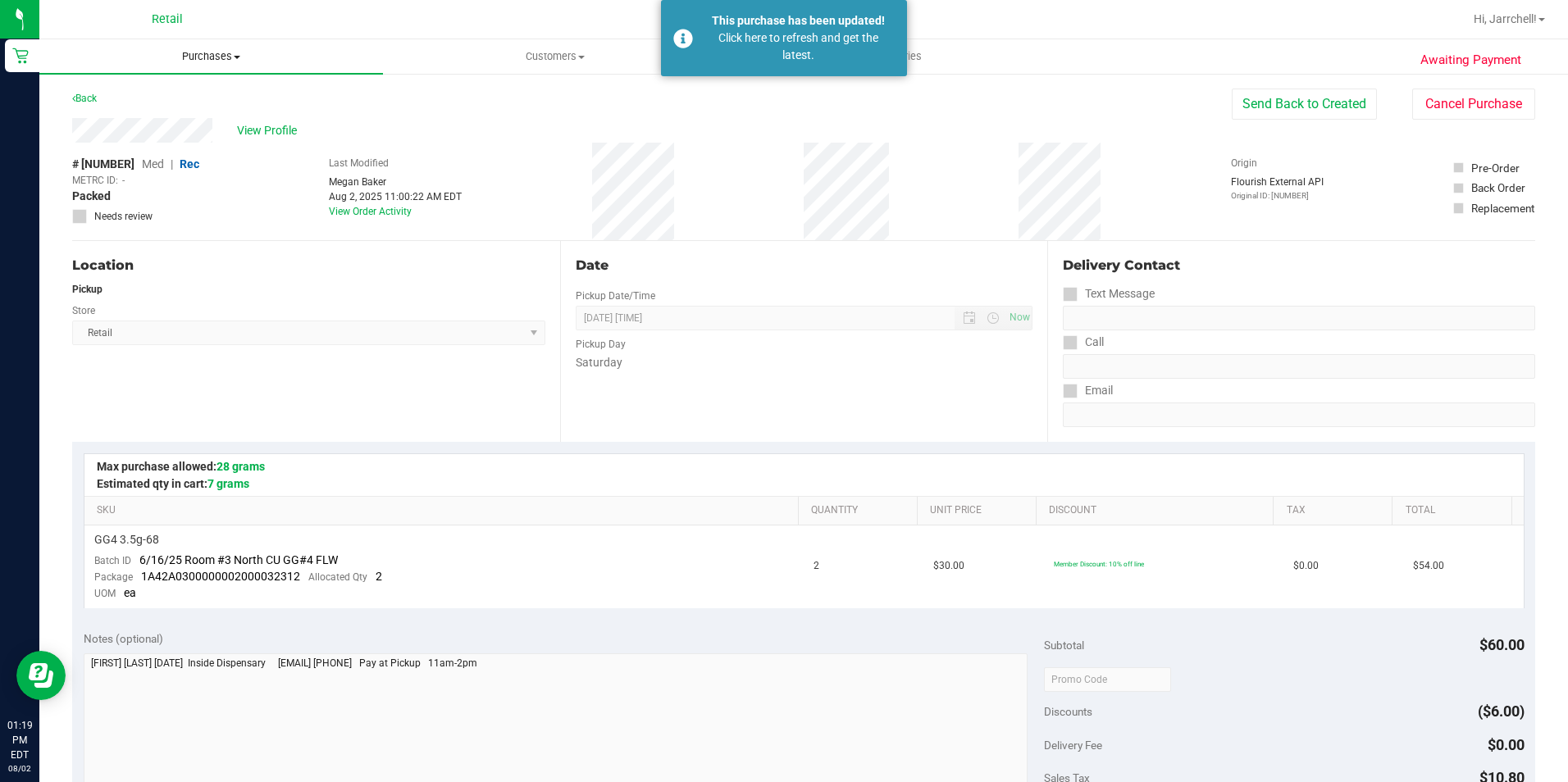 click on "Purchases
Summary of purchases
Fulfillment
All purchases" at bounding box center (211, 57) 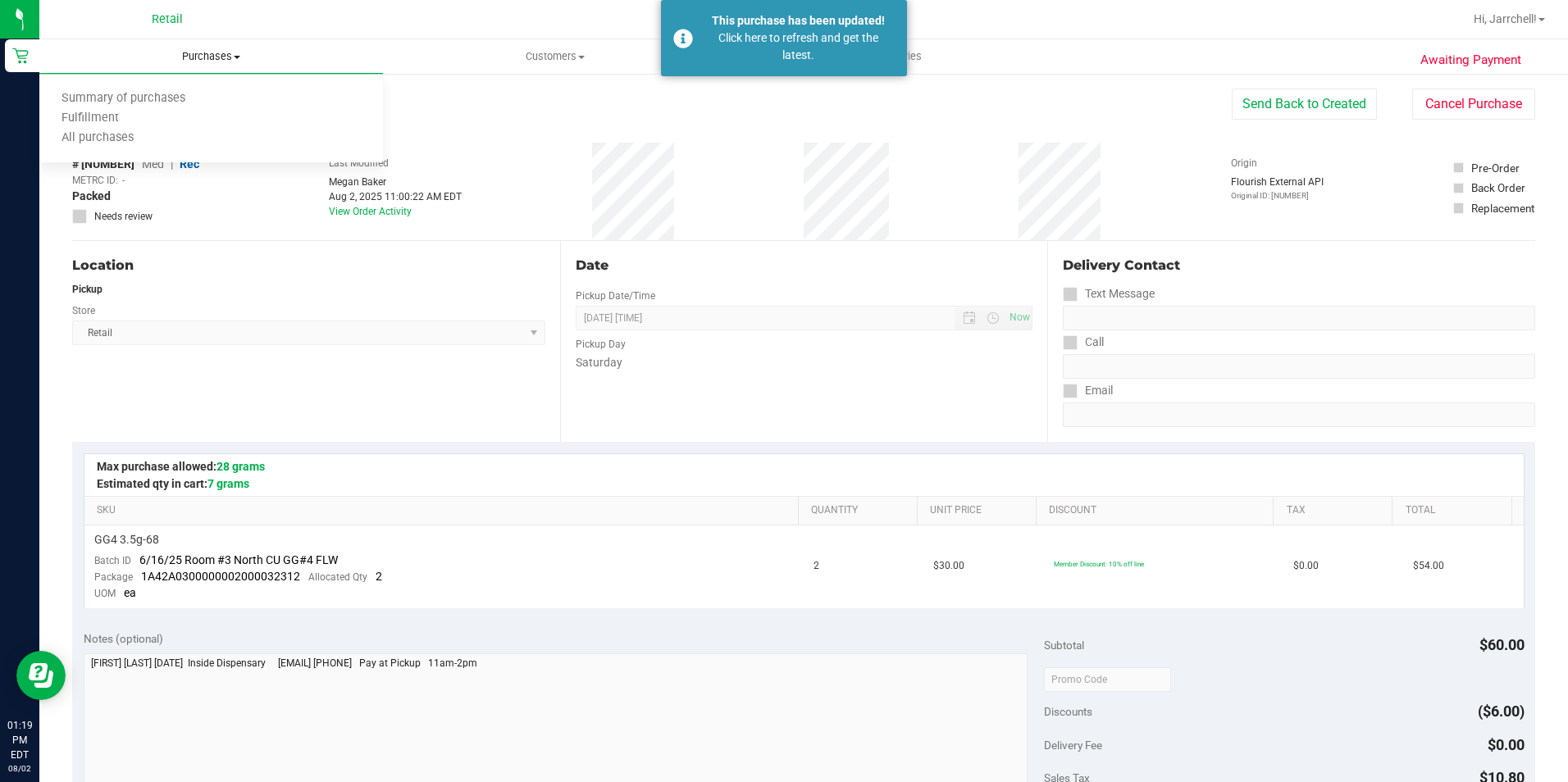 click on "Purchases" at bounding box center (211, 57) 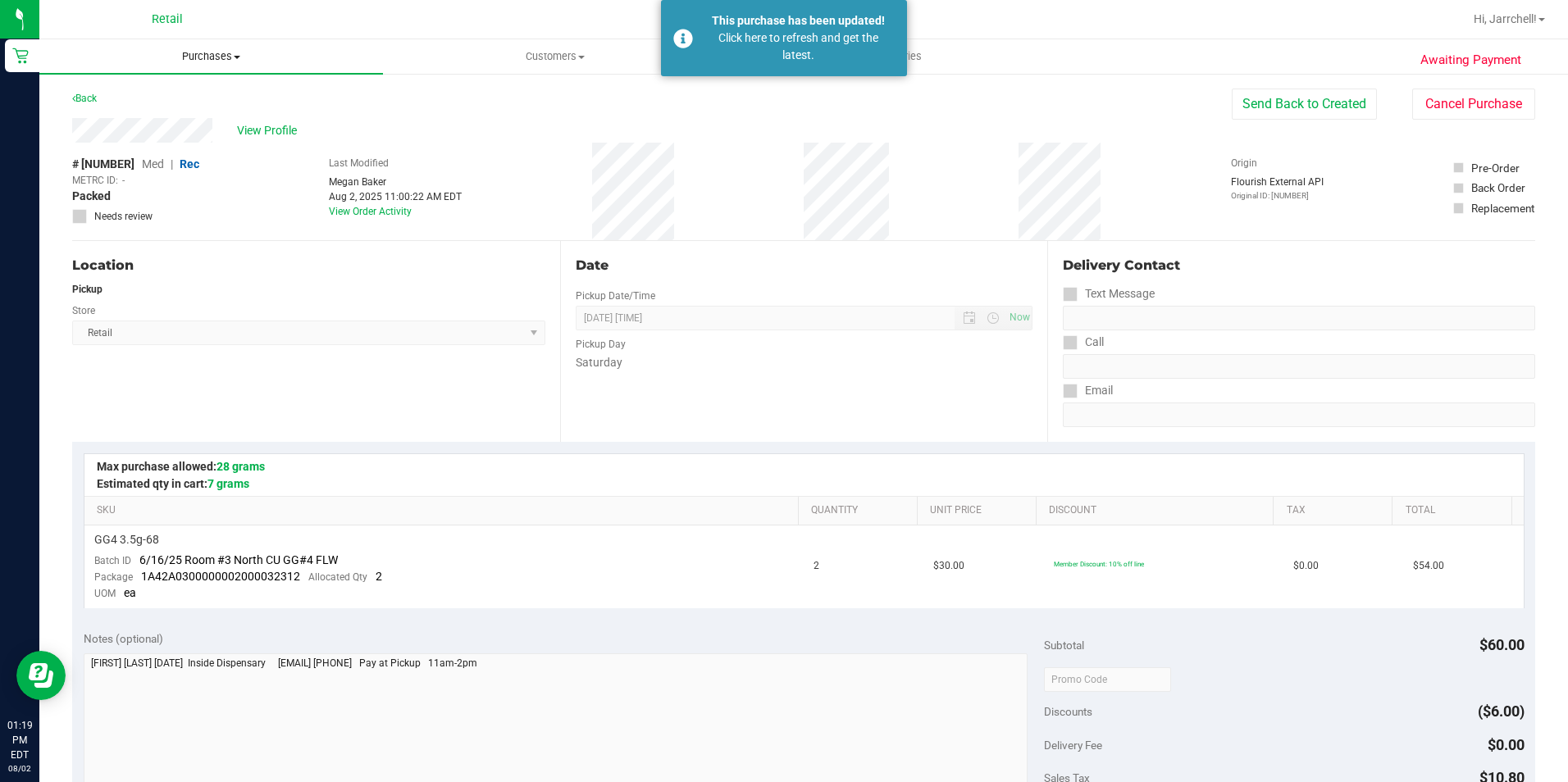 click on "Purchases" at bounding box center (211, 57) 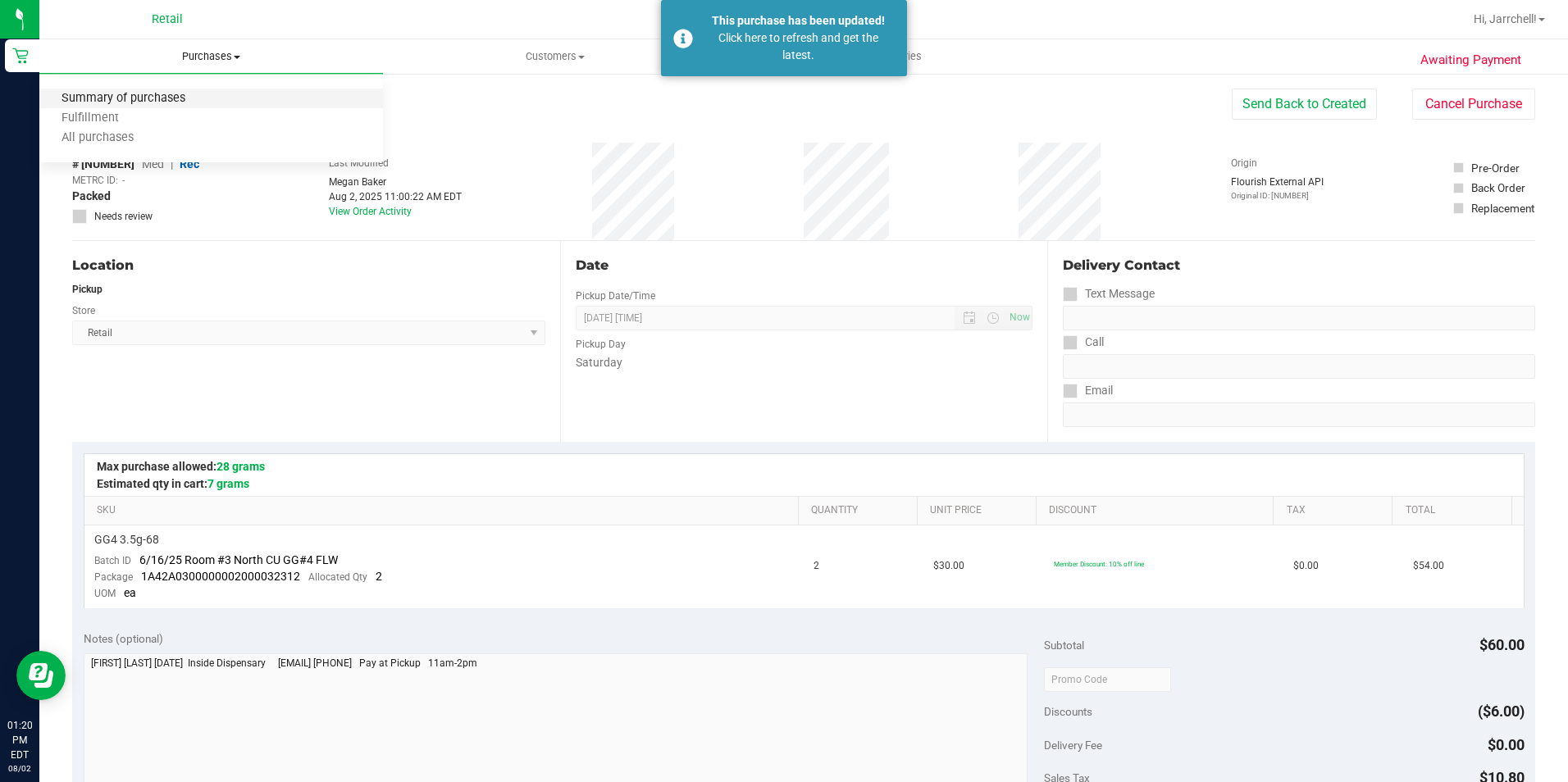 click on "Summary of purchases" at bounding box center (123, 98) 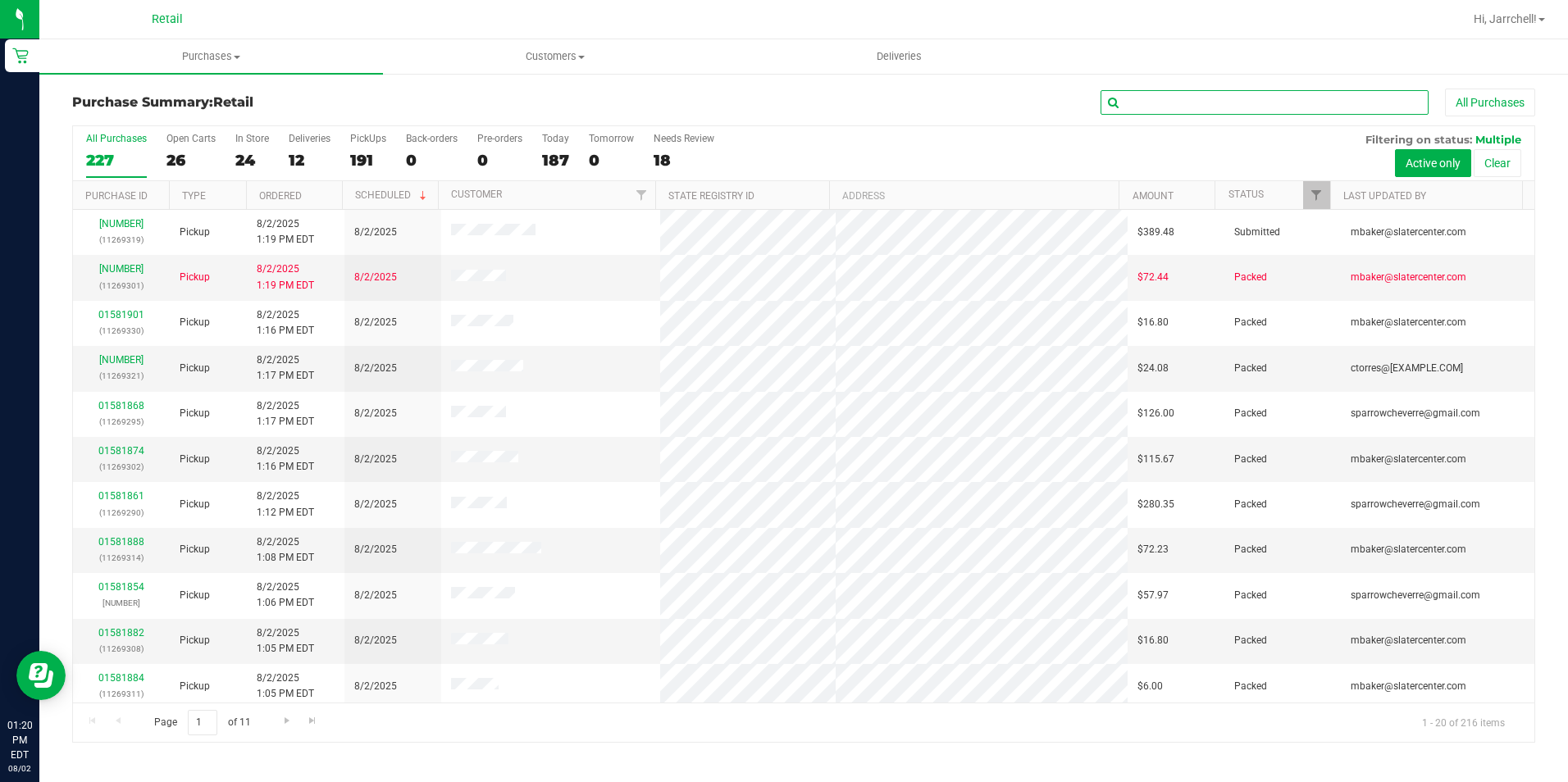 click at bounding box center [1265, 102] 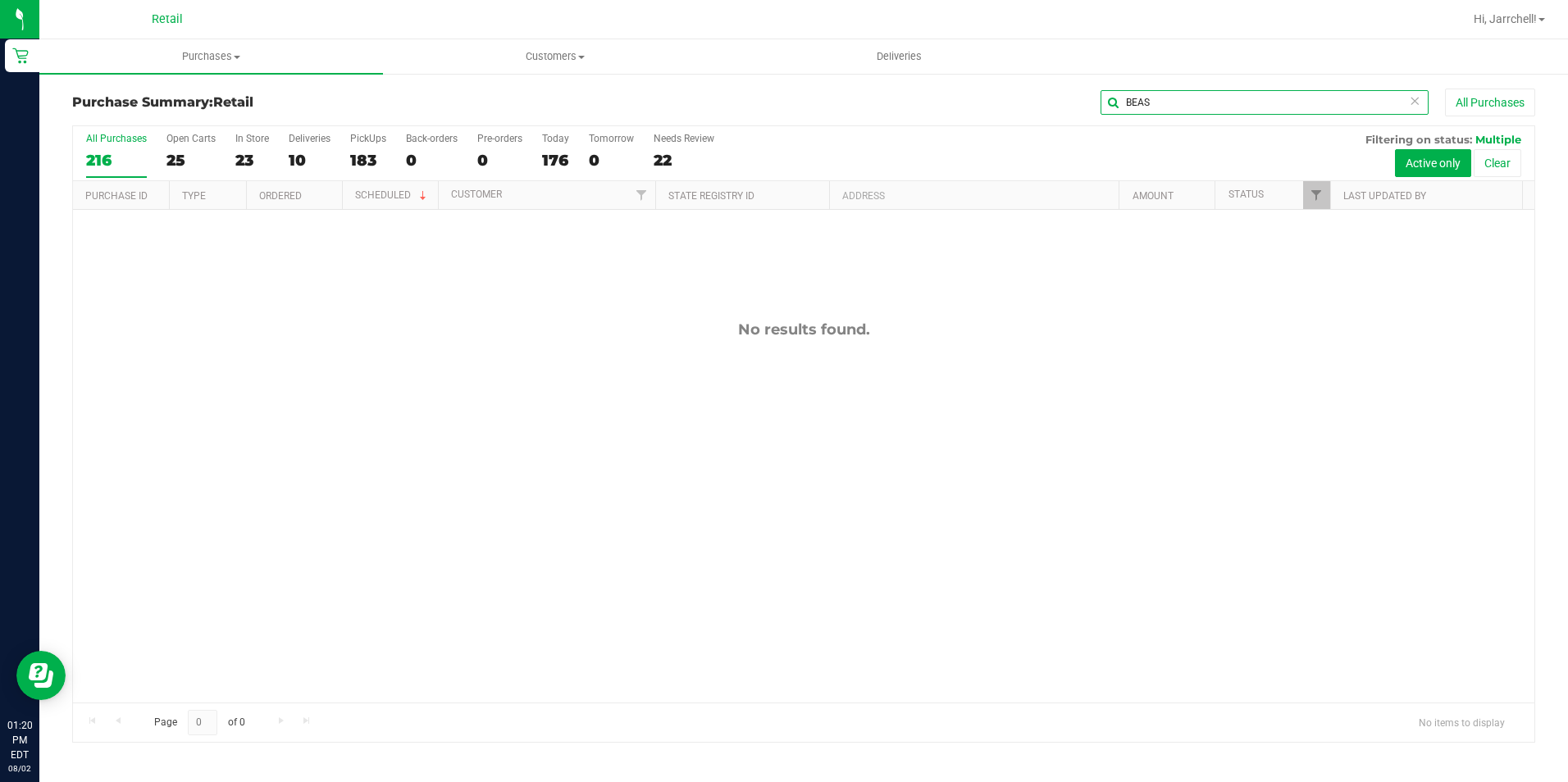 type on "BEAS" 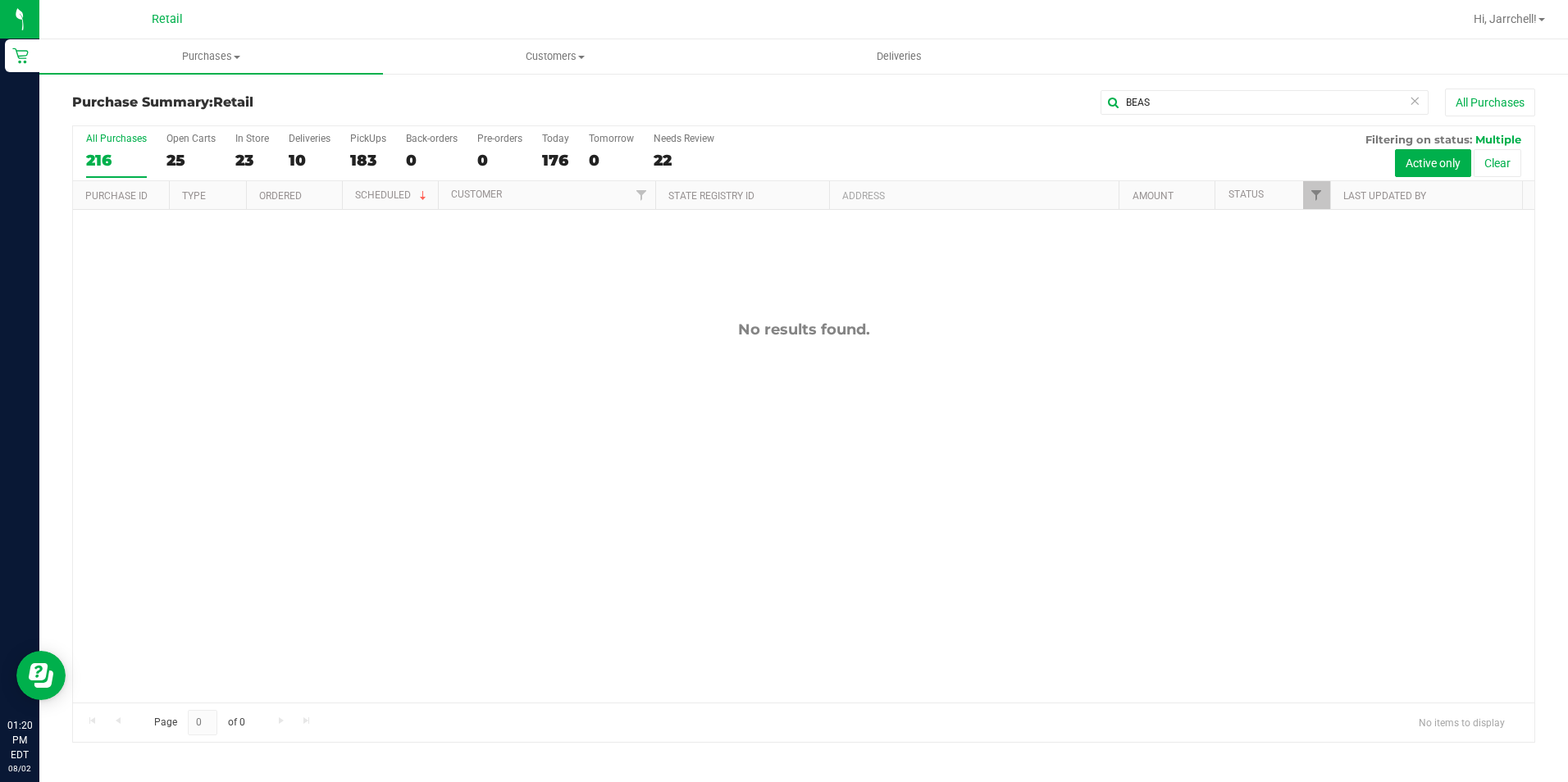 drag, startPoint x: 842, startPoint y: 436, endPoint x: 859, endPoint y: 404, distance: 36.235342 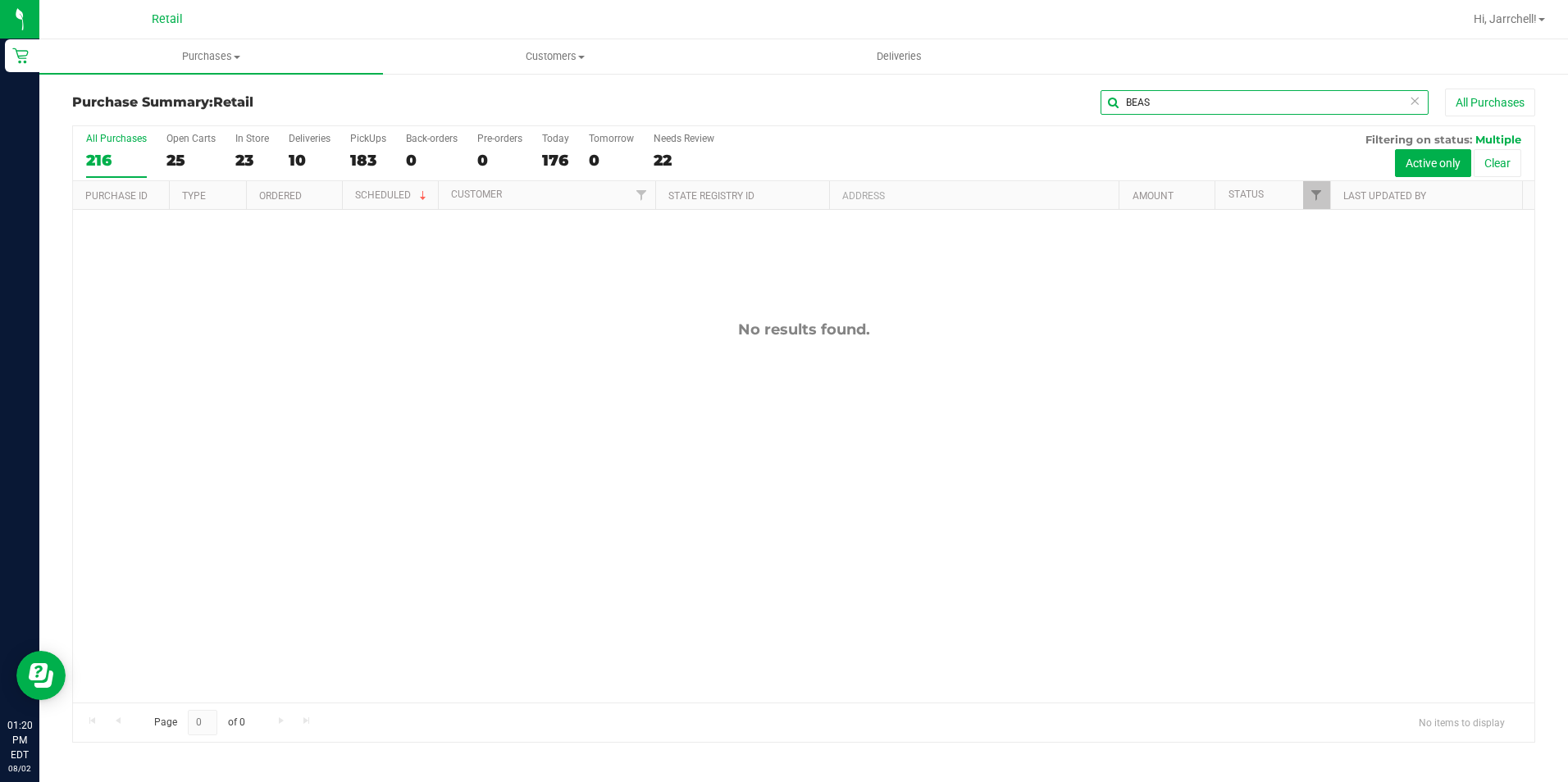 click on "BEAS" at bounding box center (1265, 102) 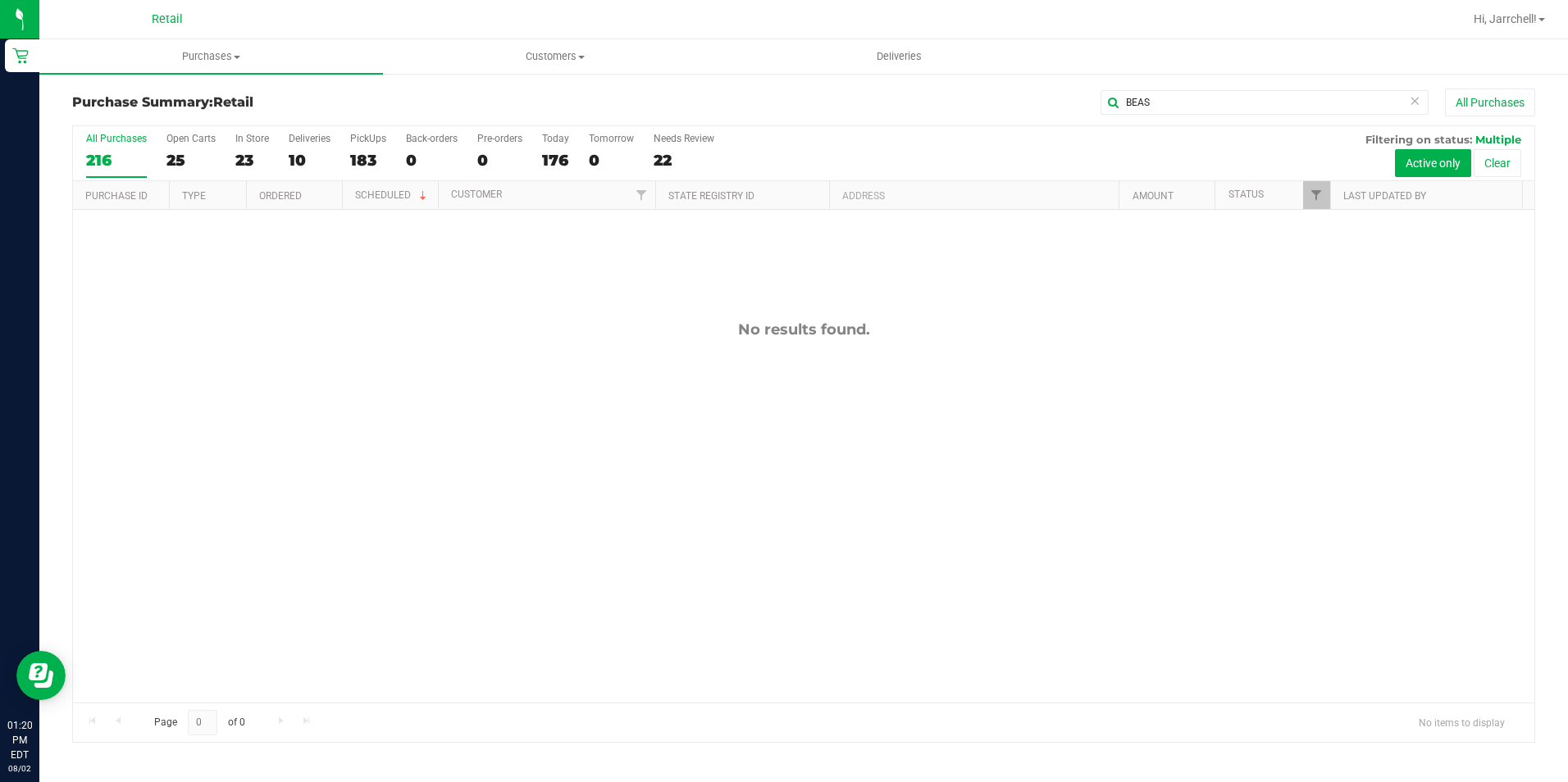 click on "No results found." at bounding box center [804, 511] 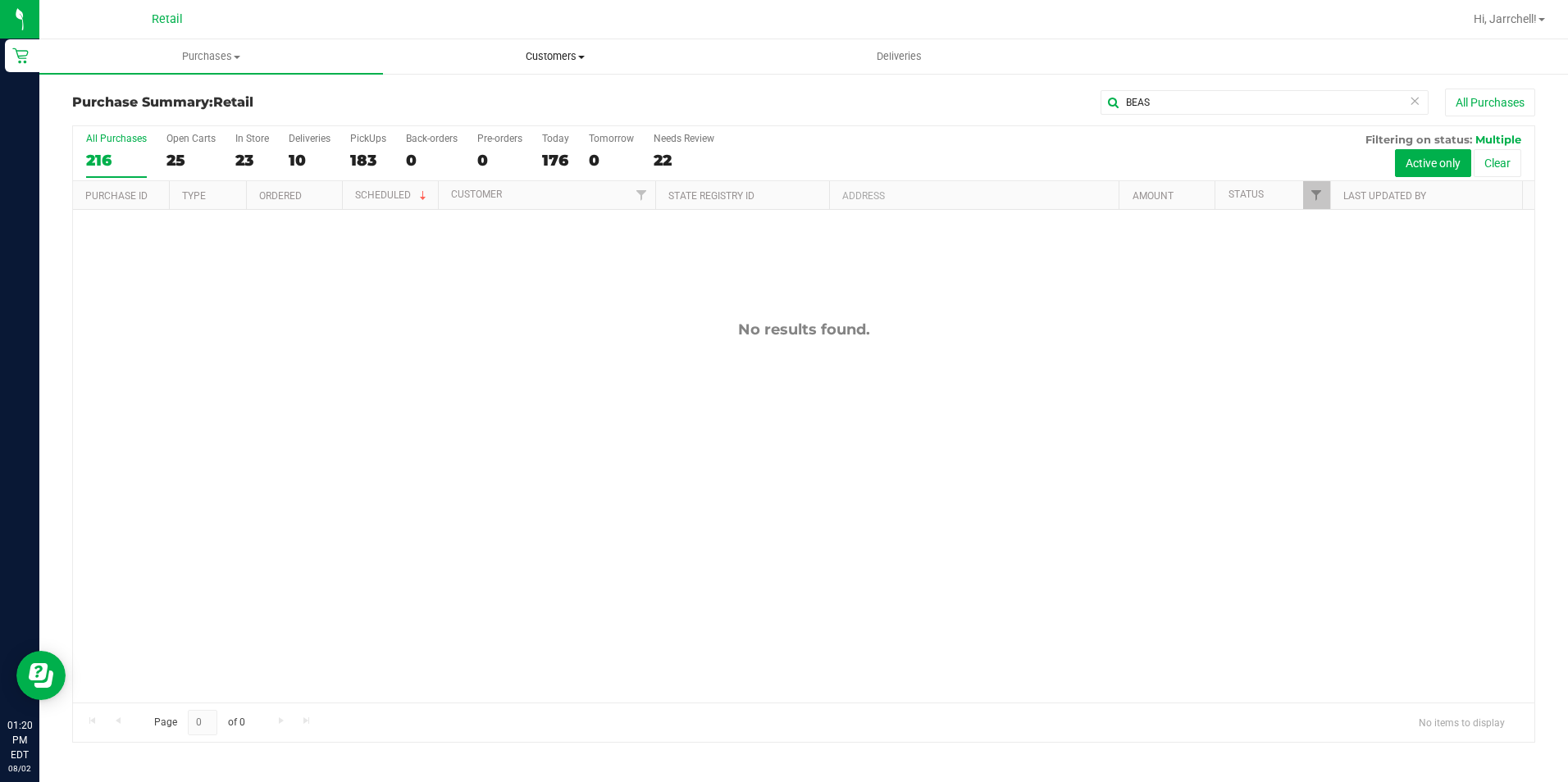 click on "Customers" at bounding box center [554, 57] 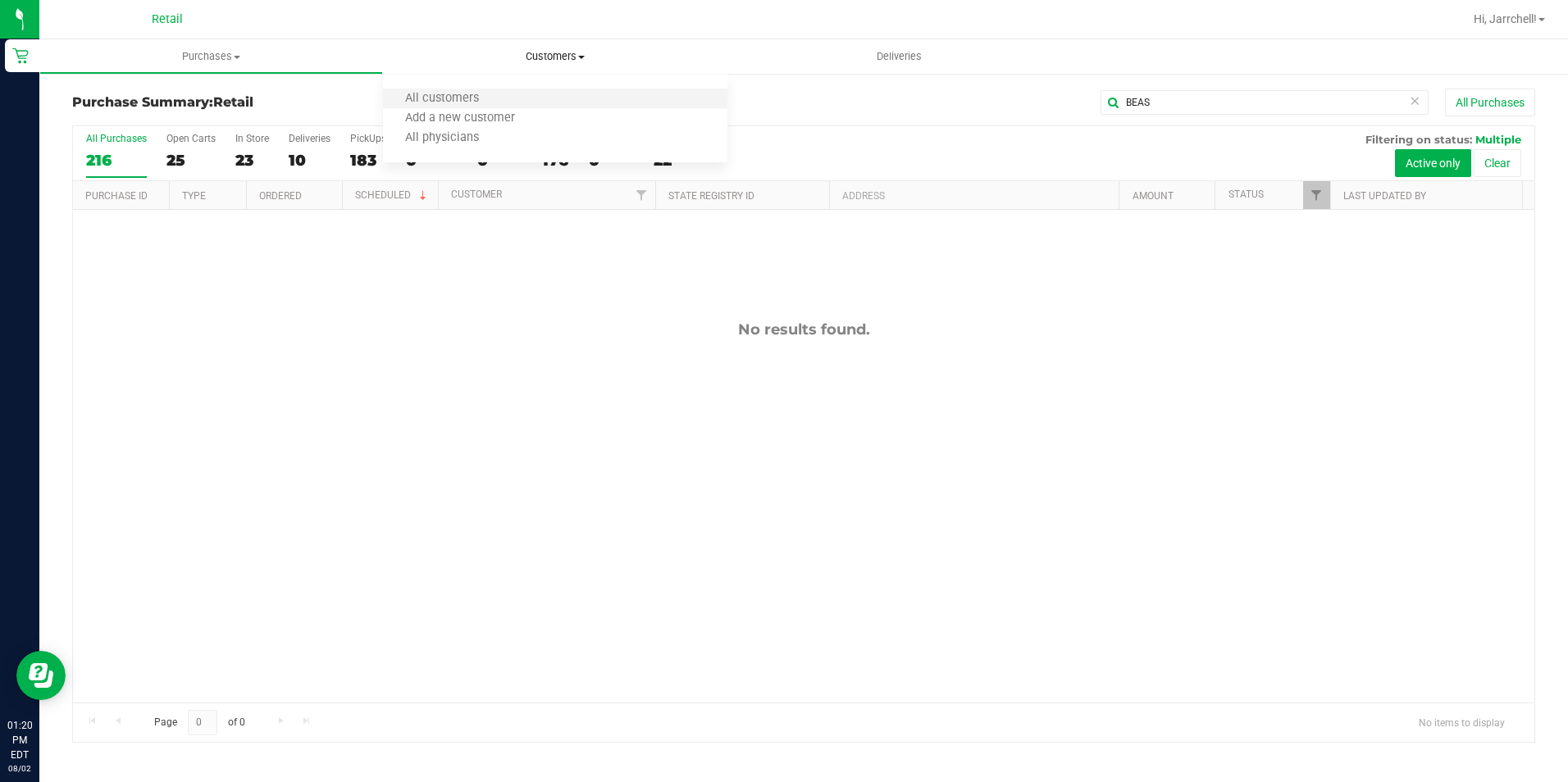 click on "All customers" at bounding box center (554, 99) 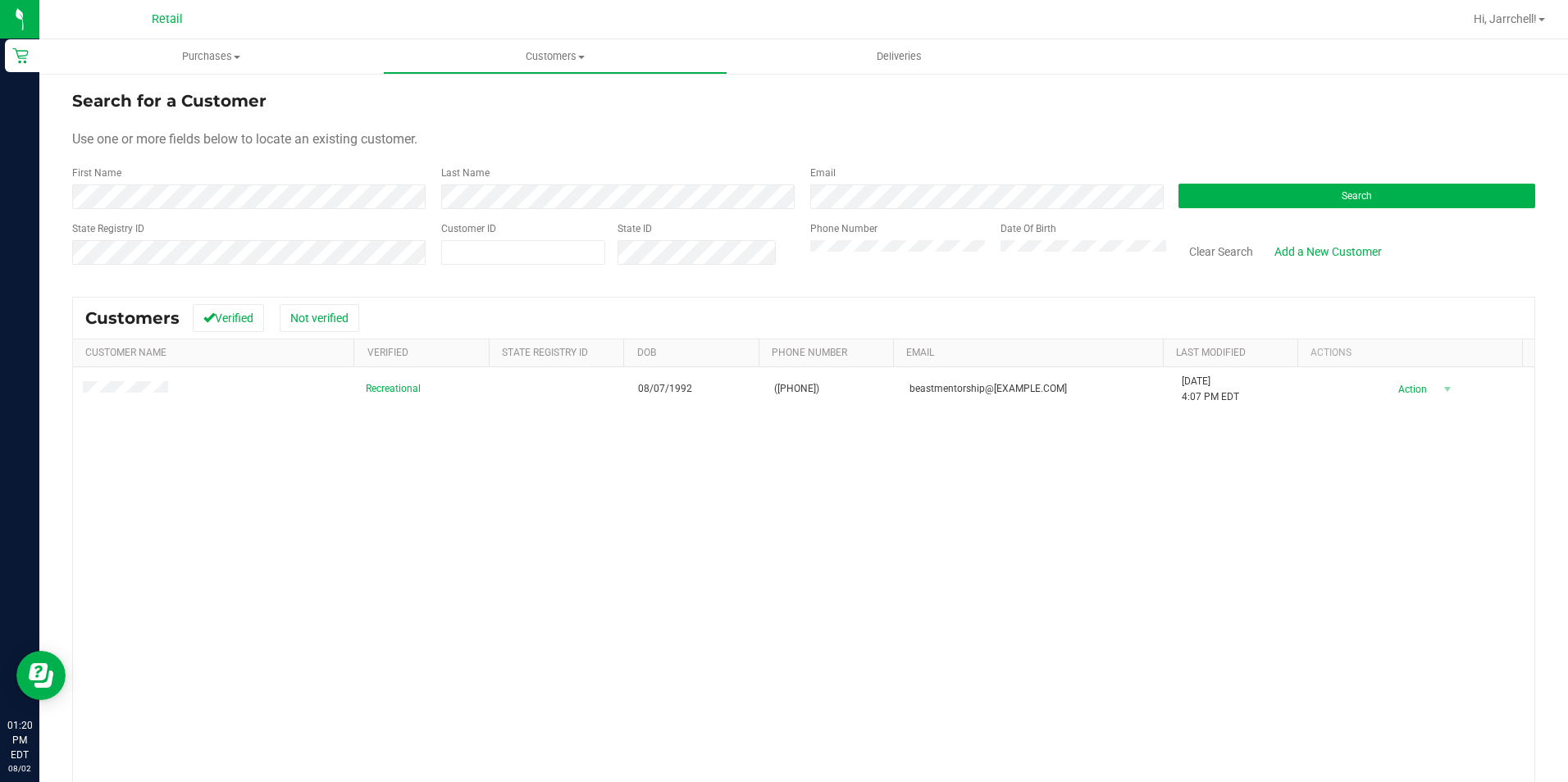 click on "Recreational 08/07/1992 (513) 518-6655 beastmentorship@gmail.com 7/11/2024 4:07 PM EDT
Delete Profile
Action Action Add to queue Create new purchase View profile View purchases" at bounding box center [804, 613] 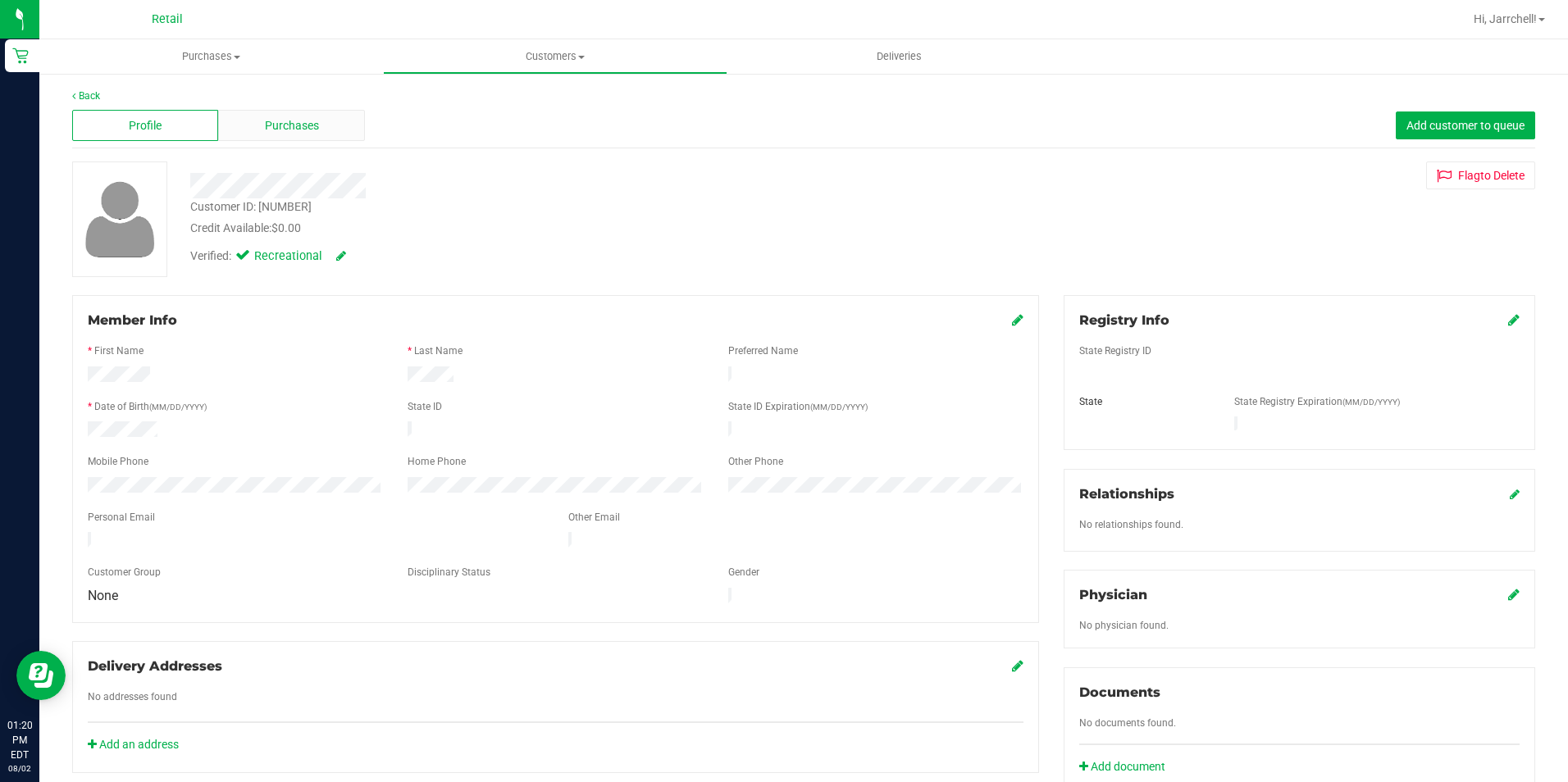 click on "Purchases" at bounding box center (291, 125) 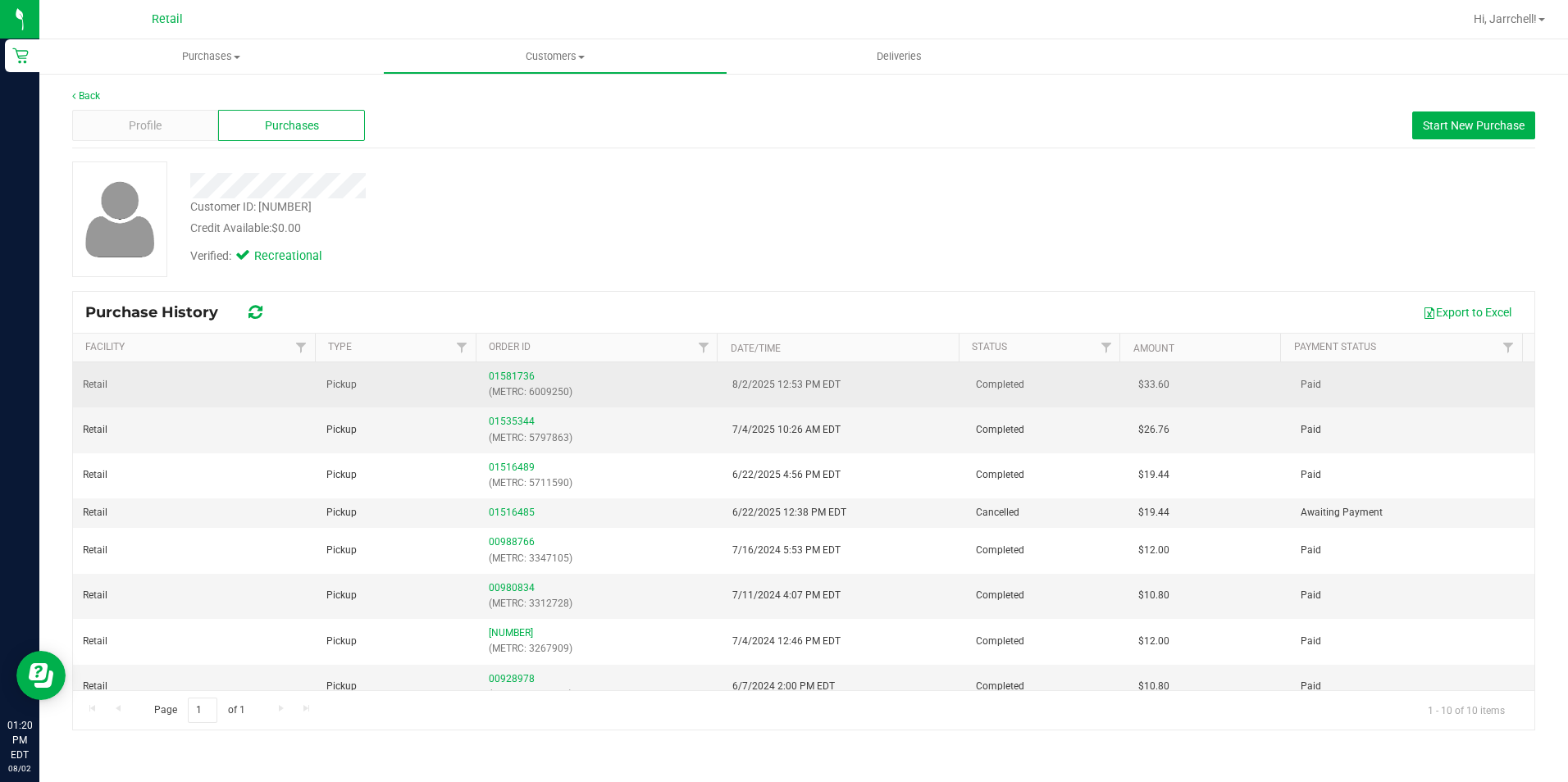 click on "8/2/2025 12:53 PM EDT" at bounding box center [786, 384] 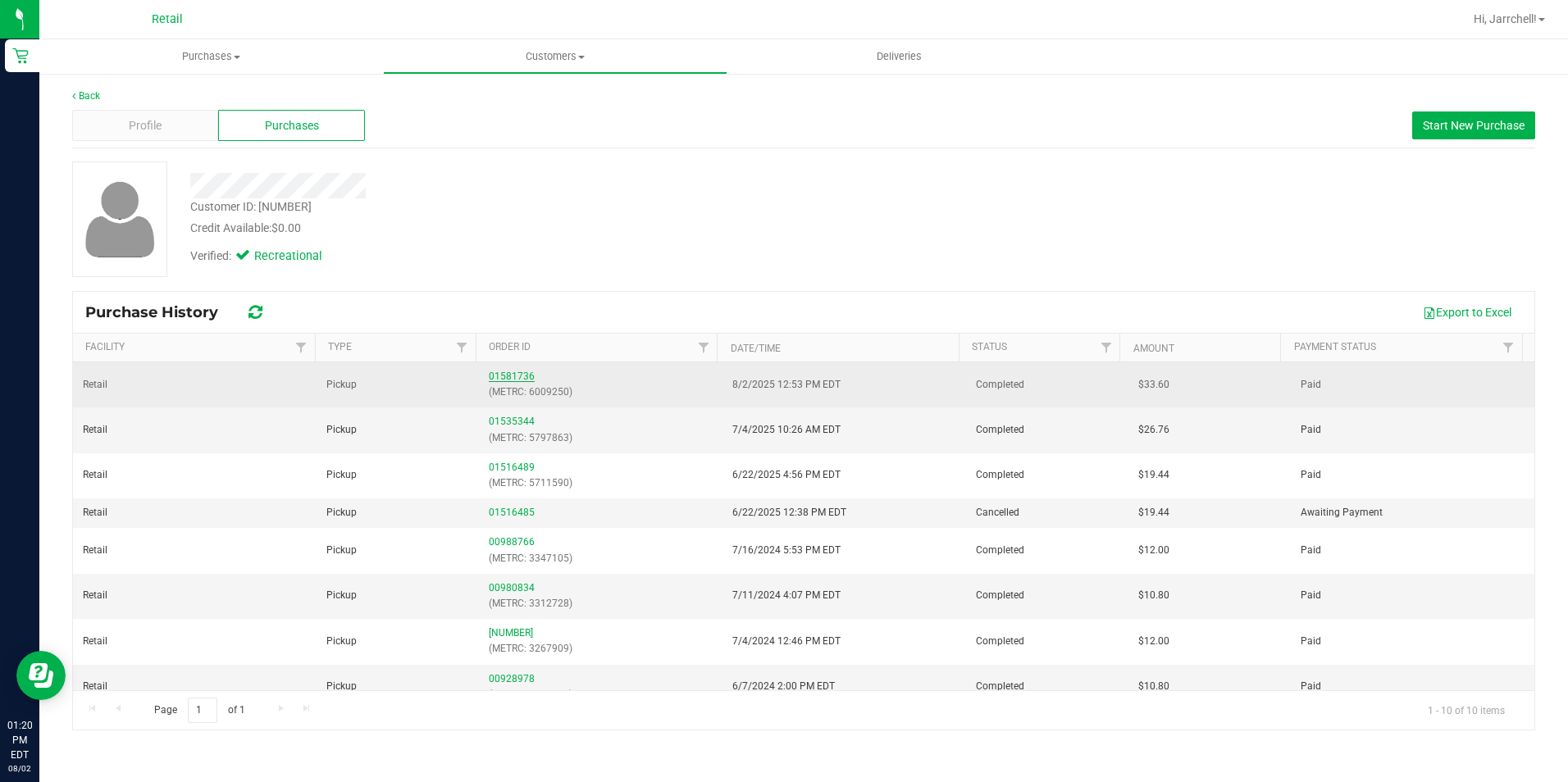 click on "01581736
(METRC: 6009250)" at bounding box center (600, 384) 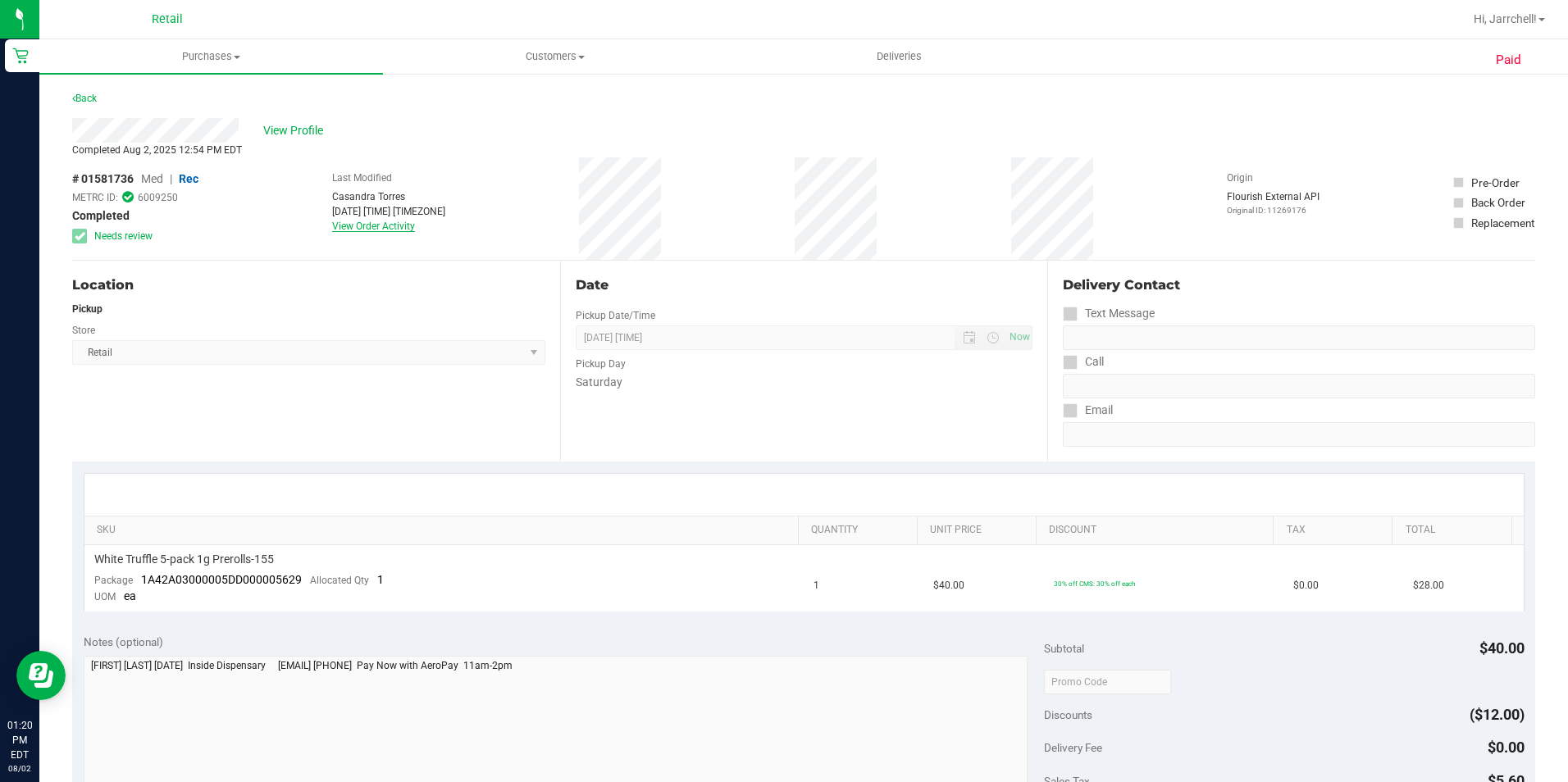 click on "View Order Activity" at bounding box center (373, 226) 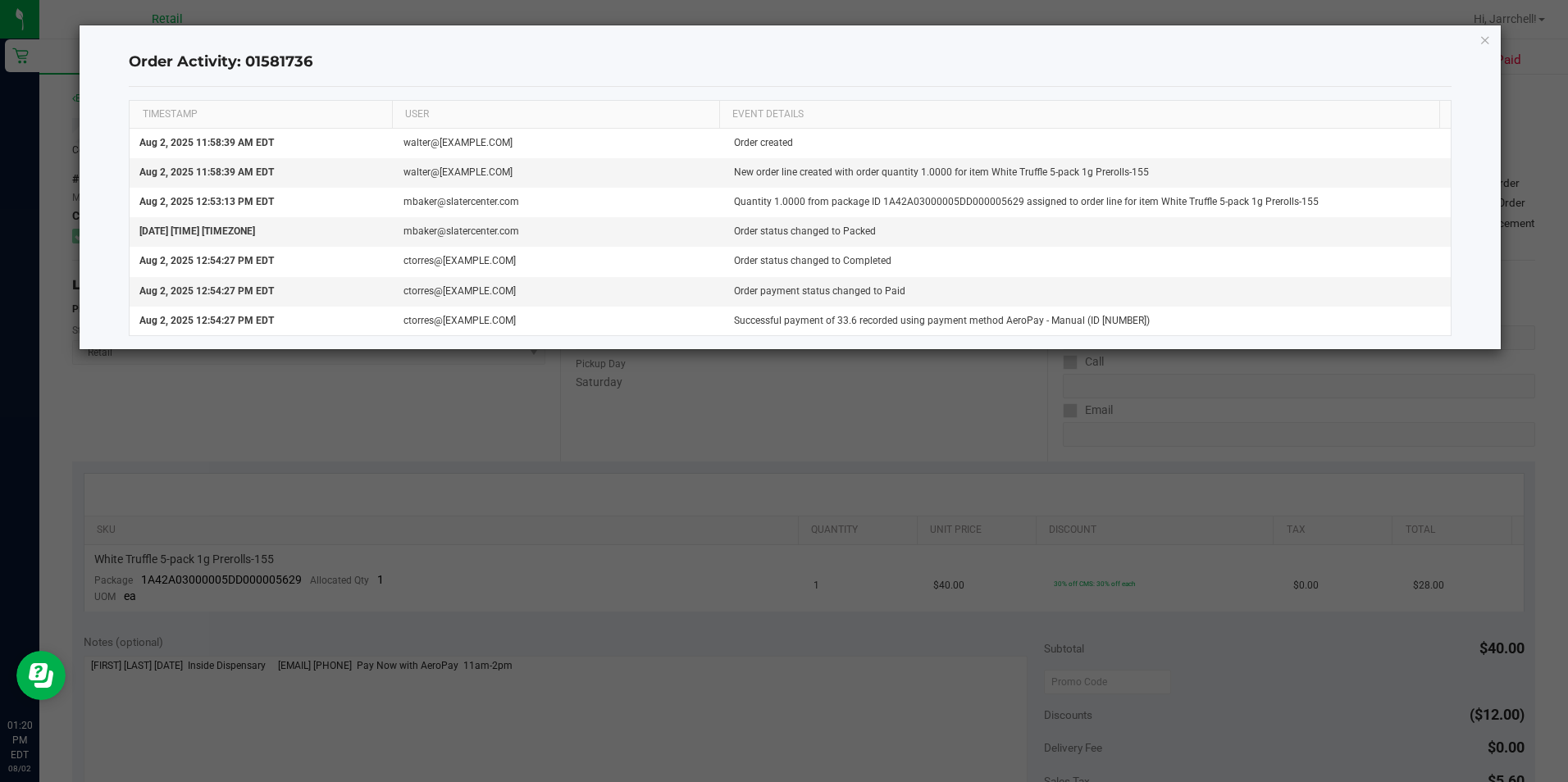 click on "EVENT DETAILS" at bounding box center [1079, 115] 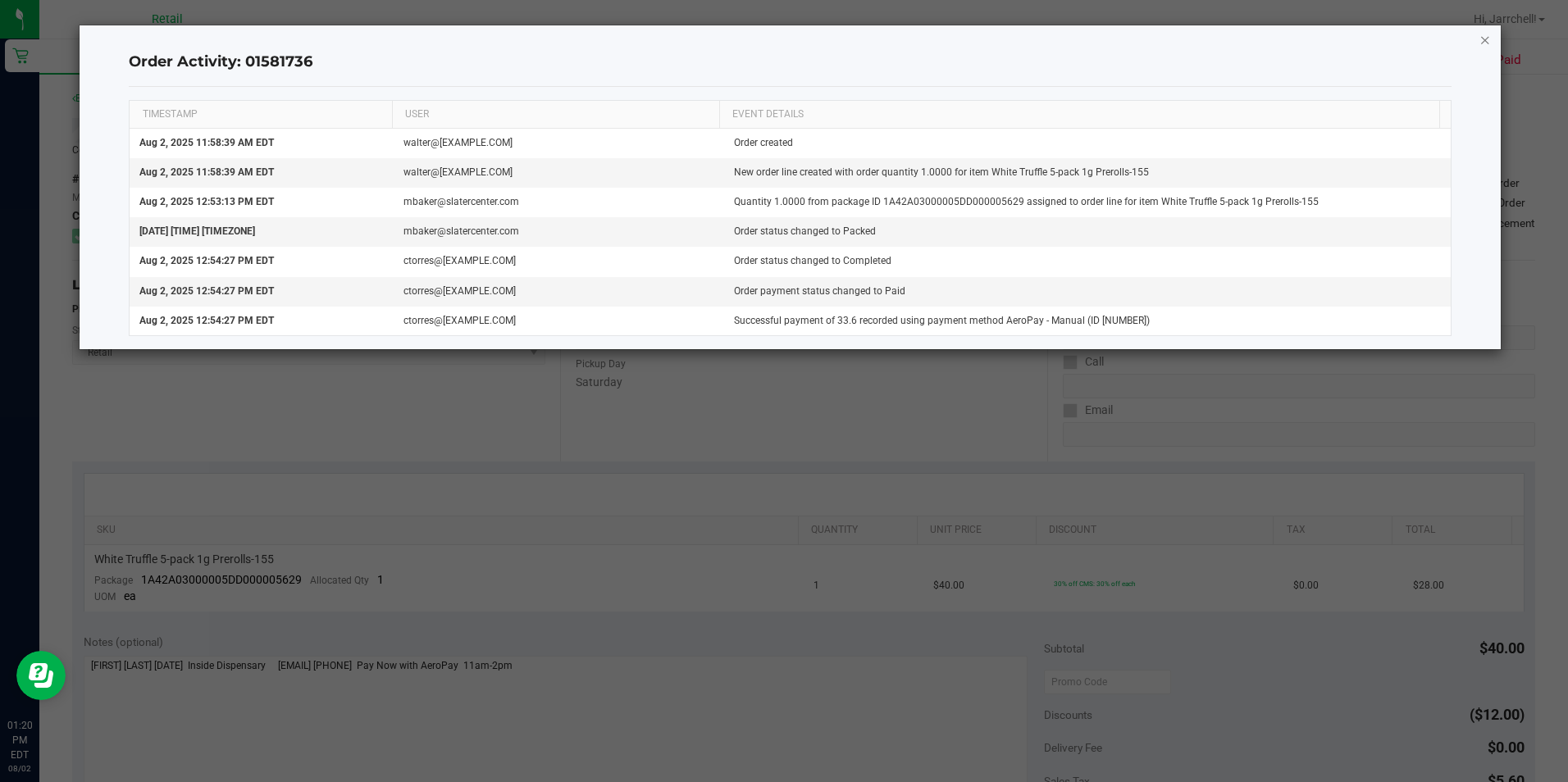 click 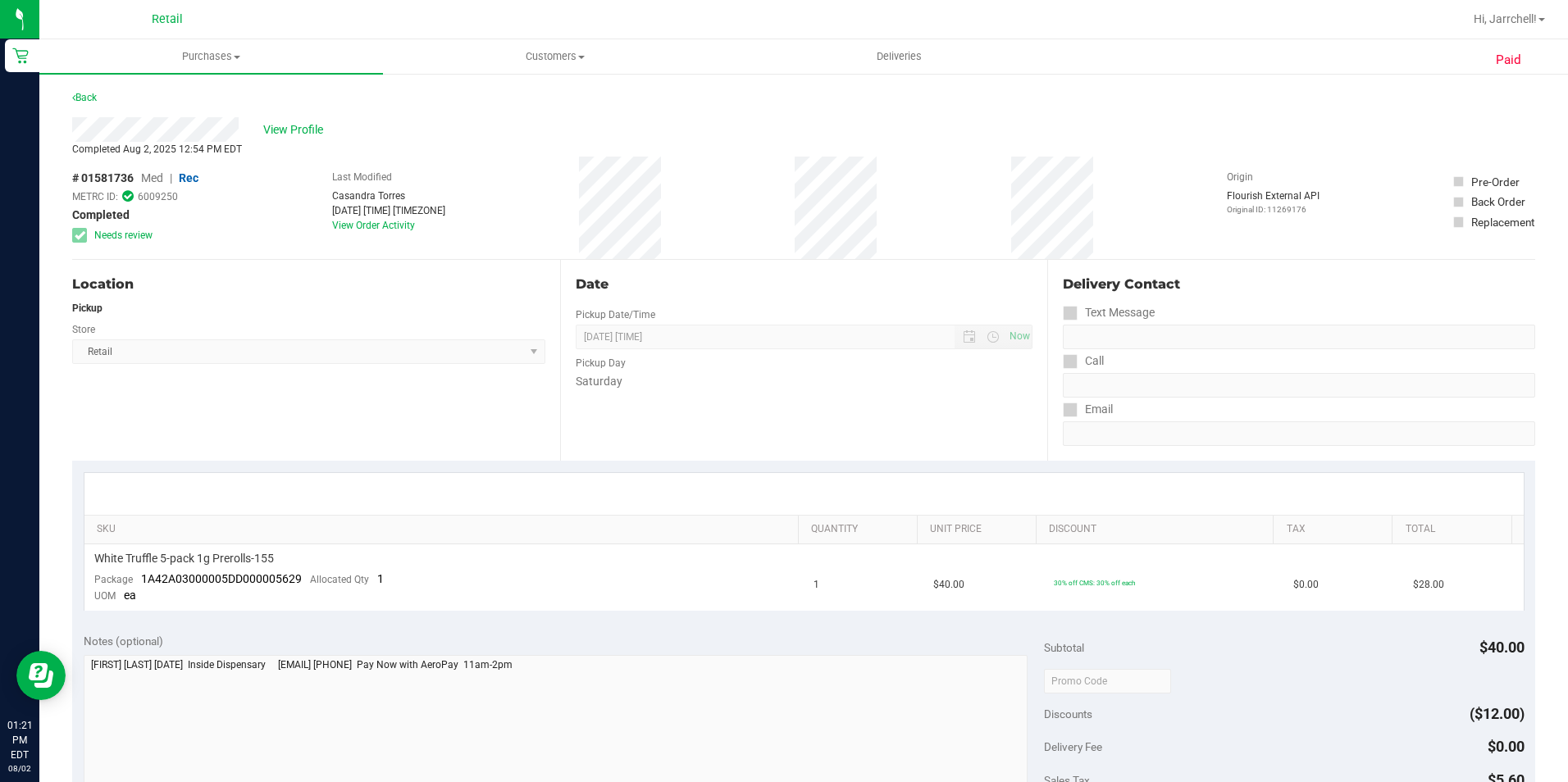scroll, scrollTop: 0, scrollLeft: 0, axis: both 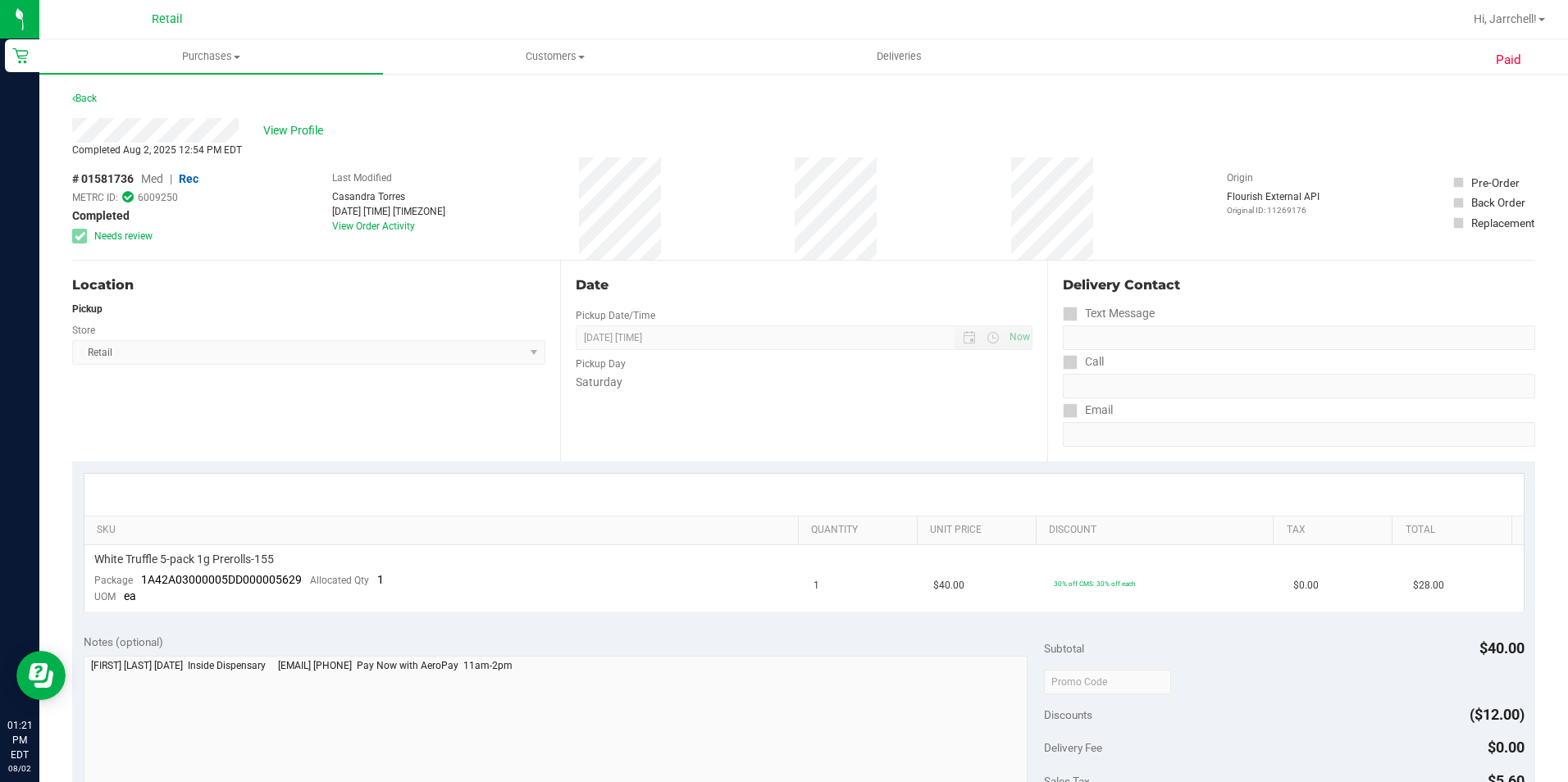 click on "Back" at bounding box center [804, 103] 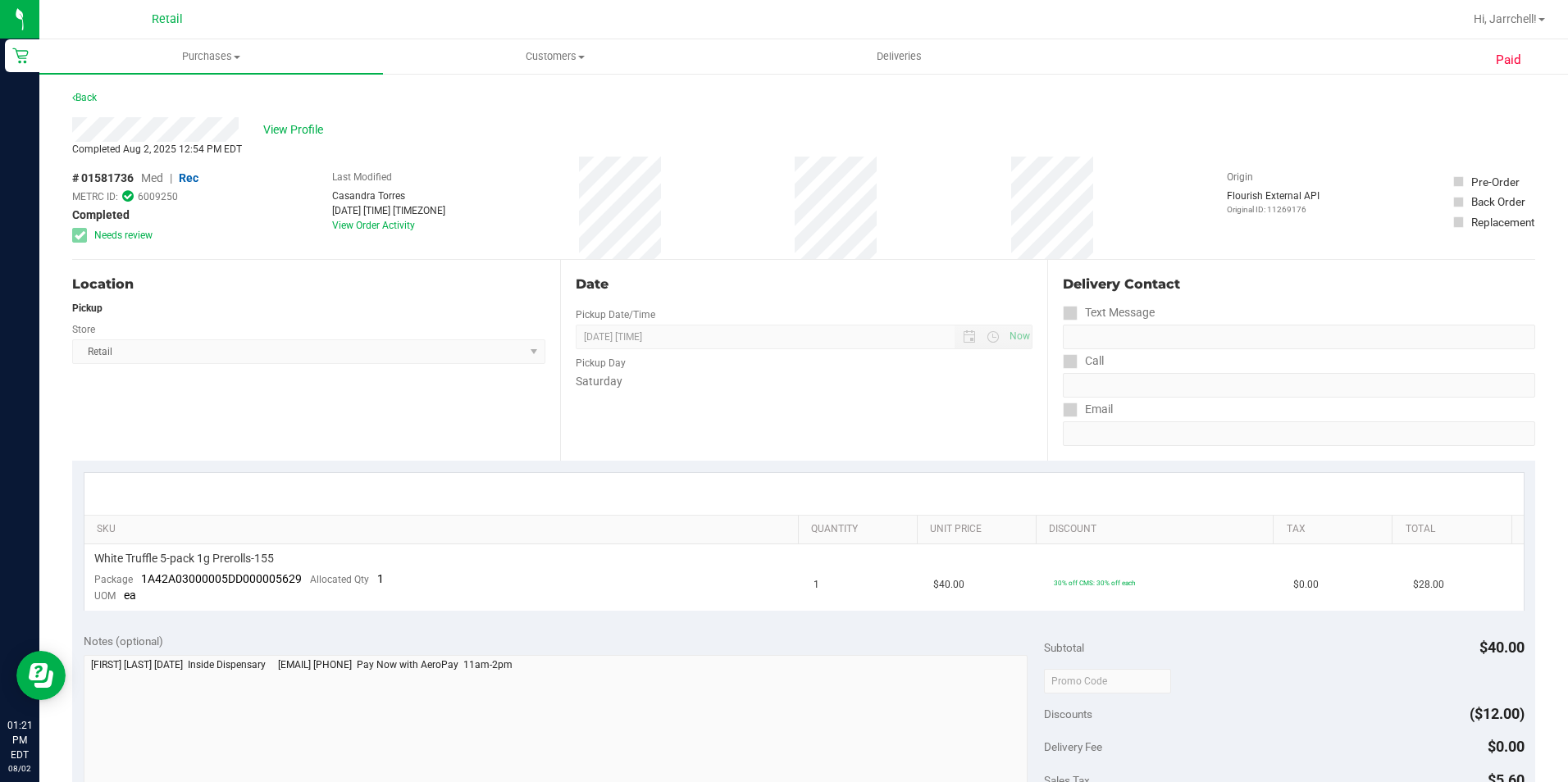 scroll, scrollTop: 0, scrollLeft: 0, axis: both 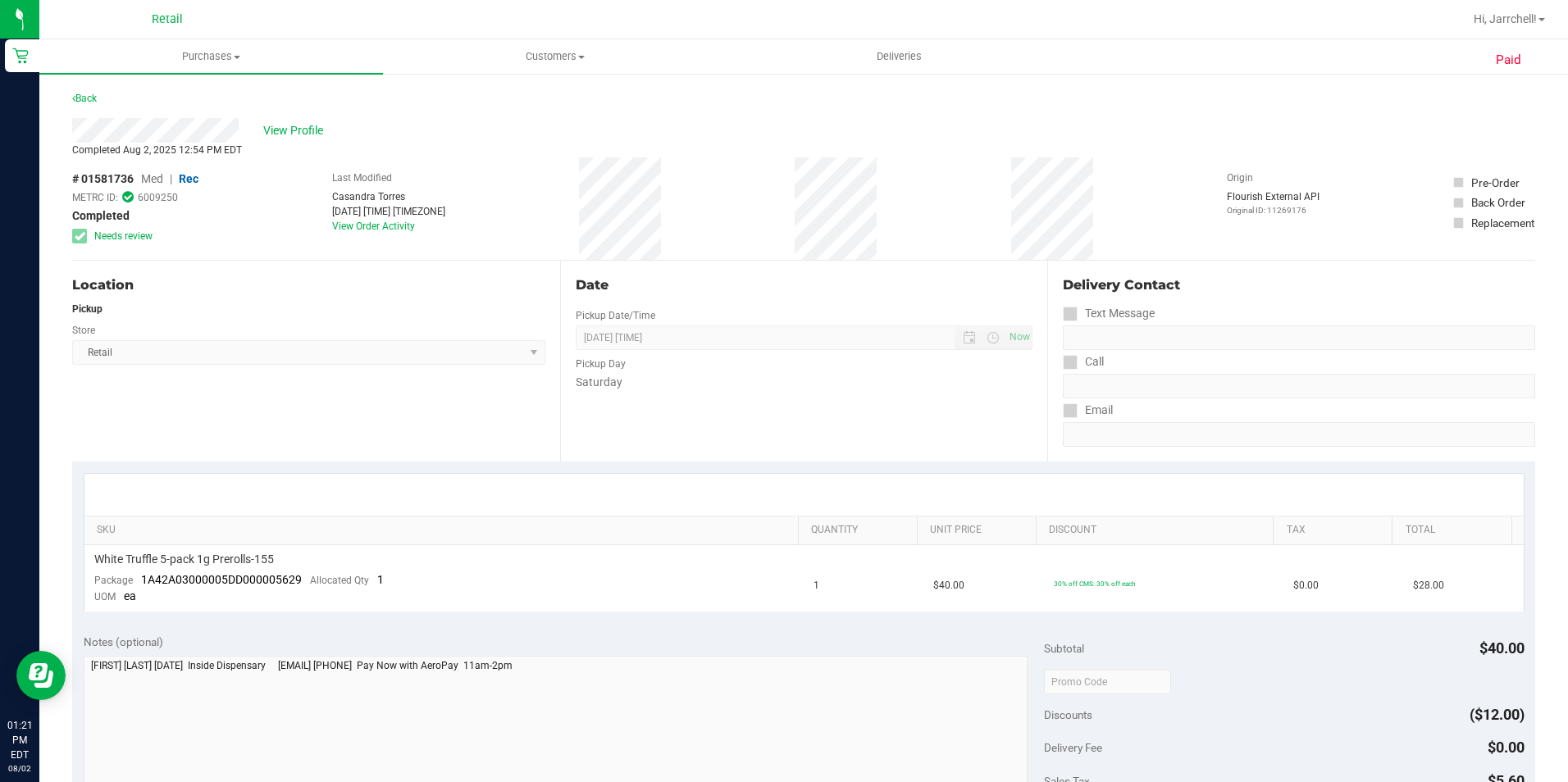 click on "View Profile" at bounding box center (804, 130) 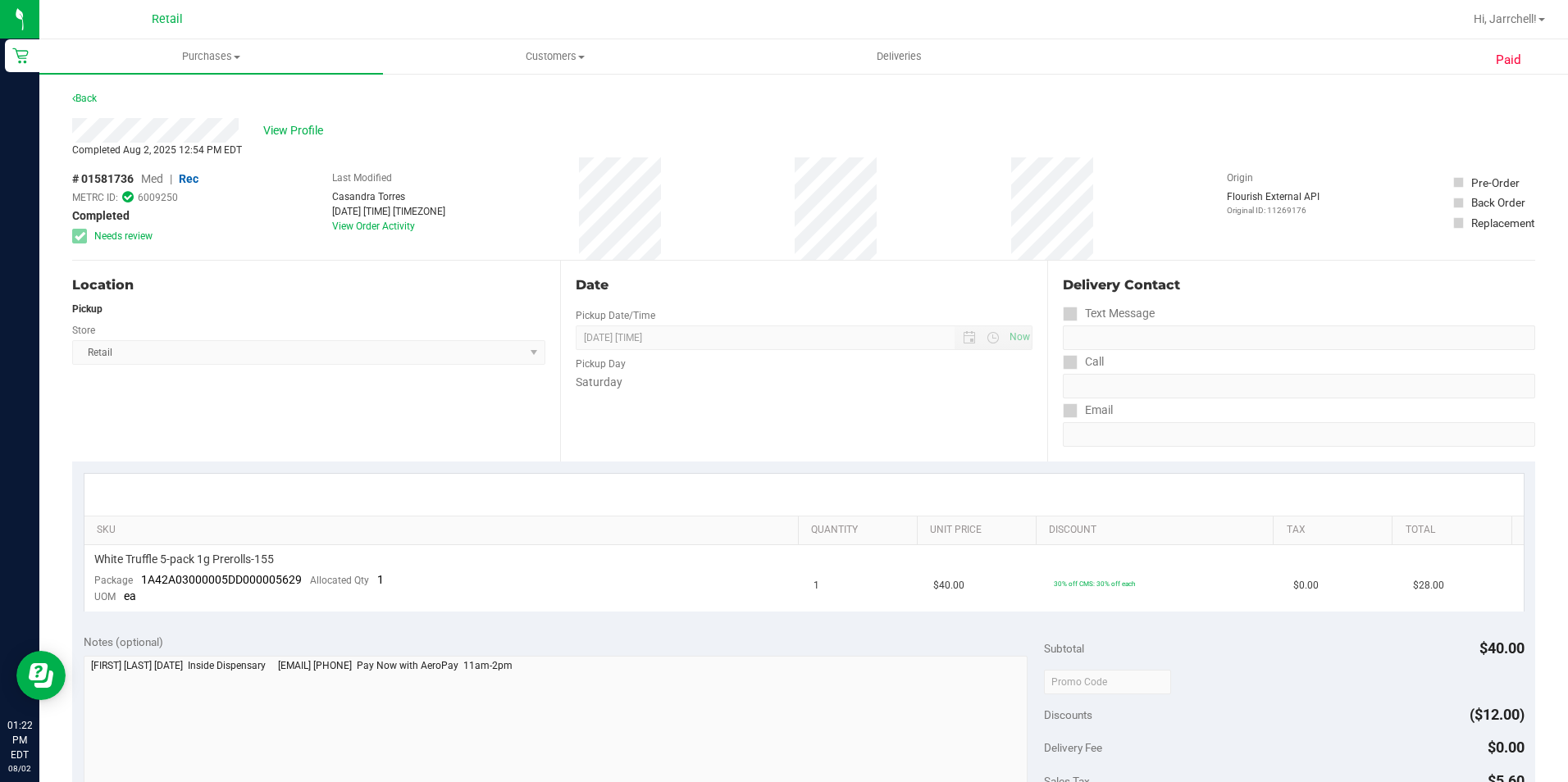 click on "Back" at bounding box center (804, 103) 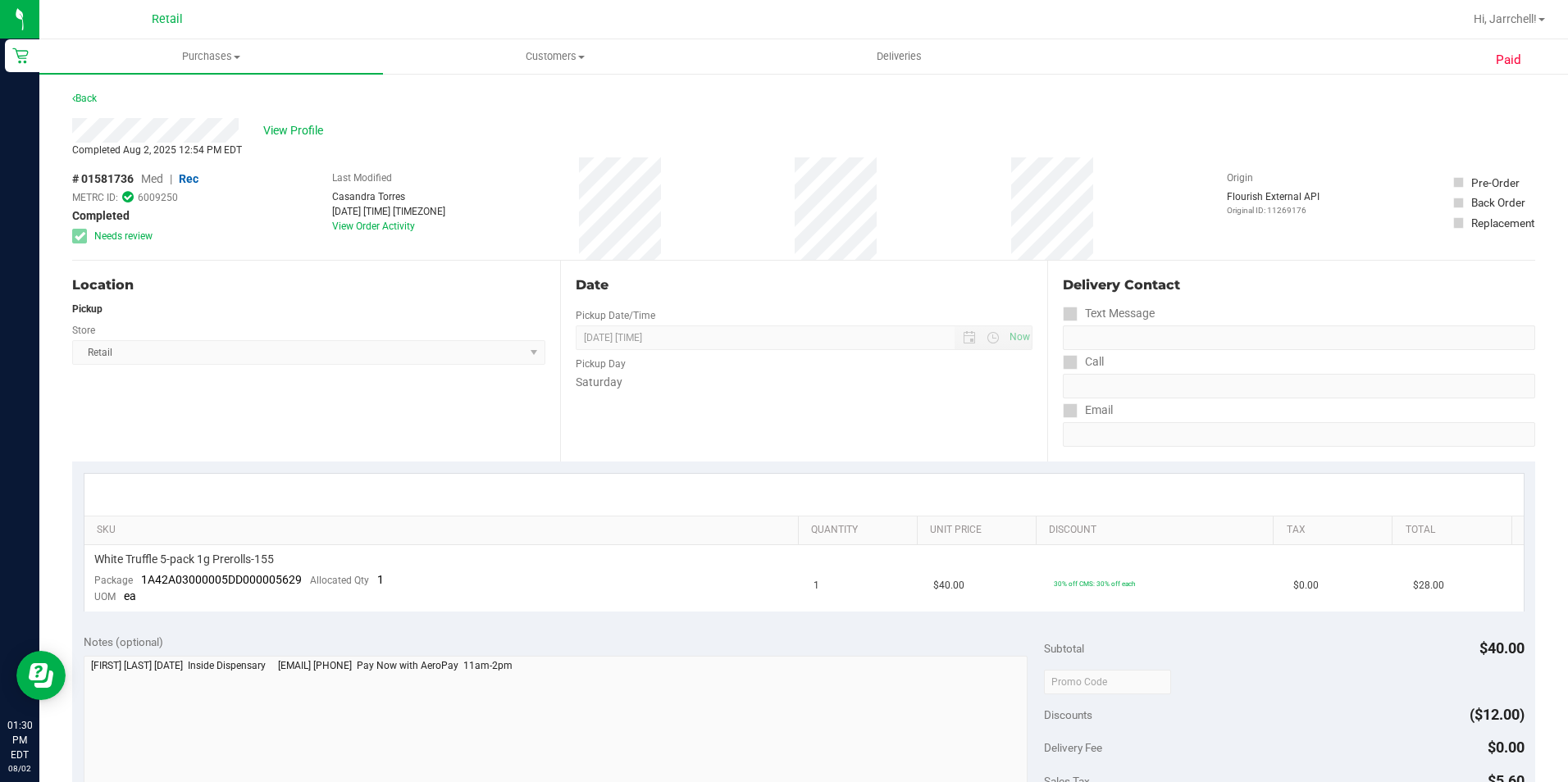 click on "SKU Quantity Unit Price Discount Tax Total
White Truffle 5-pack 1g Prerolls-155
Package
1A42A03000005DD000005629
Allocated Qty
1
UOM
ea
1
$40.00
30% off CMS:
30%
off
each
$0.00
$28.00" at bounding box center (804, 542) 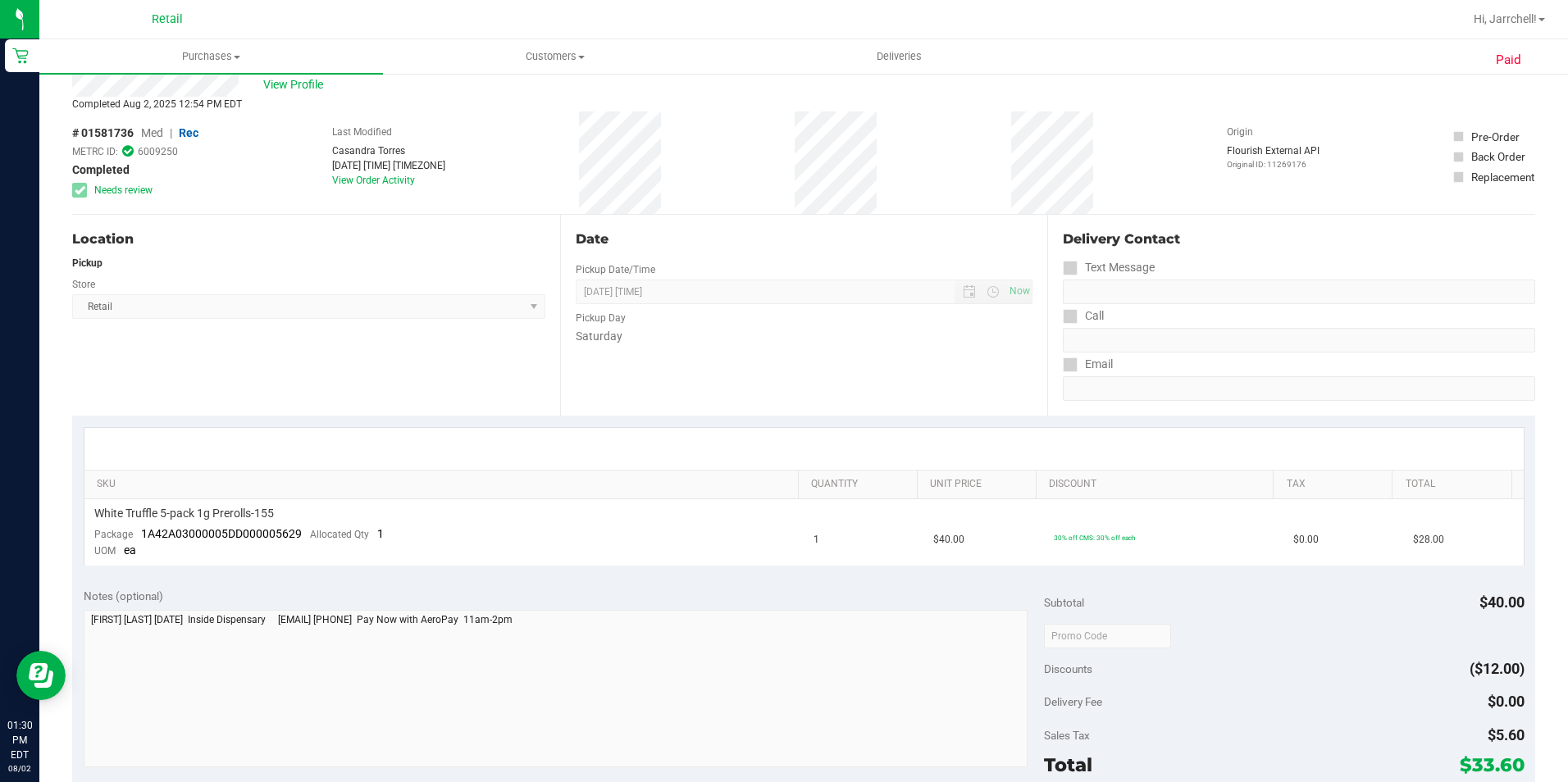 scroll, scrollTop: 0, scrollLeft: 0, axis: both 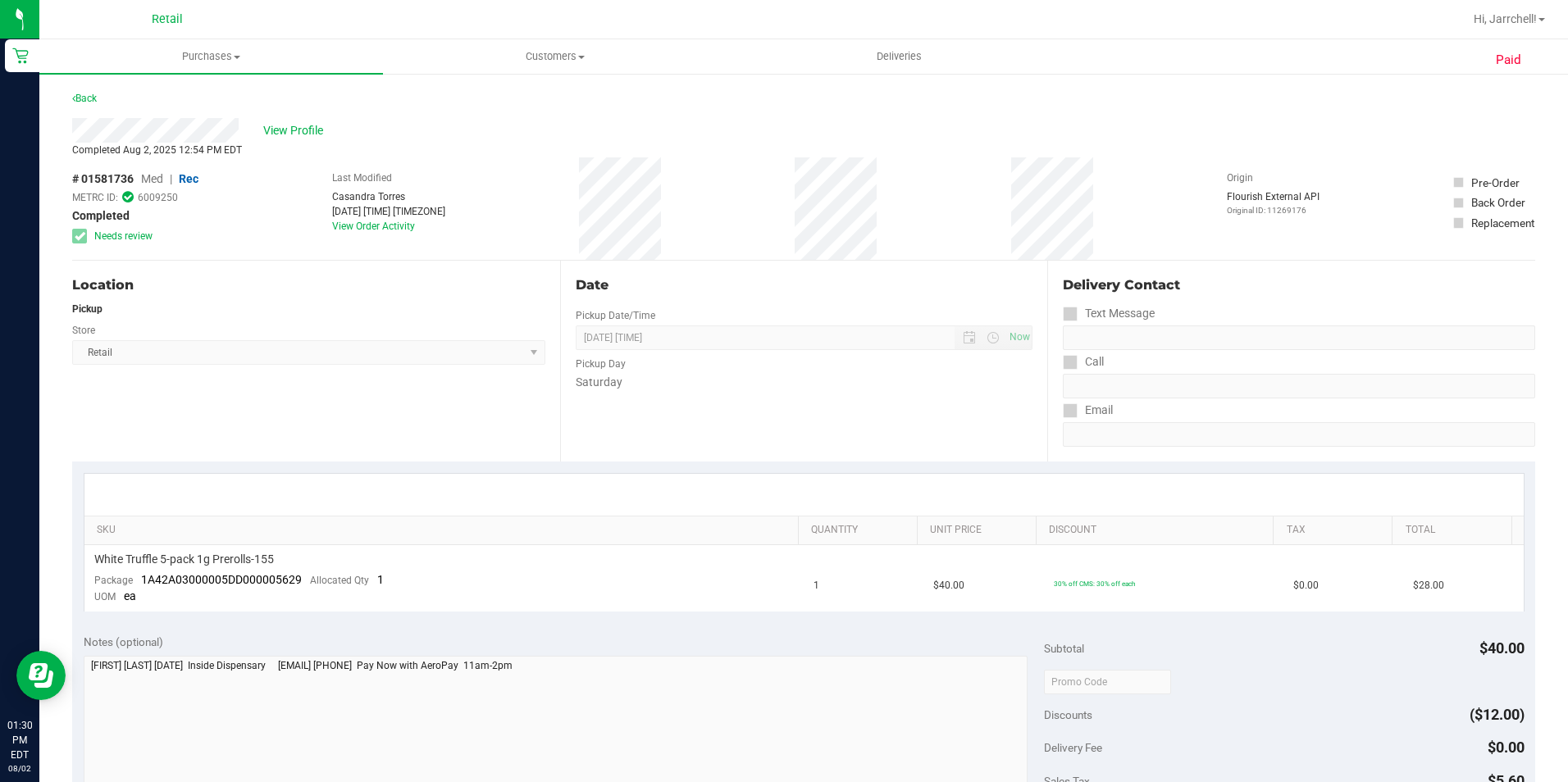 drag, startPoint x: 806, startPoint y: 361, endPoint x: 809, endPoint y: 352, distance: 9.486833 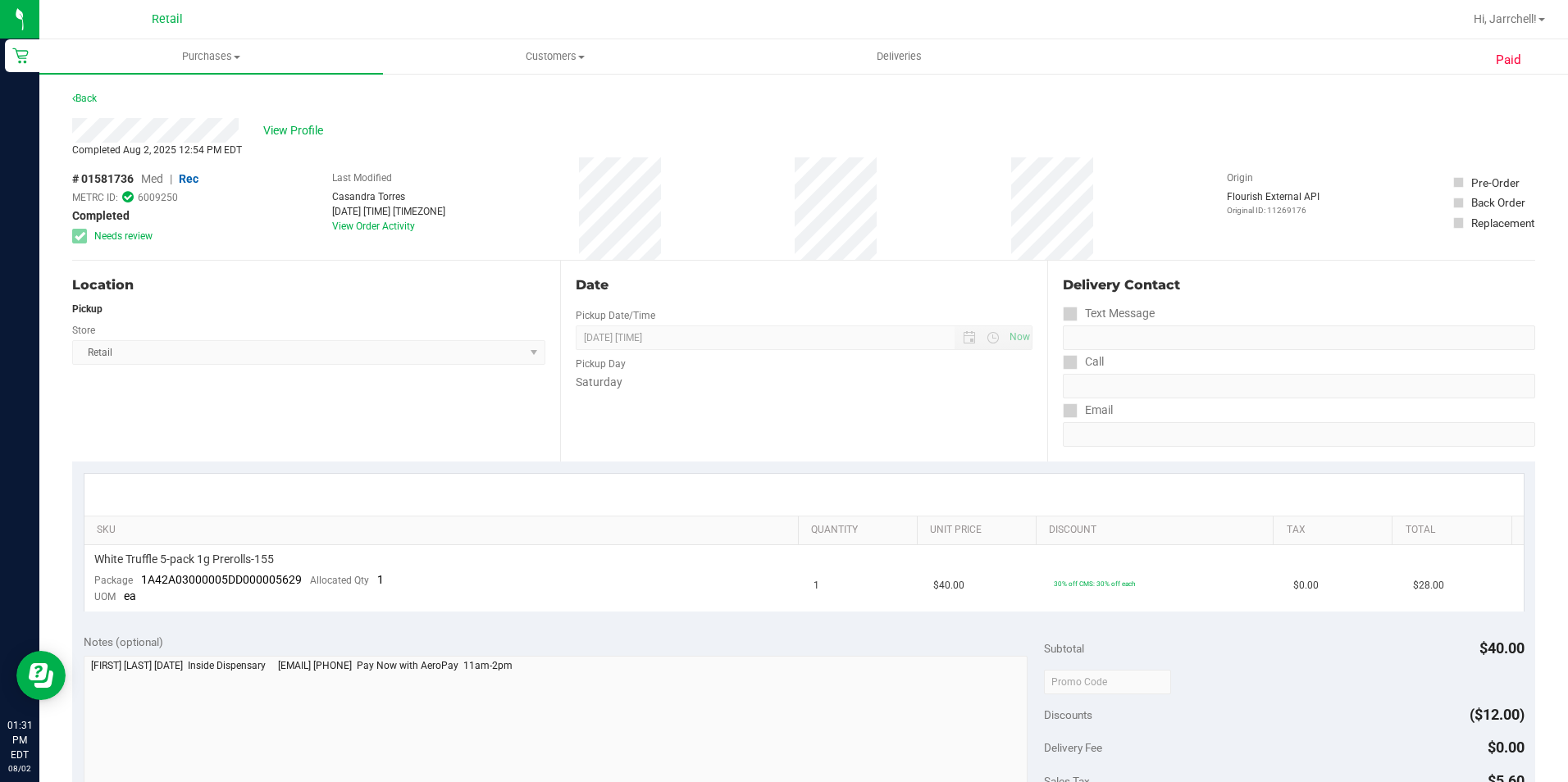 click on "Date
Pickup Date/Time
08/02/2025
Now
08/02/2025 12:53 PM
Now
Pickup Day
Saturday" at bounding box center (804, 361) 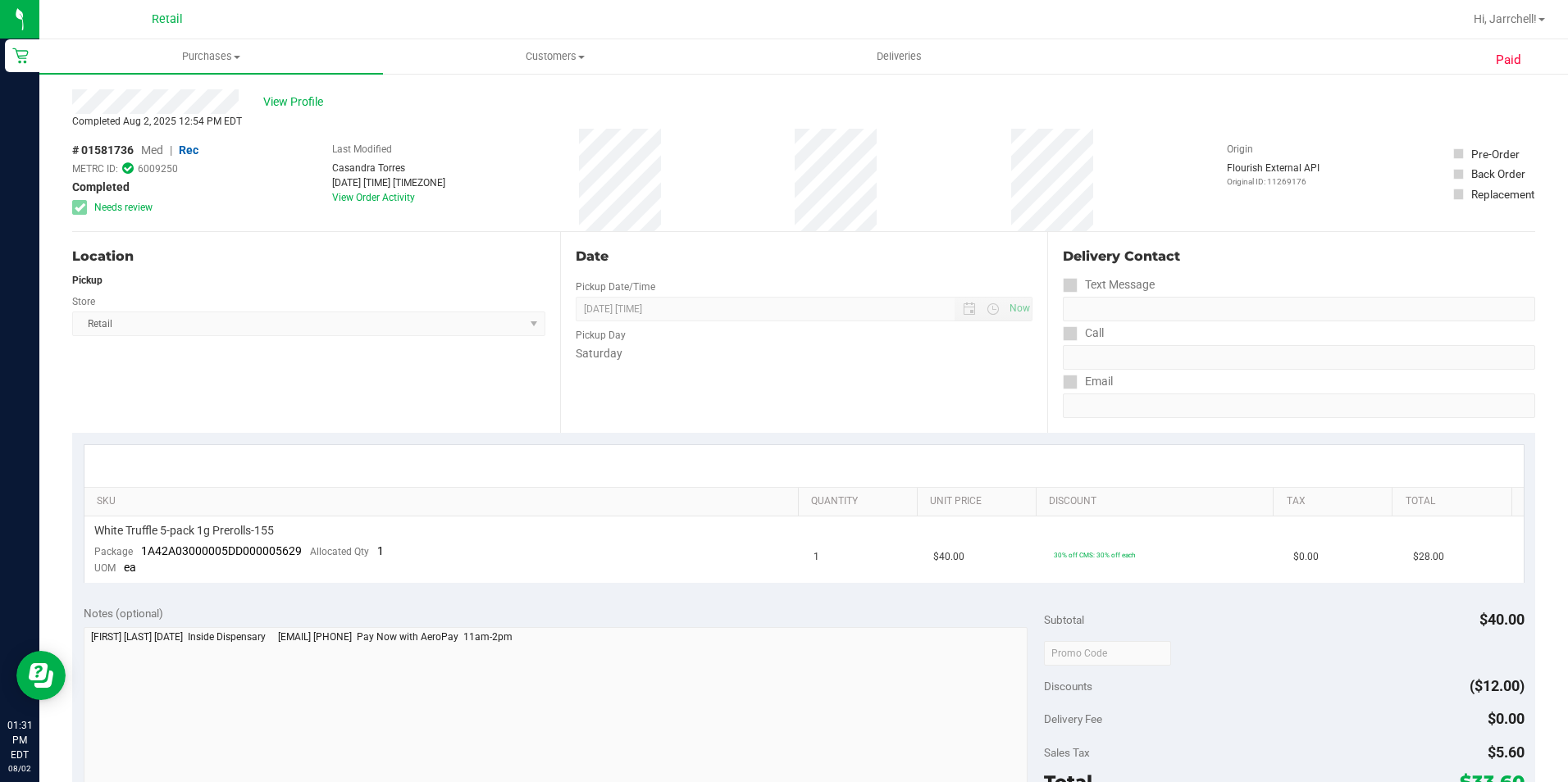 scroll, scrollTop: 0, scrollLeft: 0, axis: both 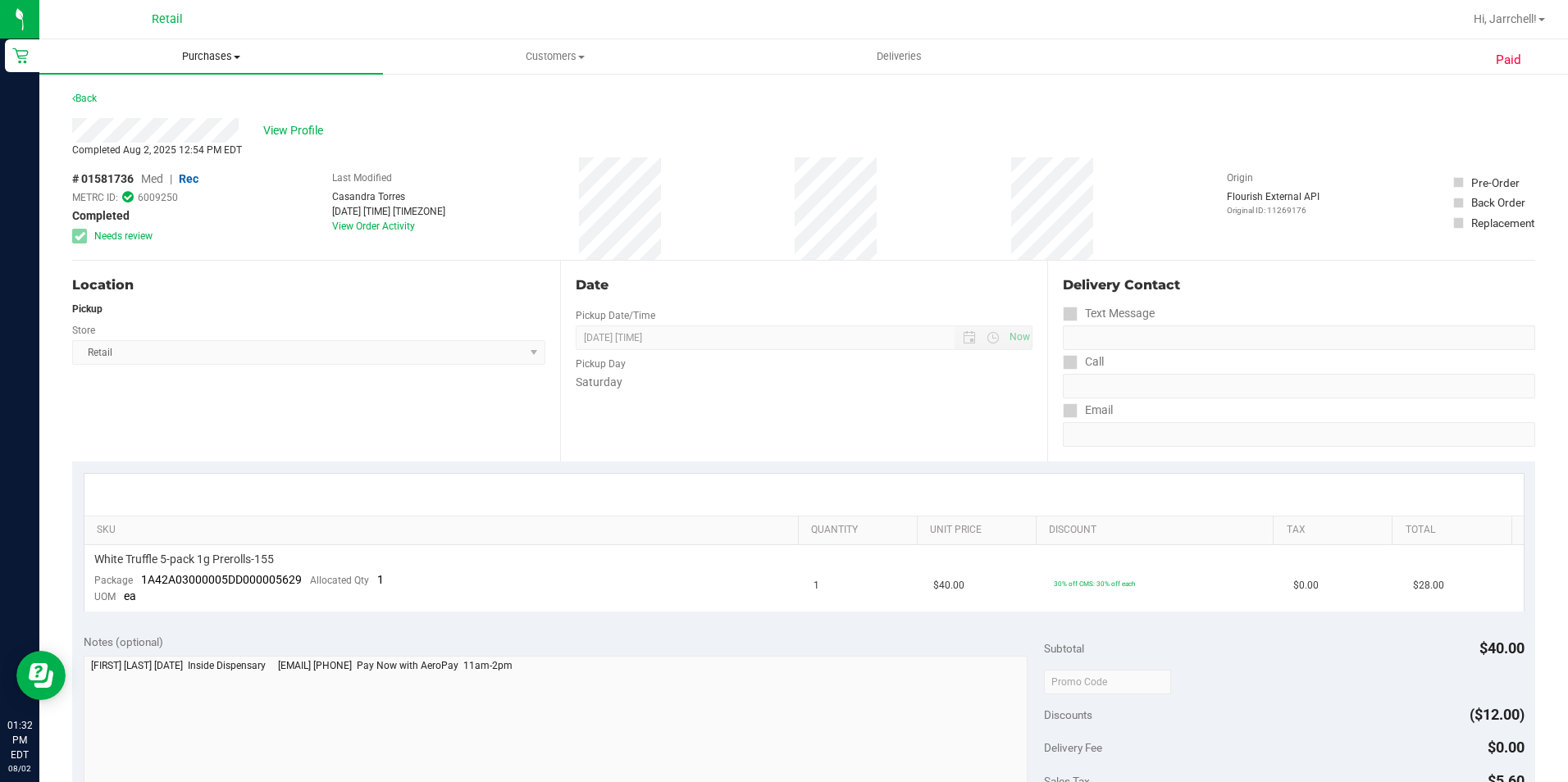 drag, startPoint x: 201, startPoint y: 56, endPoint x: 209, endPoint y: 58, distance: 8.246211 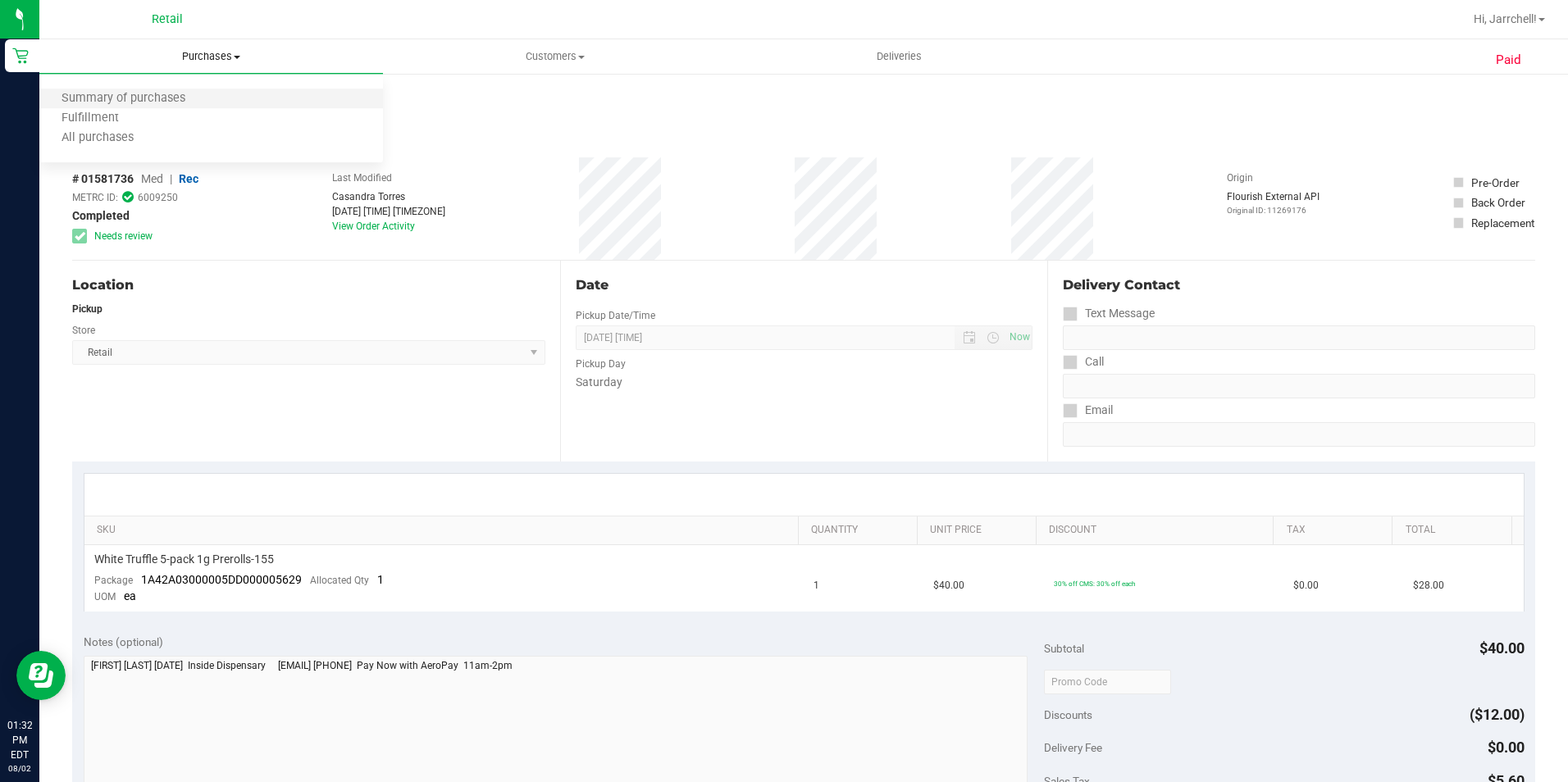 click on "Summary of purchases" at bounding box center (211, 99) 